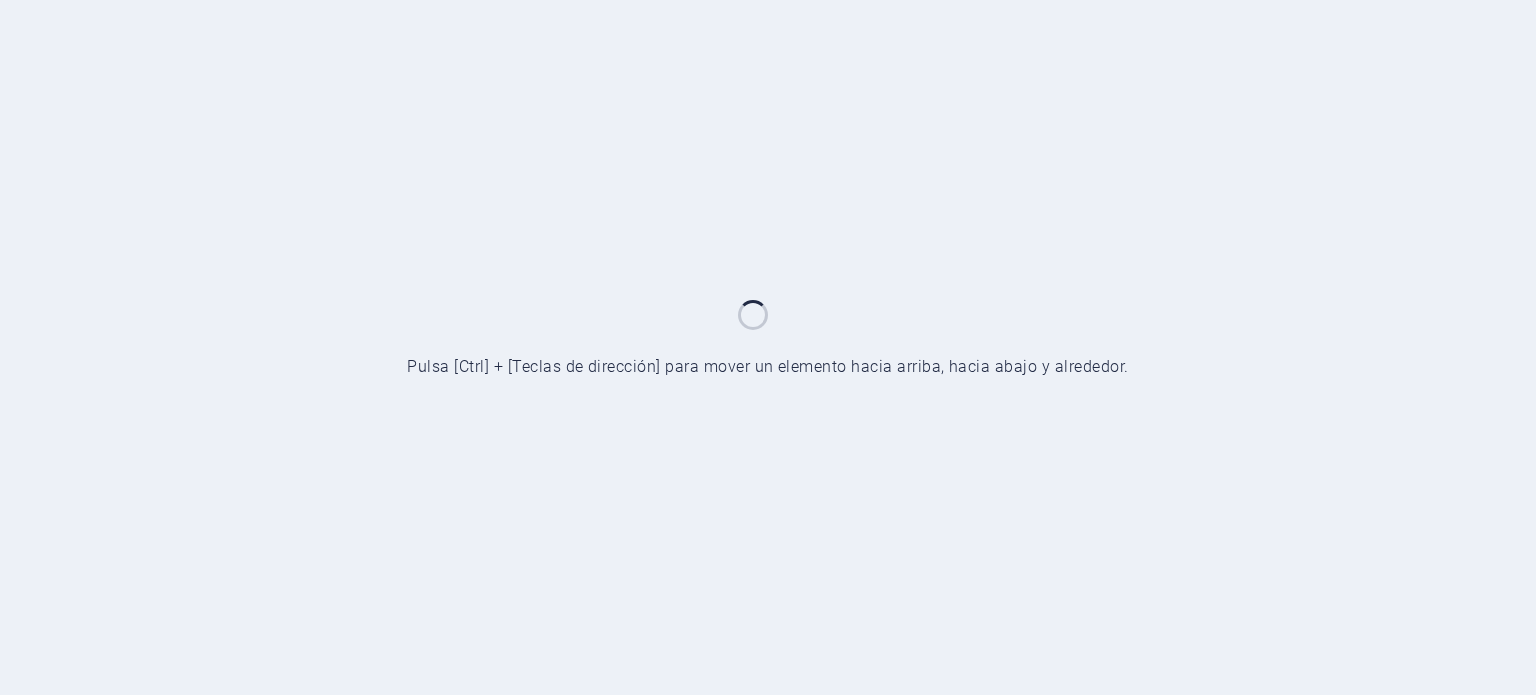 scroll, scrollTop: 0, scrollLeft: 0, axis: both 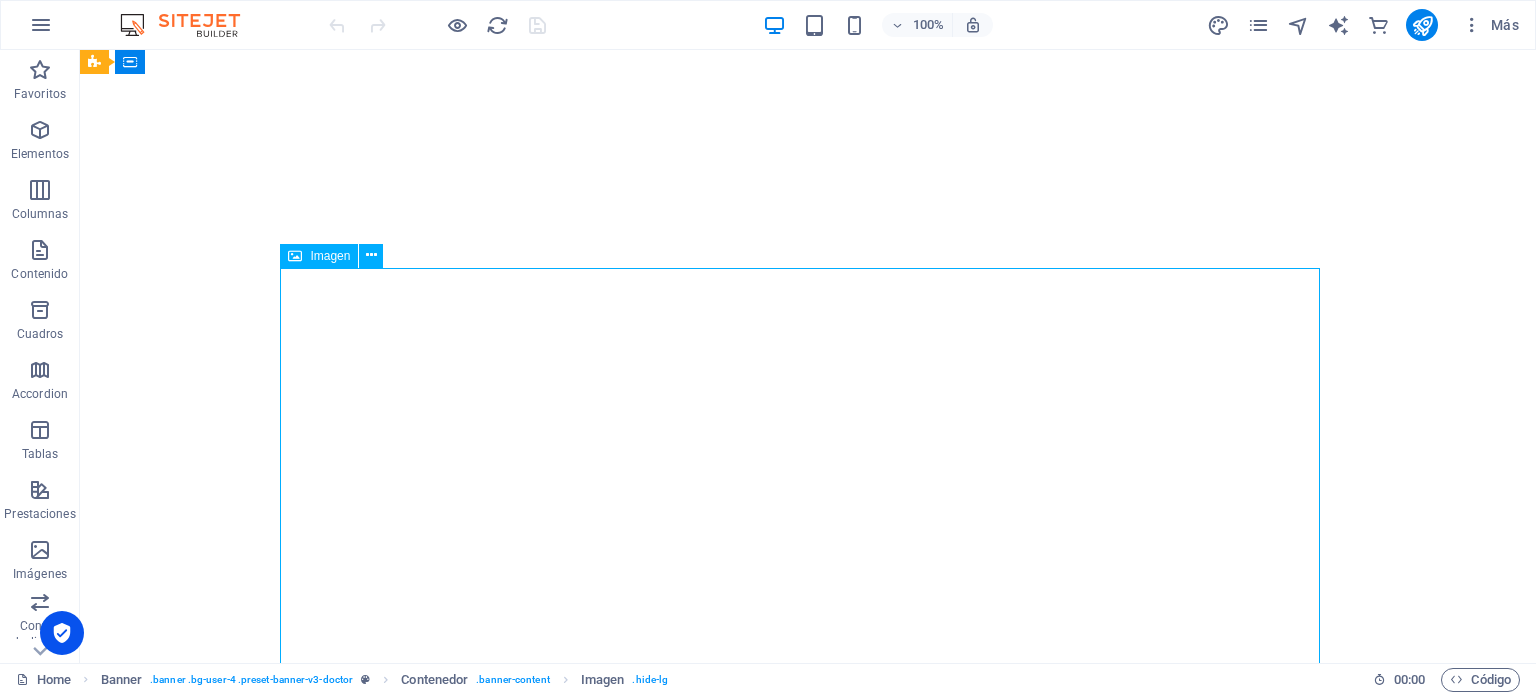 select on "px" 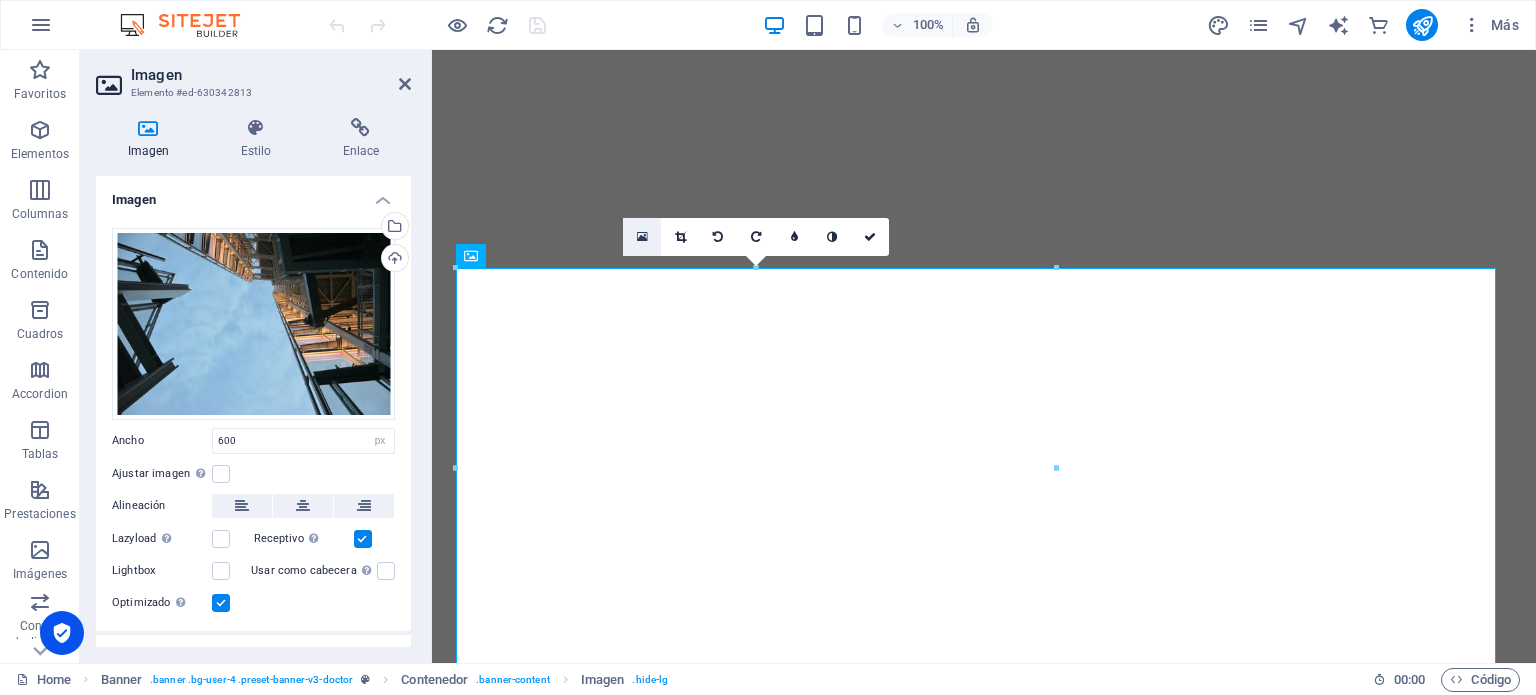 click at bounding box center [642, 237] 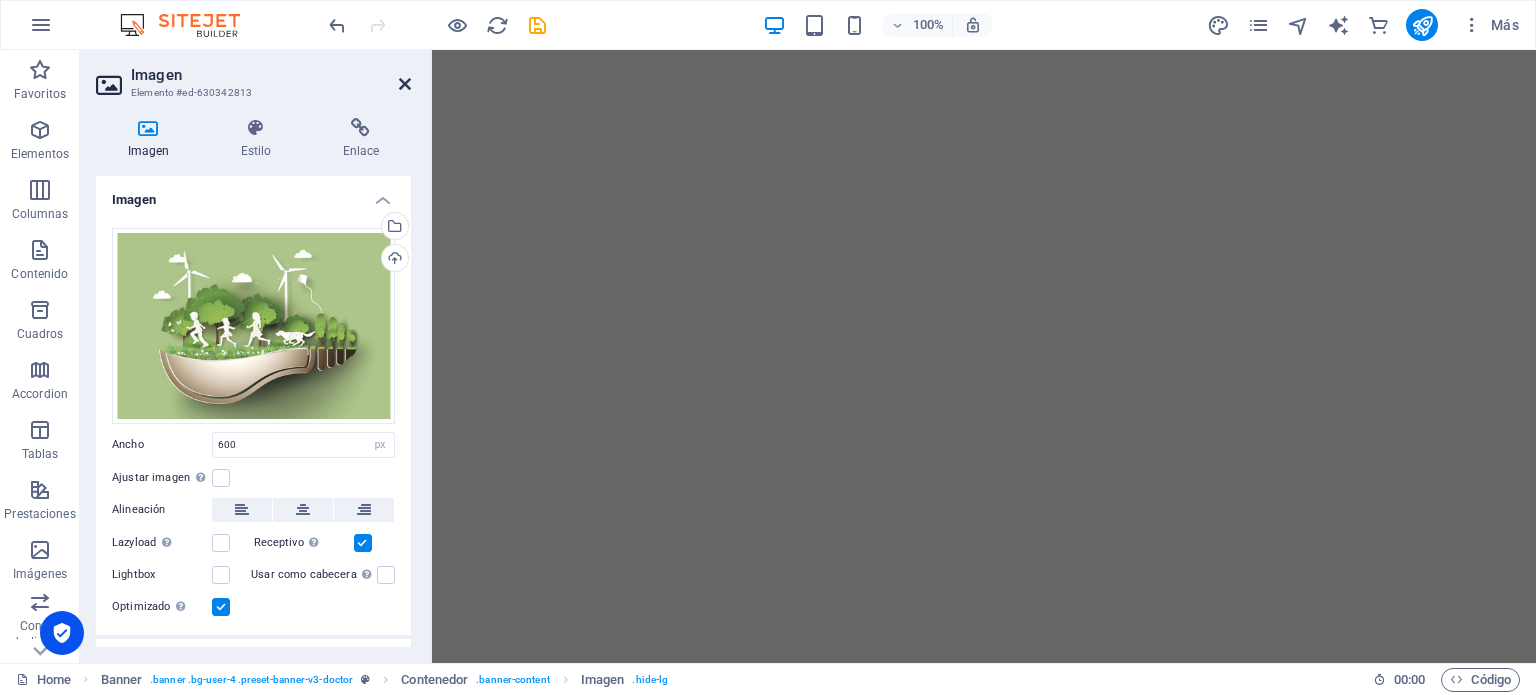 click at bounding box center [405, 84] 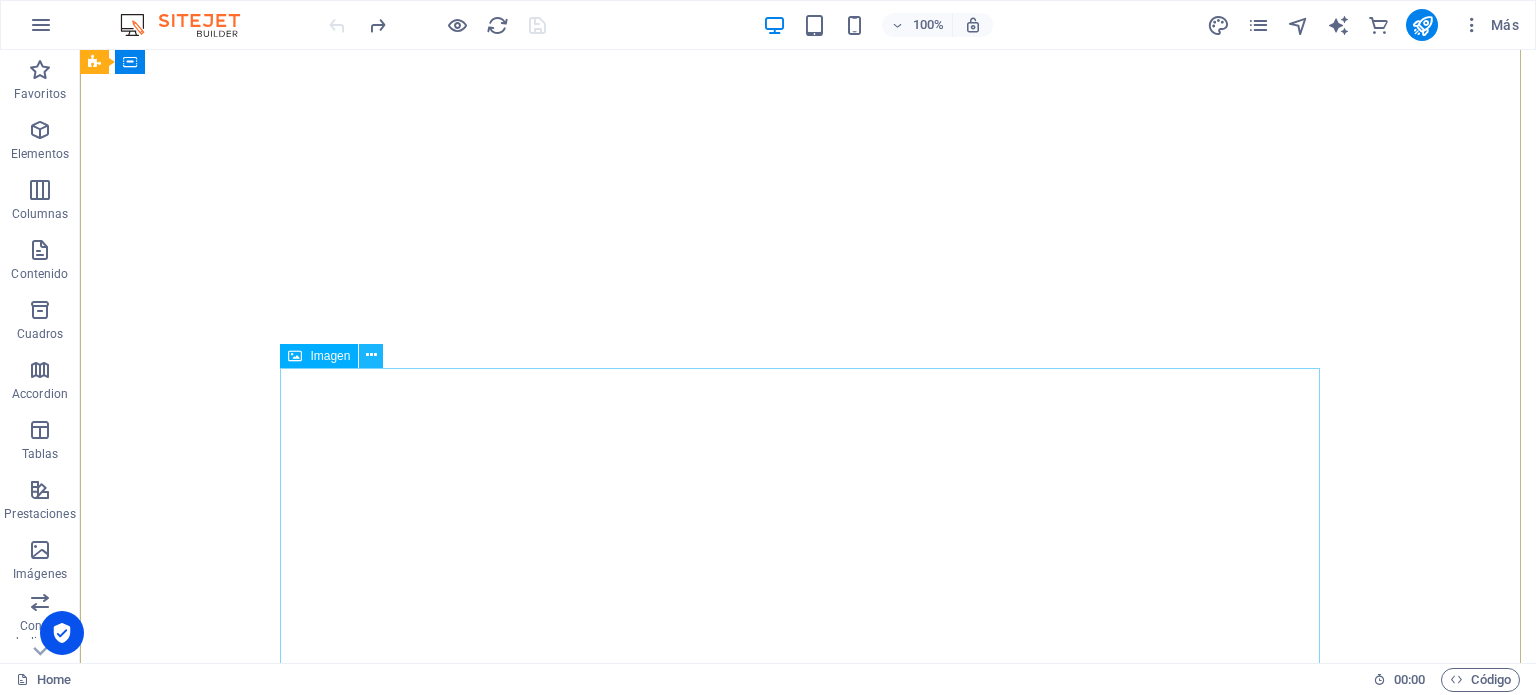 click at bounding box center (371, 355) 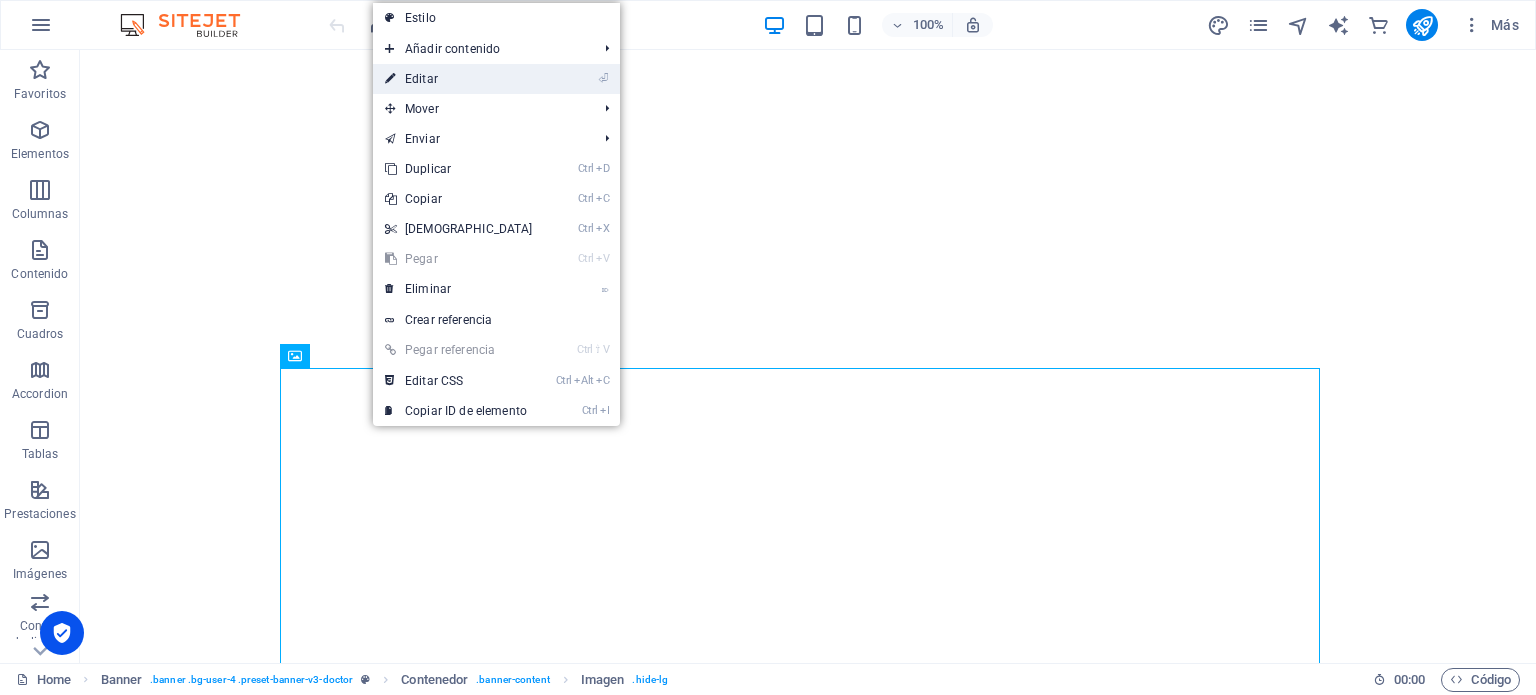 click on "⏎  Editar" at bounding box center (459, 79) 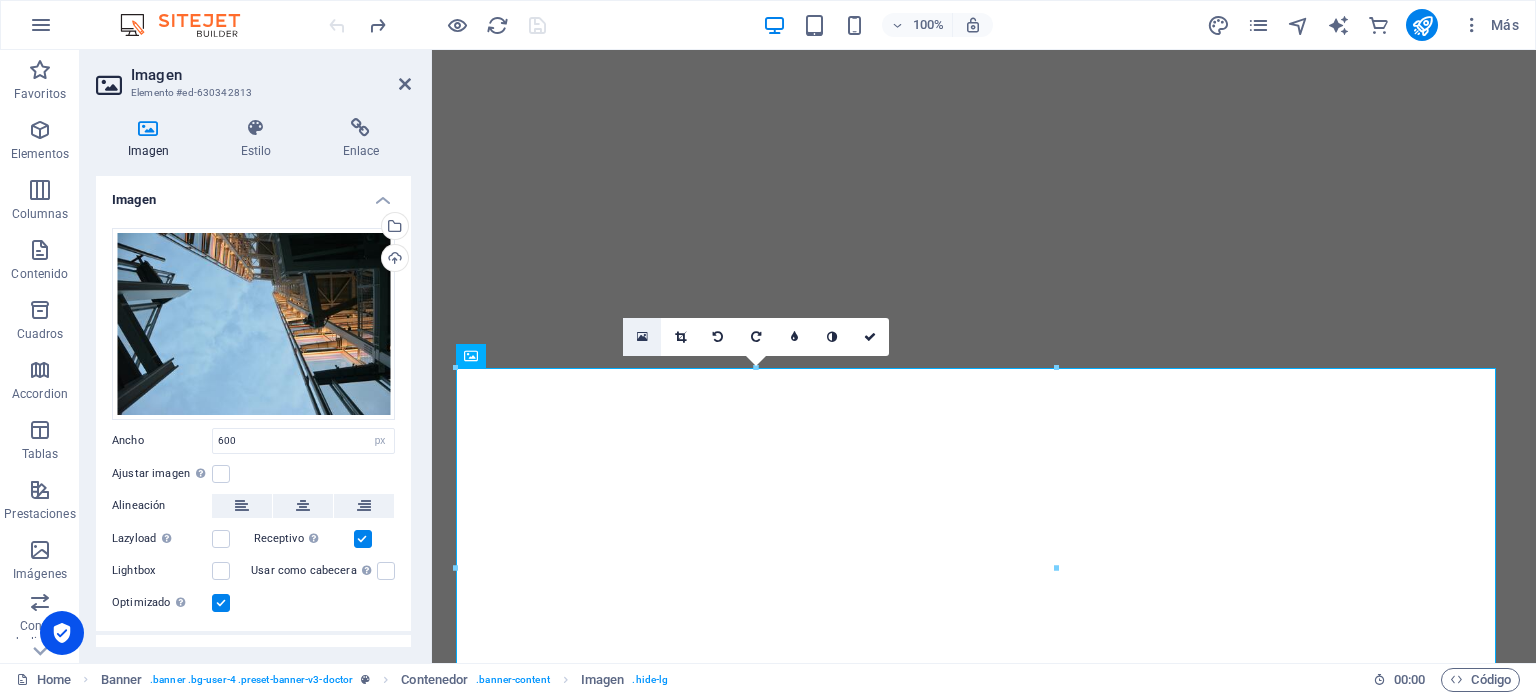 click at bounding box center [642, 337] 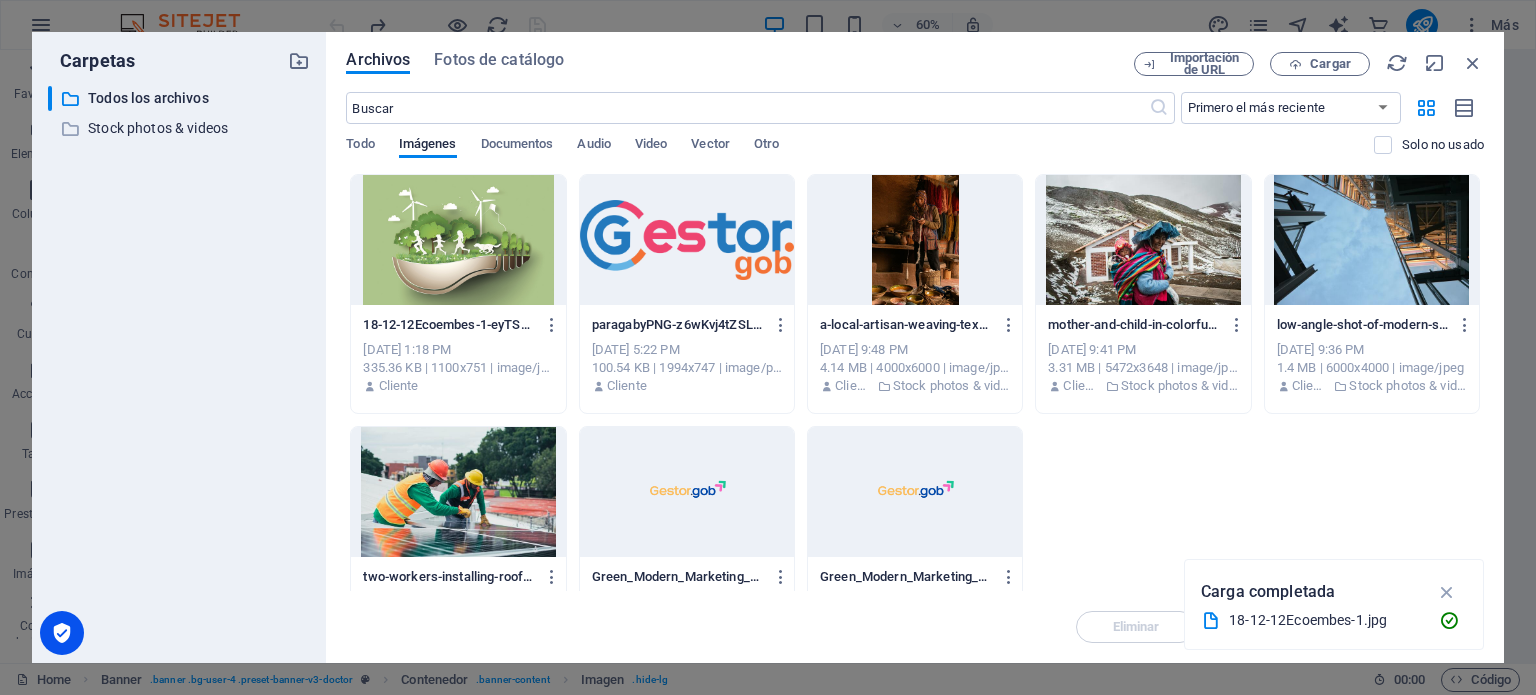 click at bounding box center [458, 240] 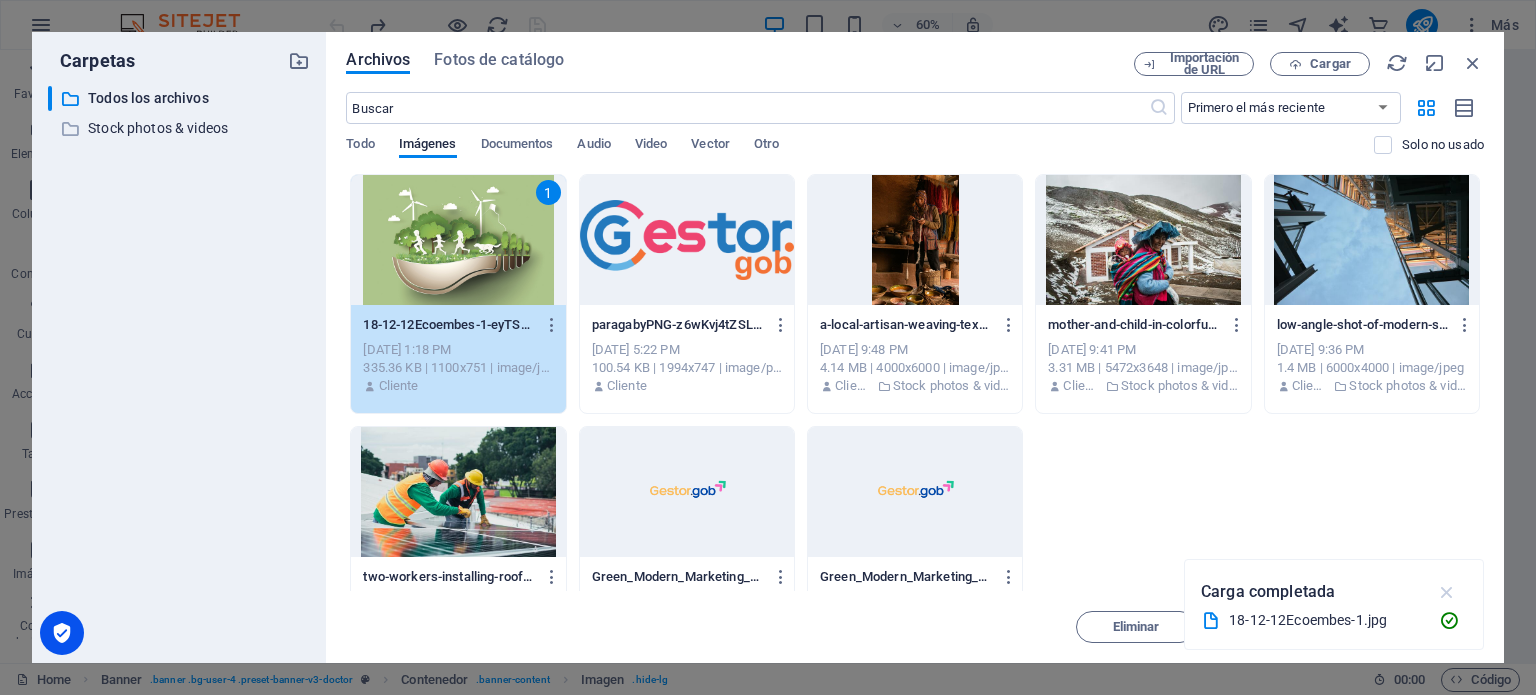 click at bounding box center [1447, 592] 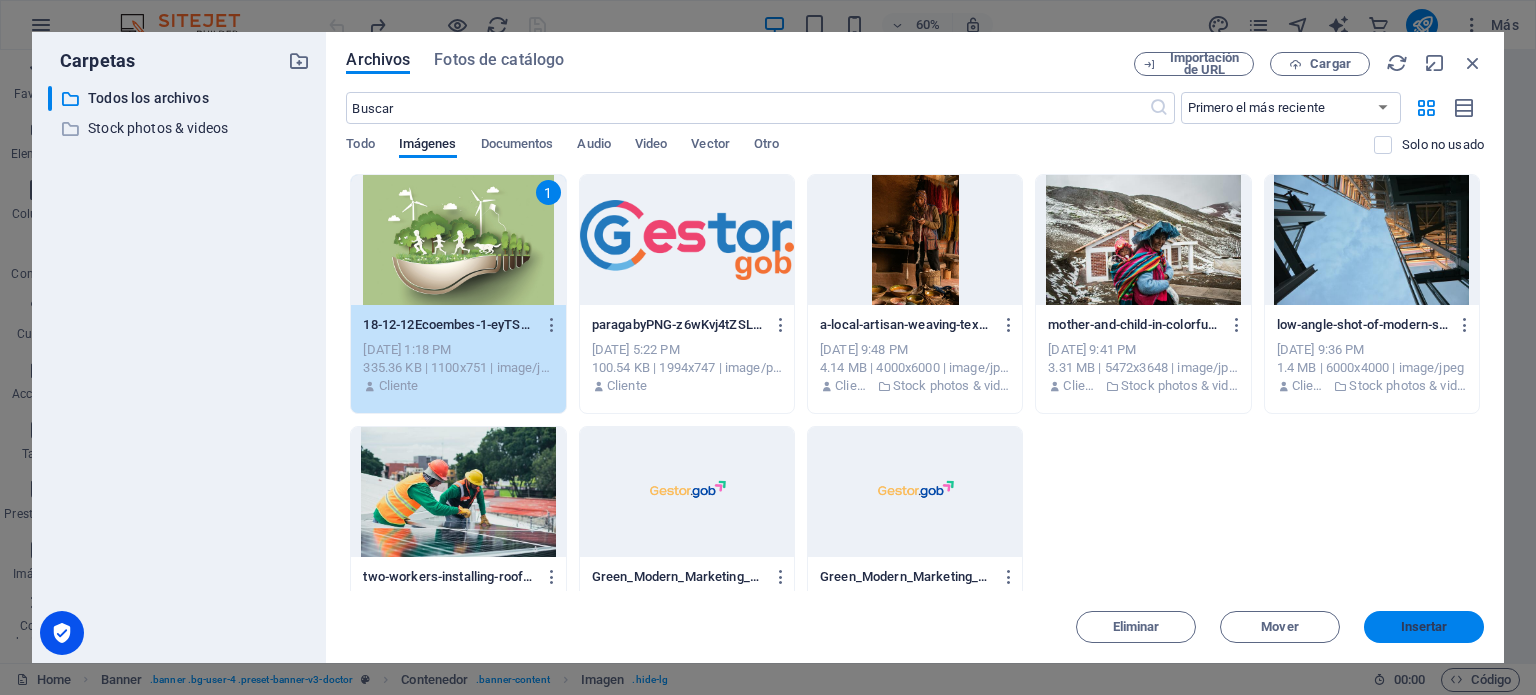 click on "Insertar" at bounding box center (1424, 627) 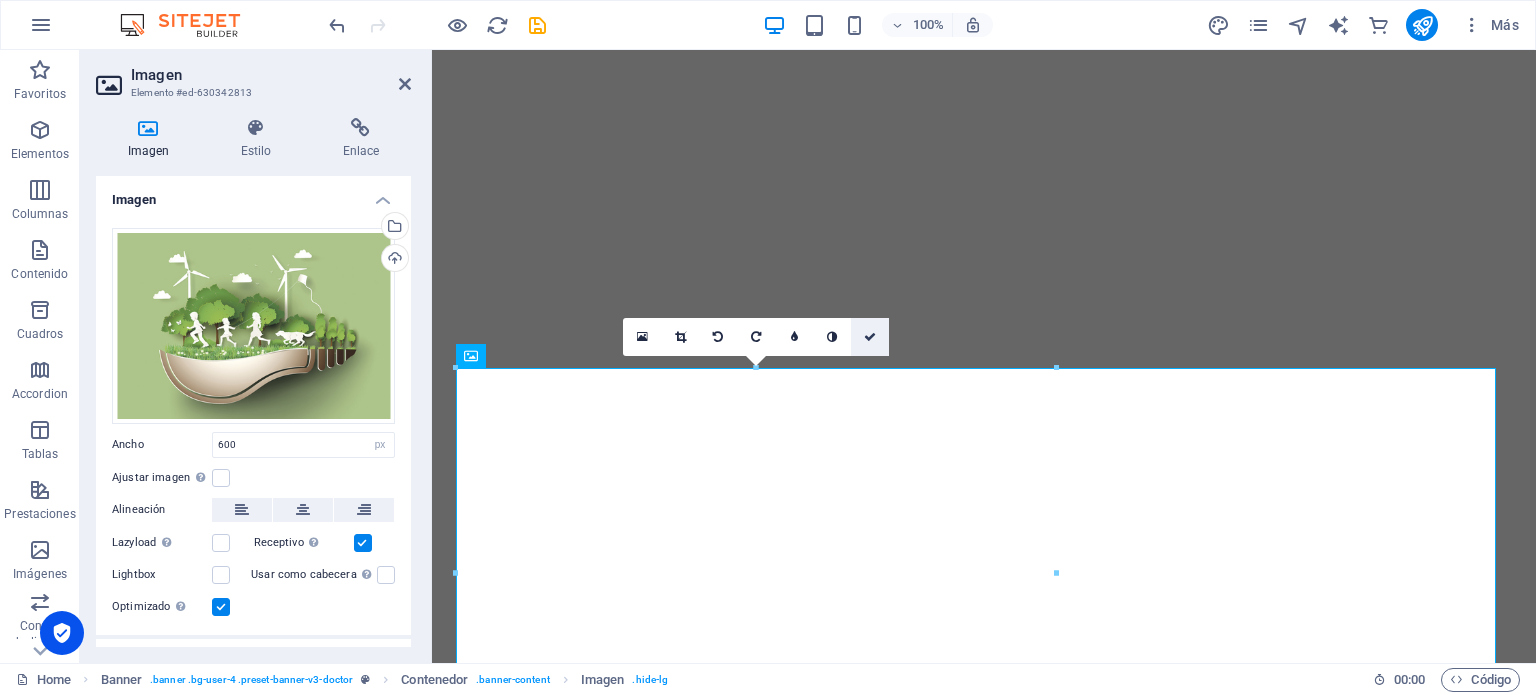 click at bounding box center [870, 337] 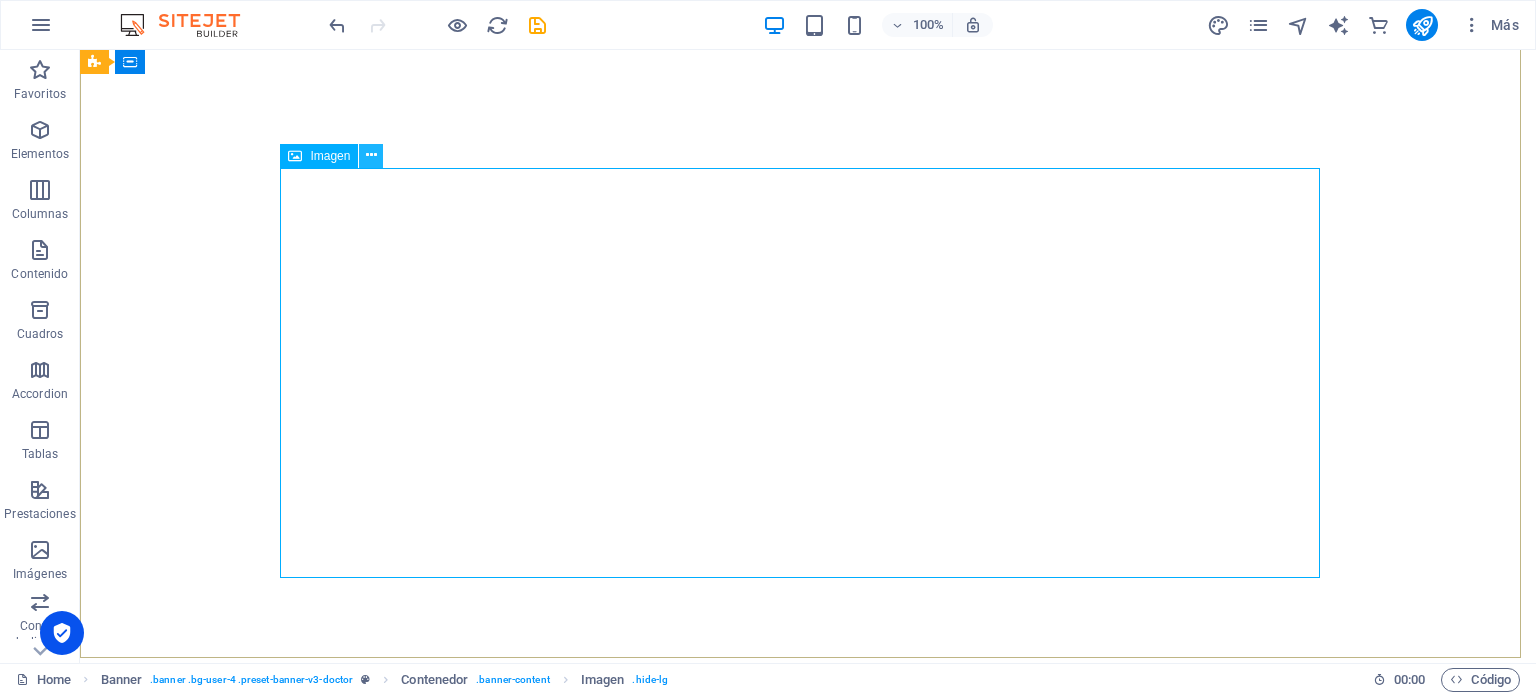 click at bounding box center (371, 155) 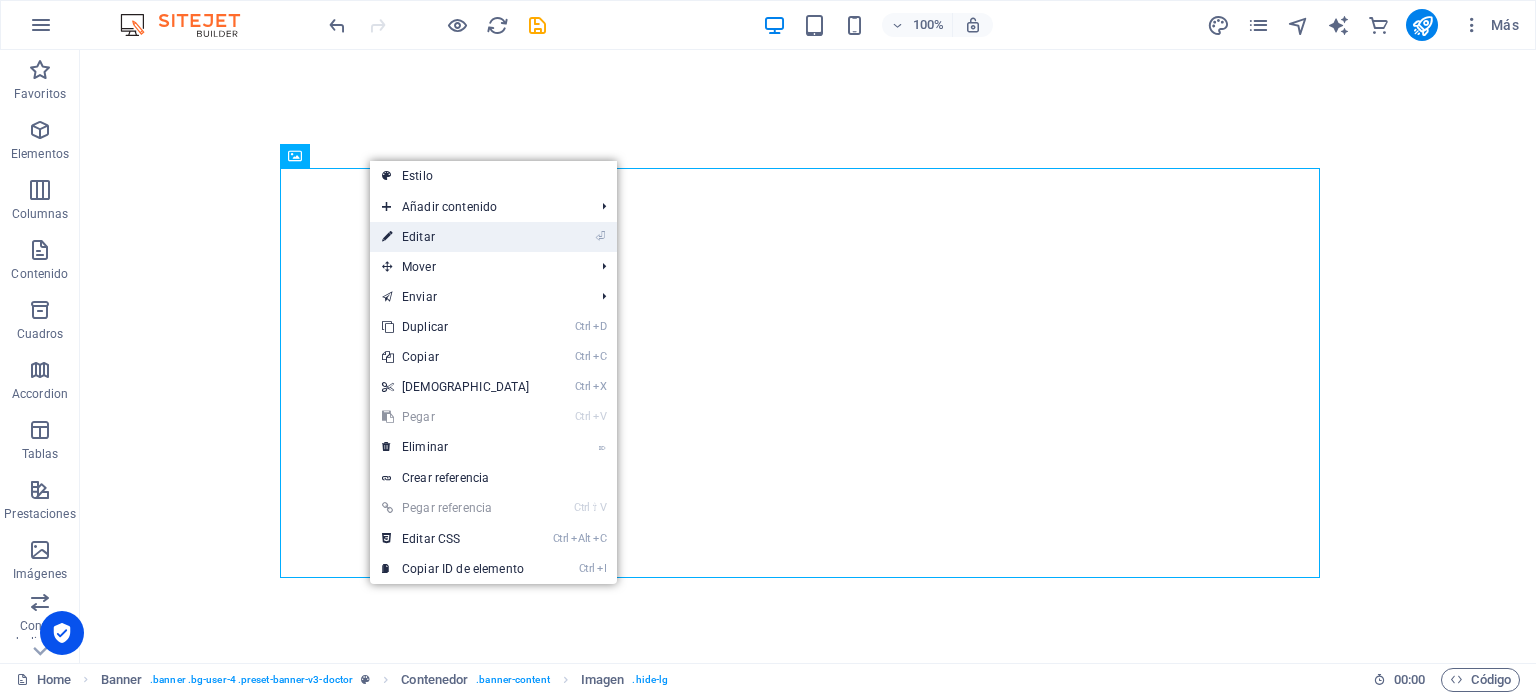 click on "⏎  Editar" at bounding box center [456, 237] 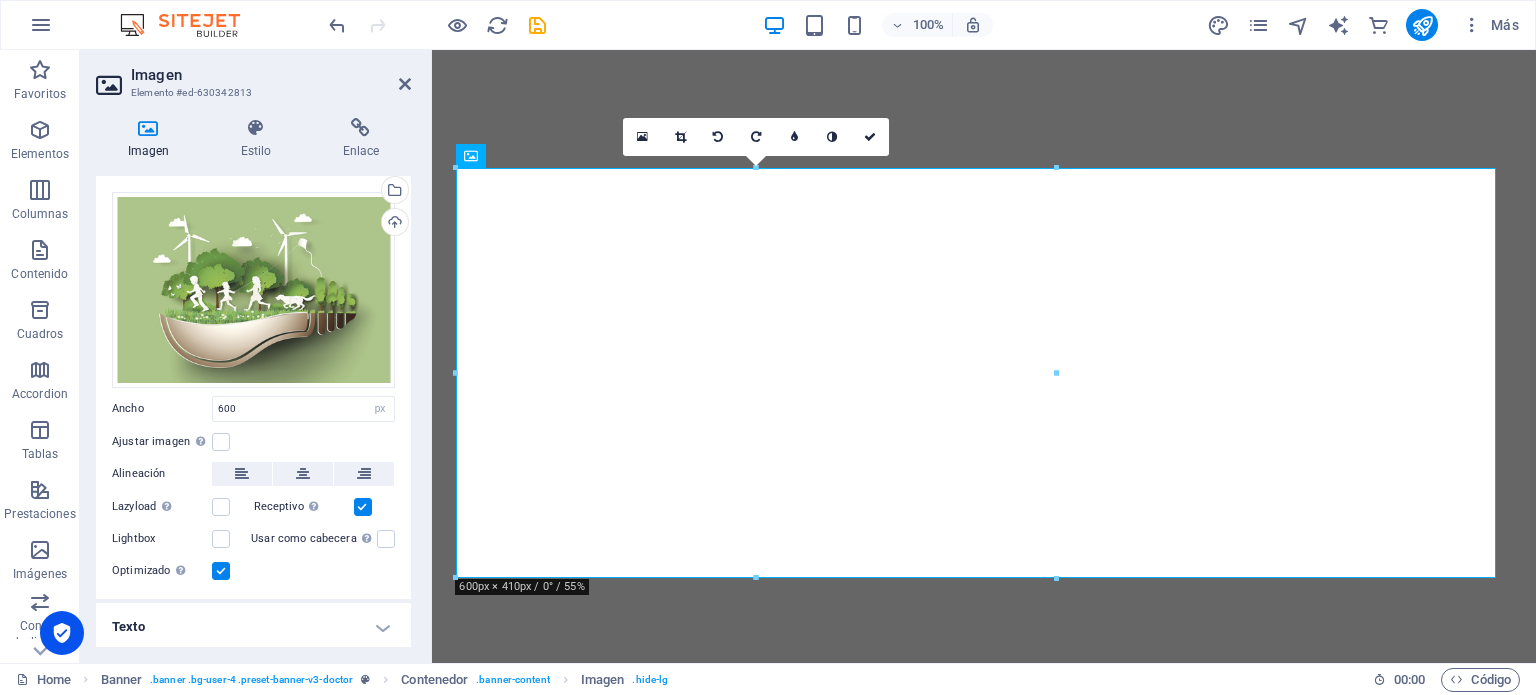 scroll, scrollTop: 0, scrollLeft: 0, axis: both 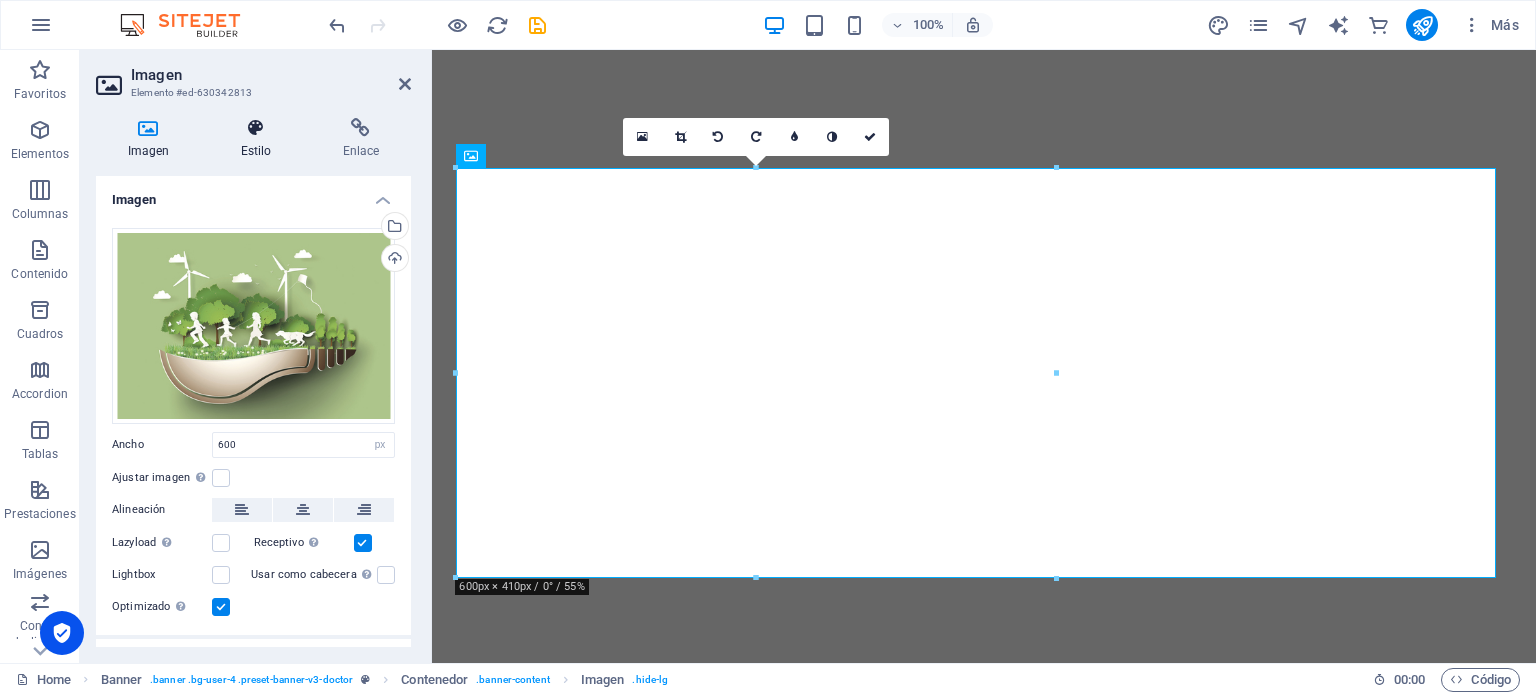 click on "Estilo" at bounding box center [260, 139] 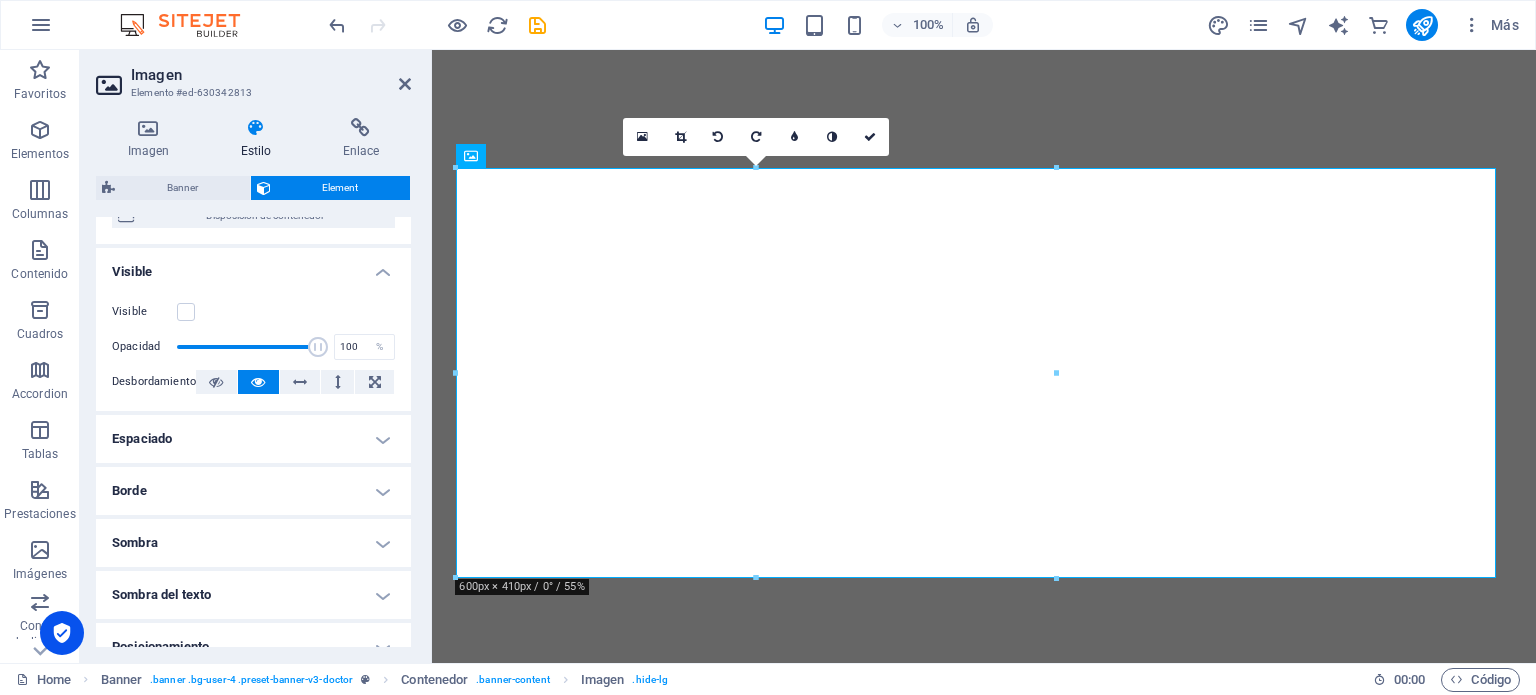 scroll, scrollTop: 300, scrollLeft: 0, axis: vertical 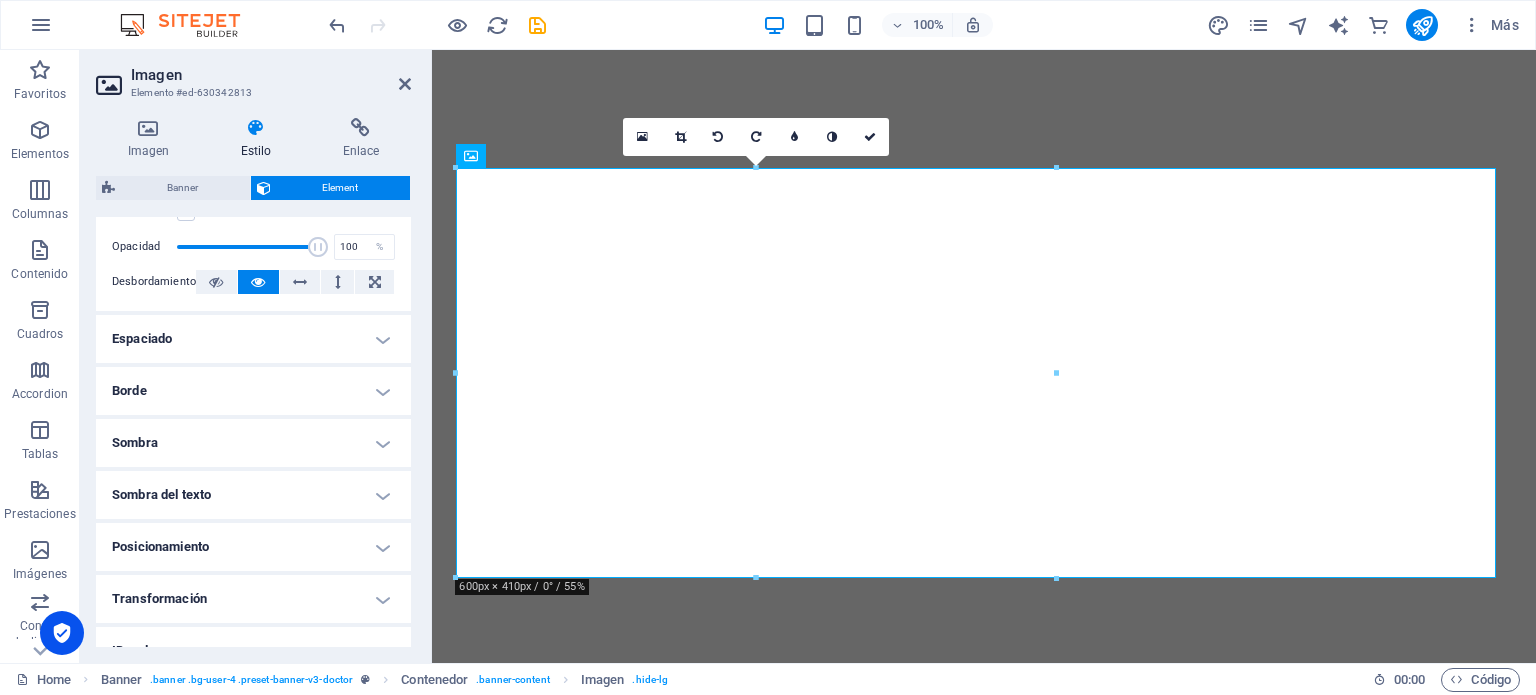click on "Sombra" at bounding box center (253, 443) 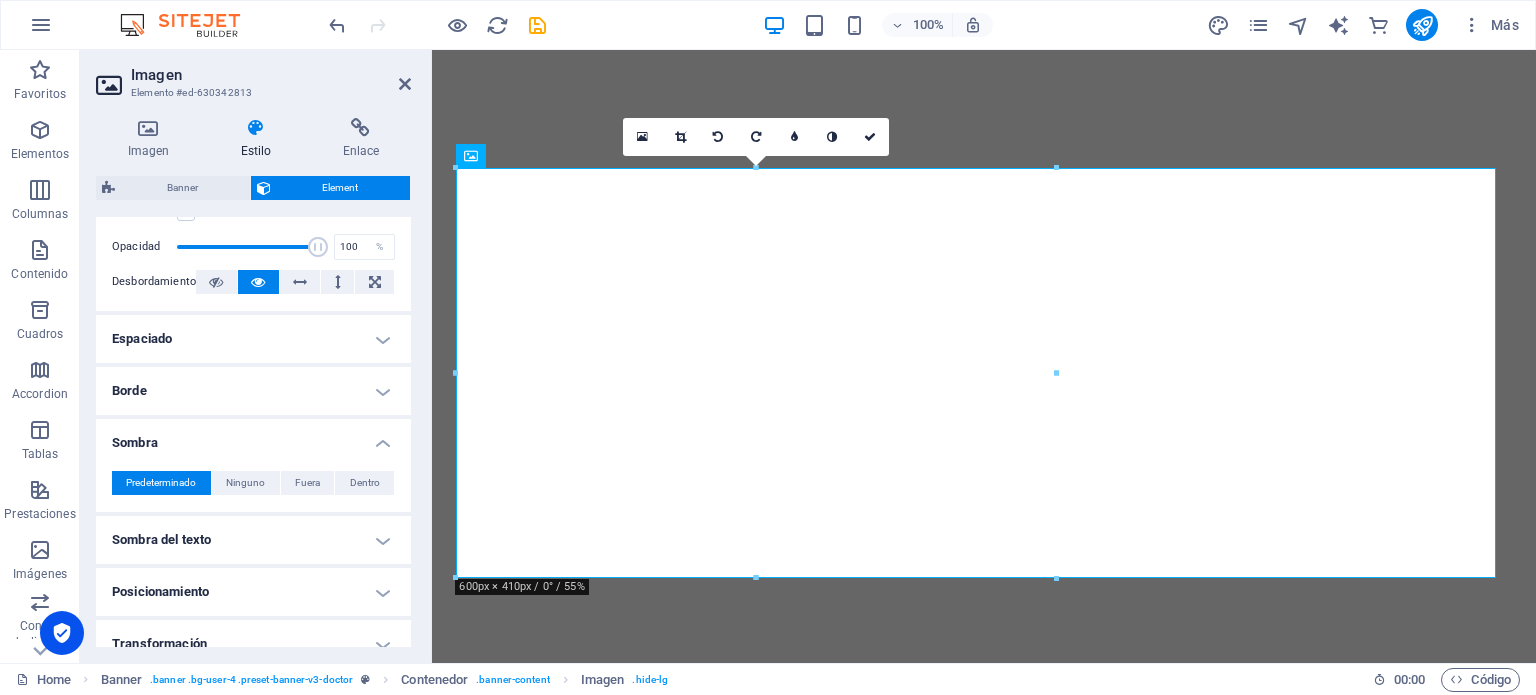 click on "Sombra" at bounding box center (253, 437) 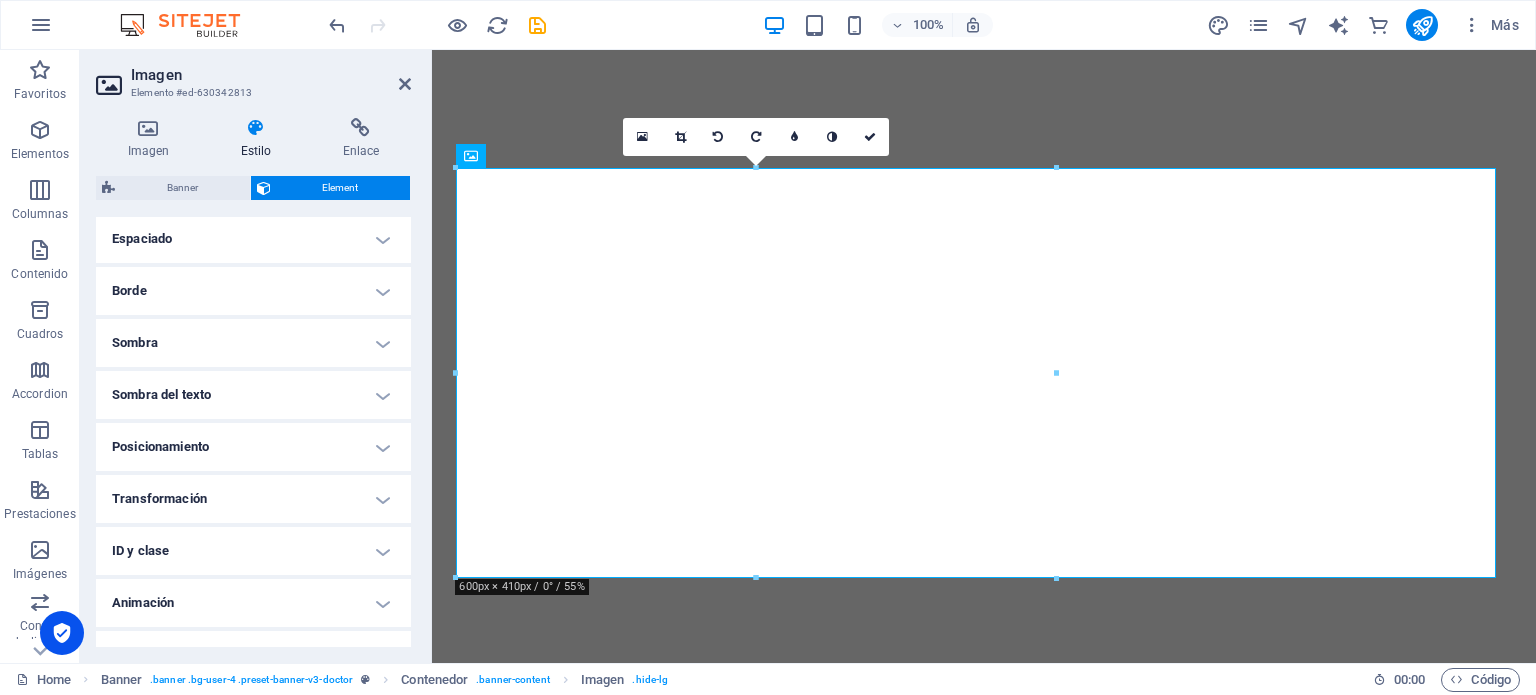 scroll, scrollTop: 431, scrollLeft: 0, axis: vertical 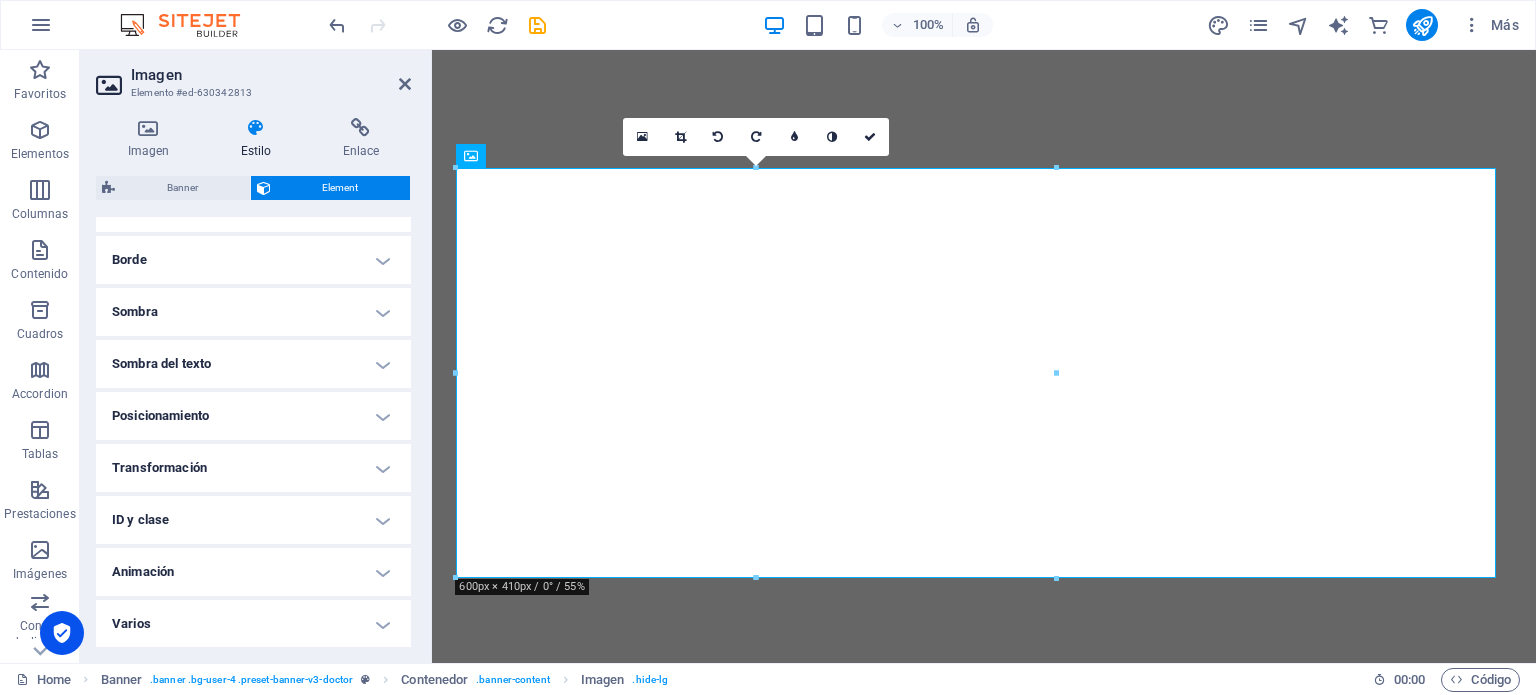 click on "Animación" at bounding box center (253, 572) 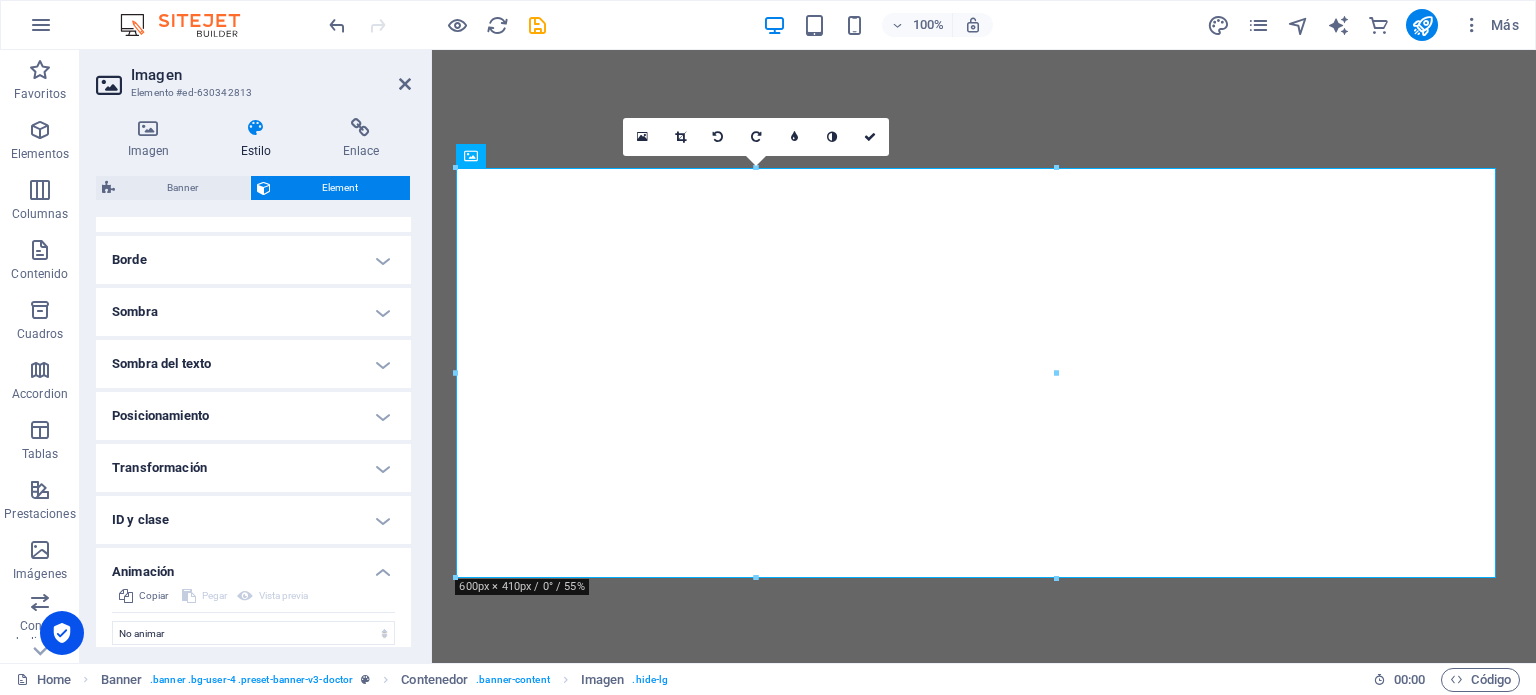 scroll, scrollTop: 496, scrollLeft: 0, axis: vertical 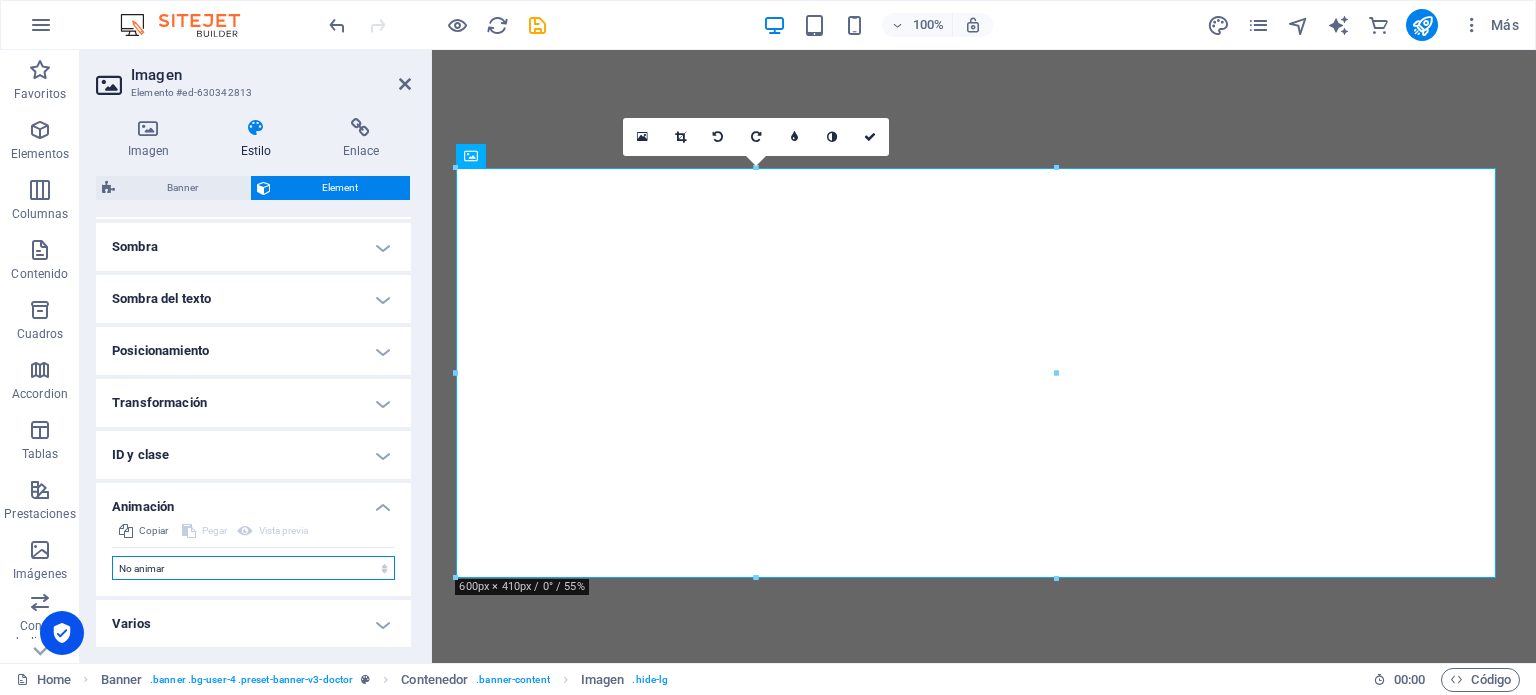 click on "No animar Mostrar / Ocultar Subir/bajar Acercar/alejar Deslizar de izquierda a derecha Deslizar de derecha a izquierda Deslizar de arriba a abajo Deslizar de abajo a arriba Pulsación Parpadeo Abrir como superposición" at bounding box center [253, 568] 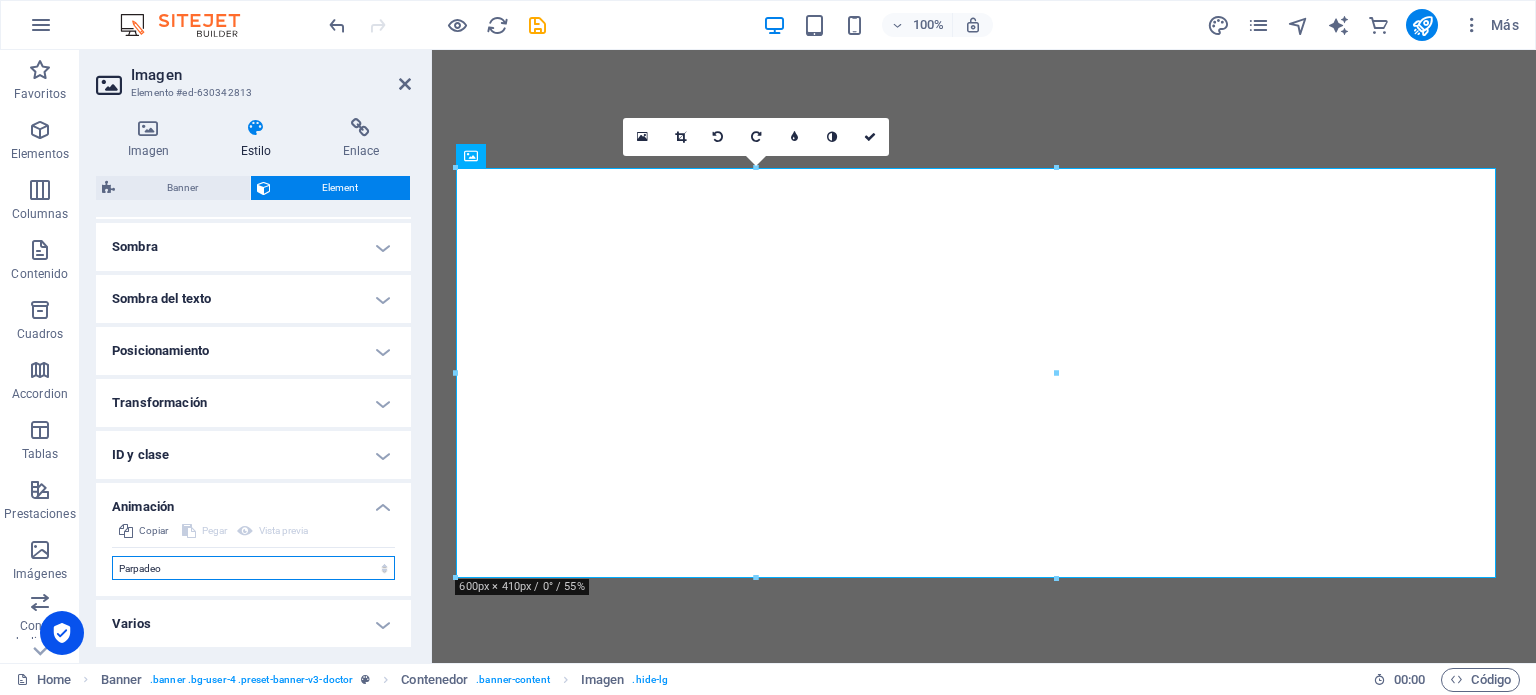 click on "No animar Mostrar / Ocultar Subir/bajar Acercar/alejar Deslizar de izquierda a derecha Deslizar de derecha a izquierda Deslizar de arriba a abajo Deslizar de abajo a arriba Pulsación Parpadeo Abrir como superposición" at bounding box center [253, 568] 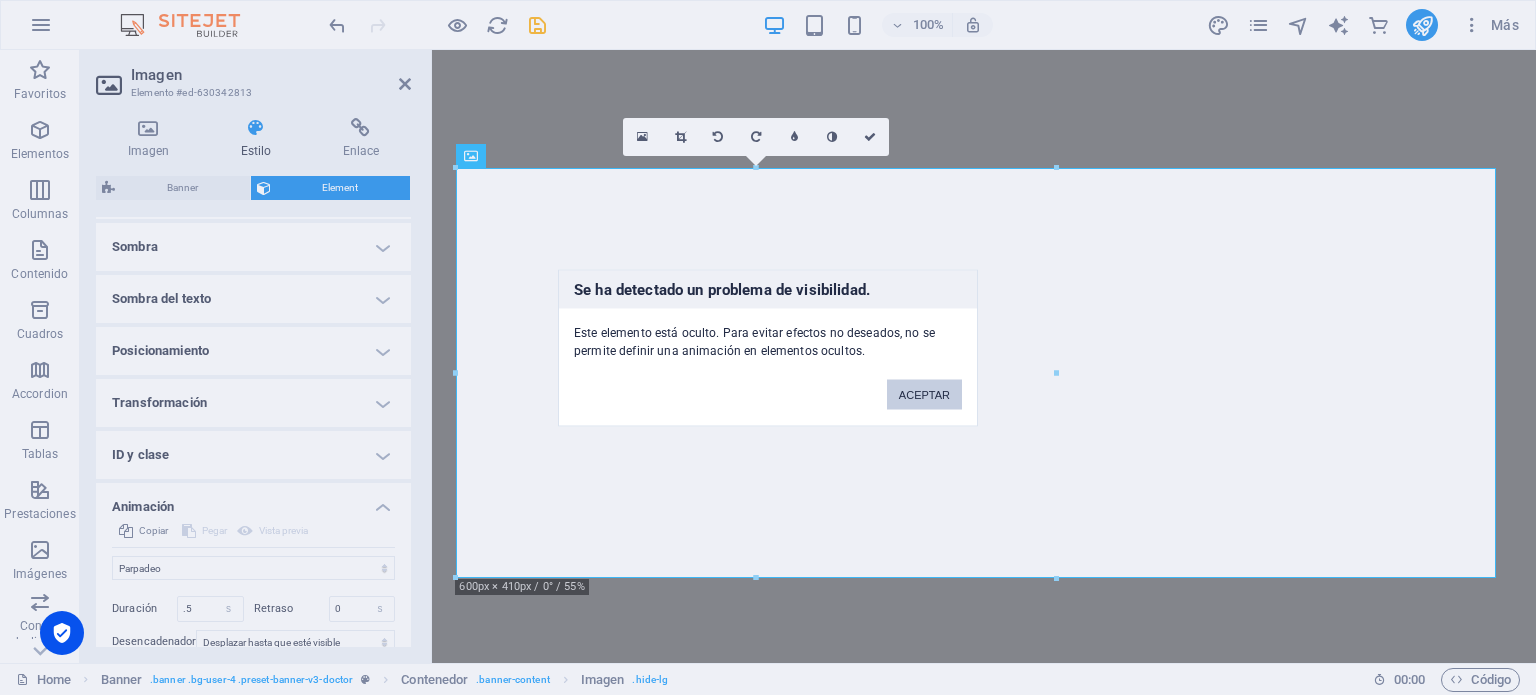 click on "ACEPTAR" at bounding box center [924, 394] 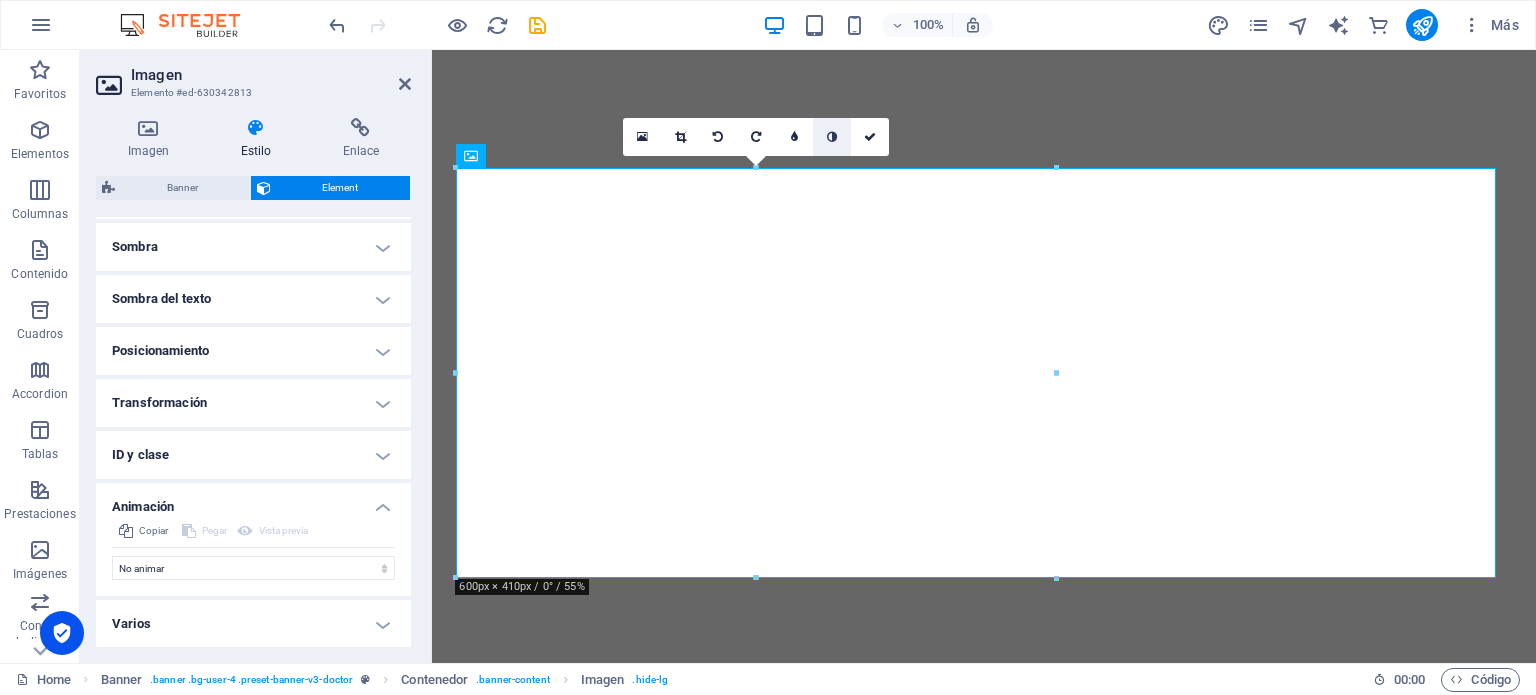 click at bounding box center [832, 137] 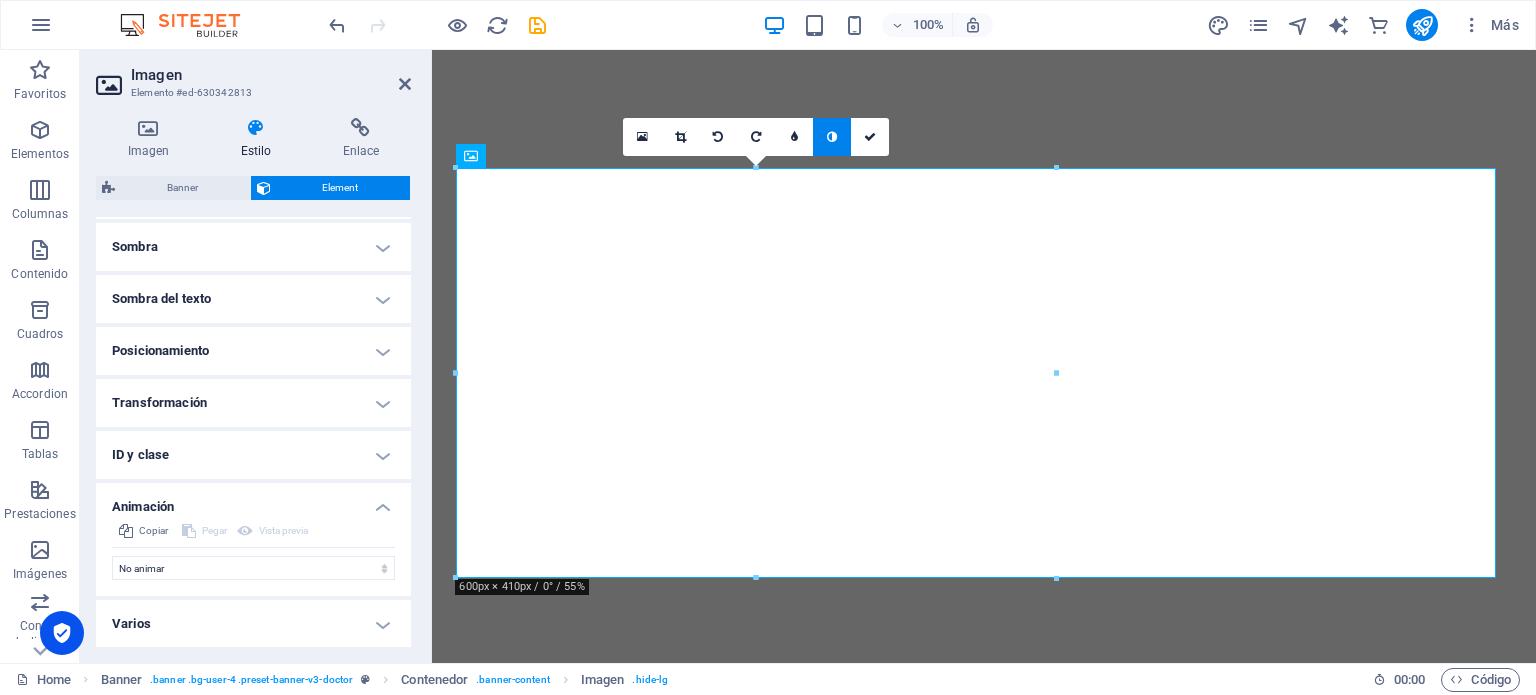 click at bounding box center (832, 137) 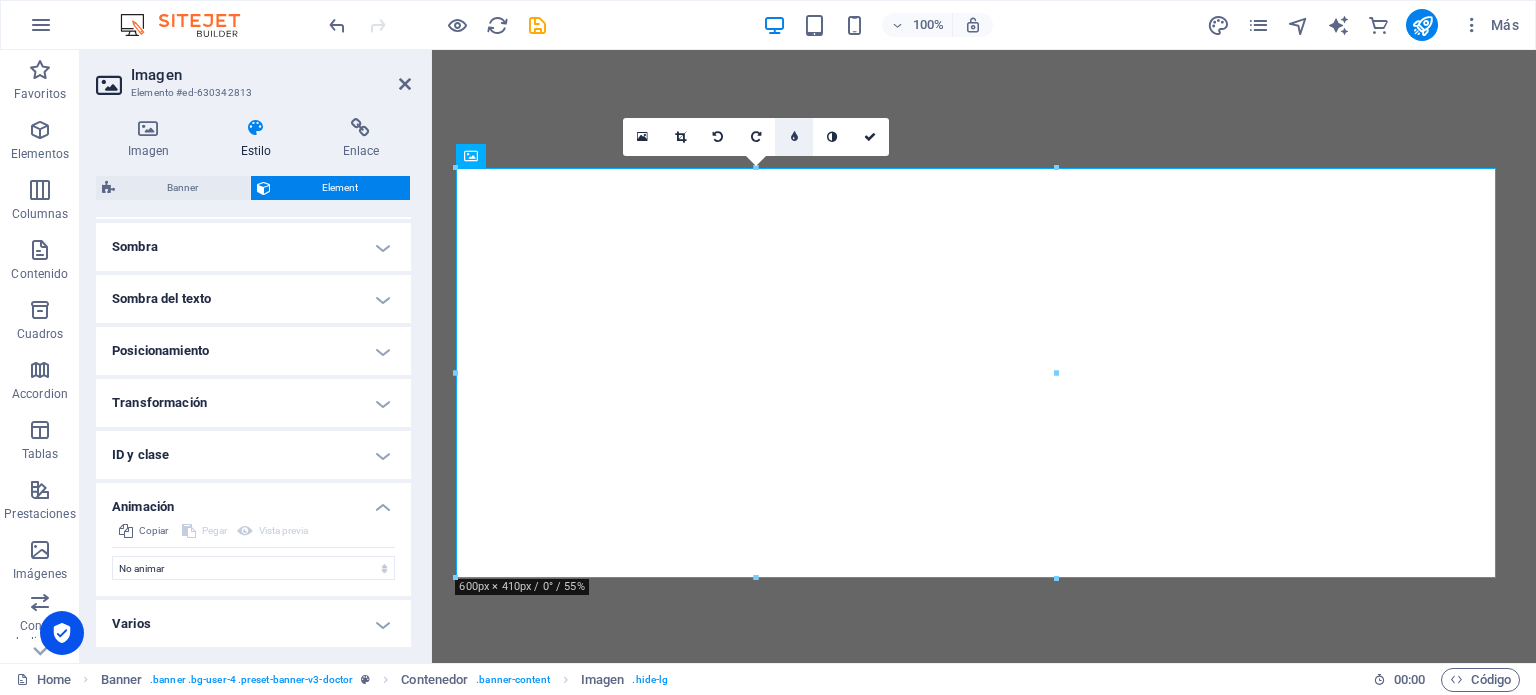 click at bounding box center (794, 137) 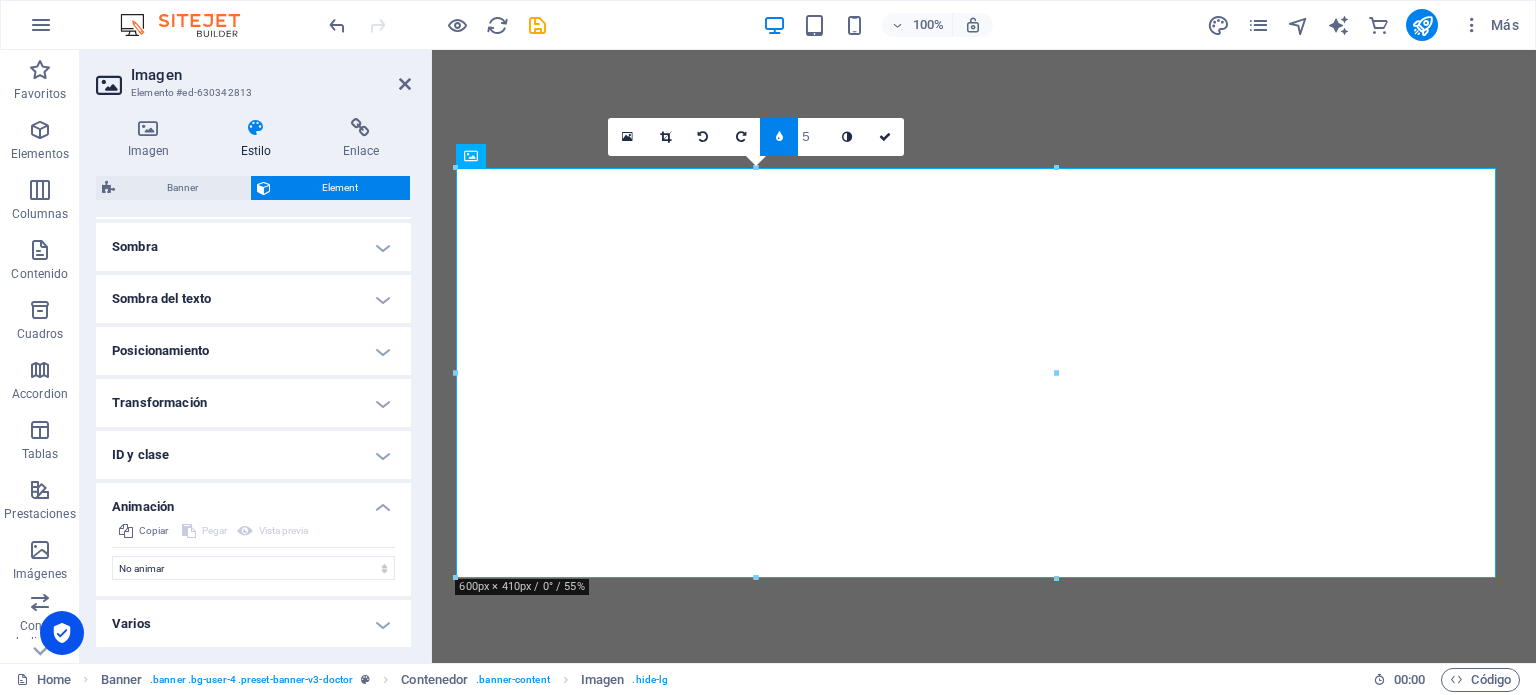 click at bounding box center [779, 137] 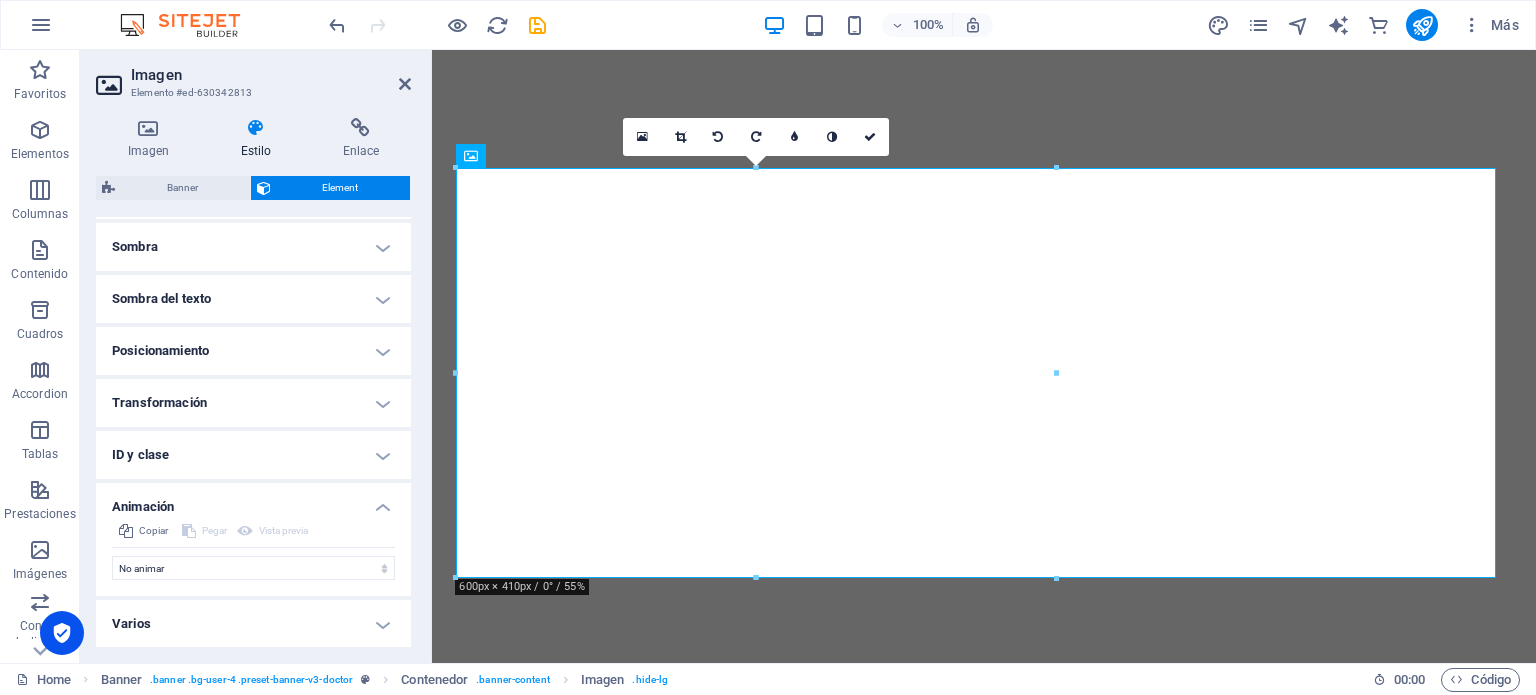 click on "Sombra" at bounding box center (253, 247) 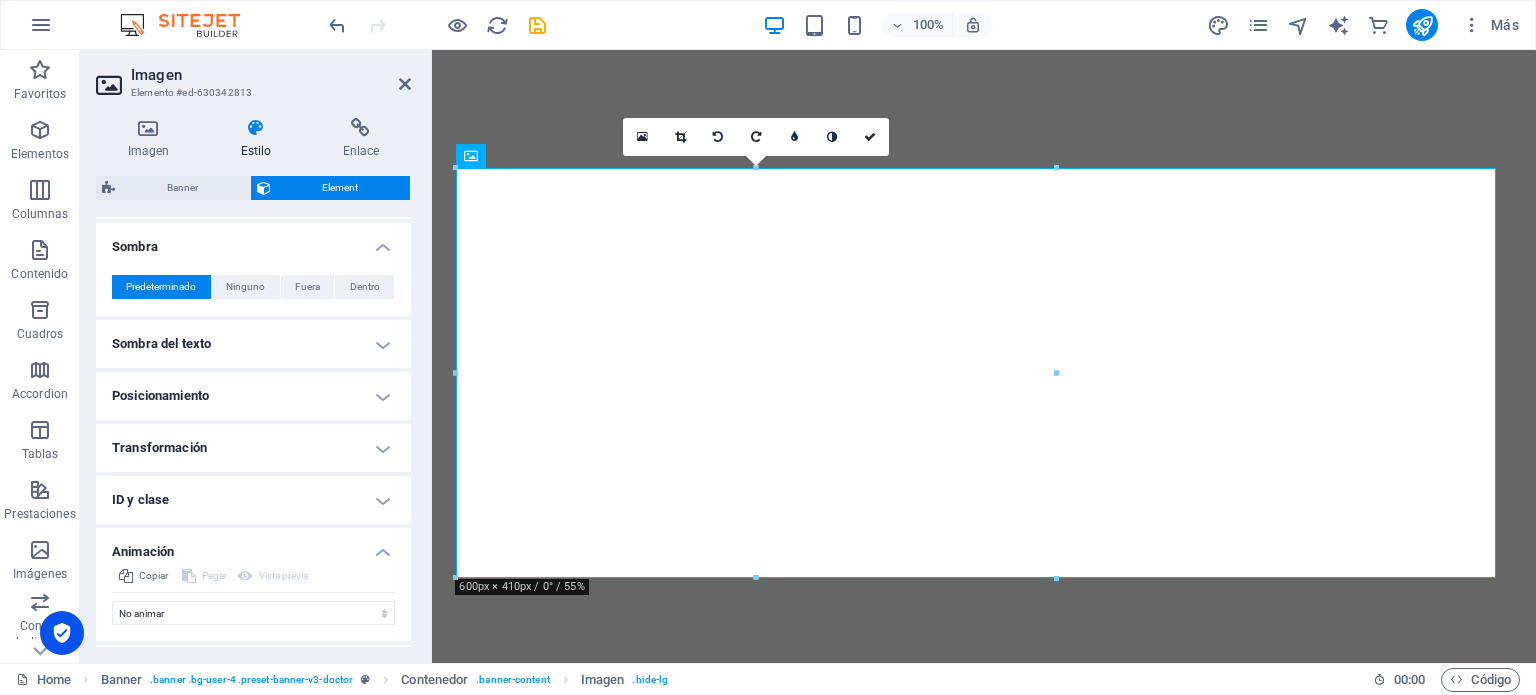 click on "Sombra" at bounding box center (253, 241) 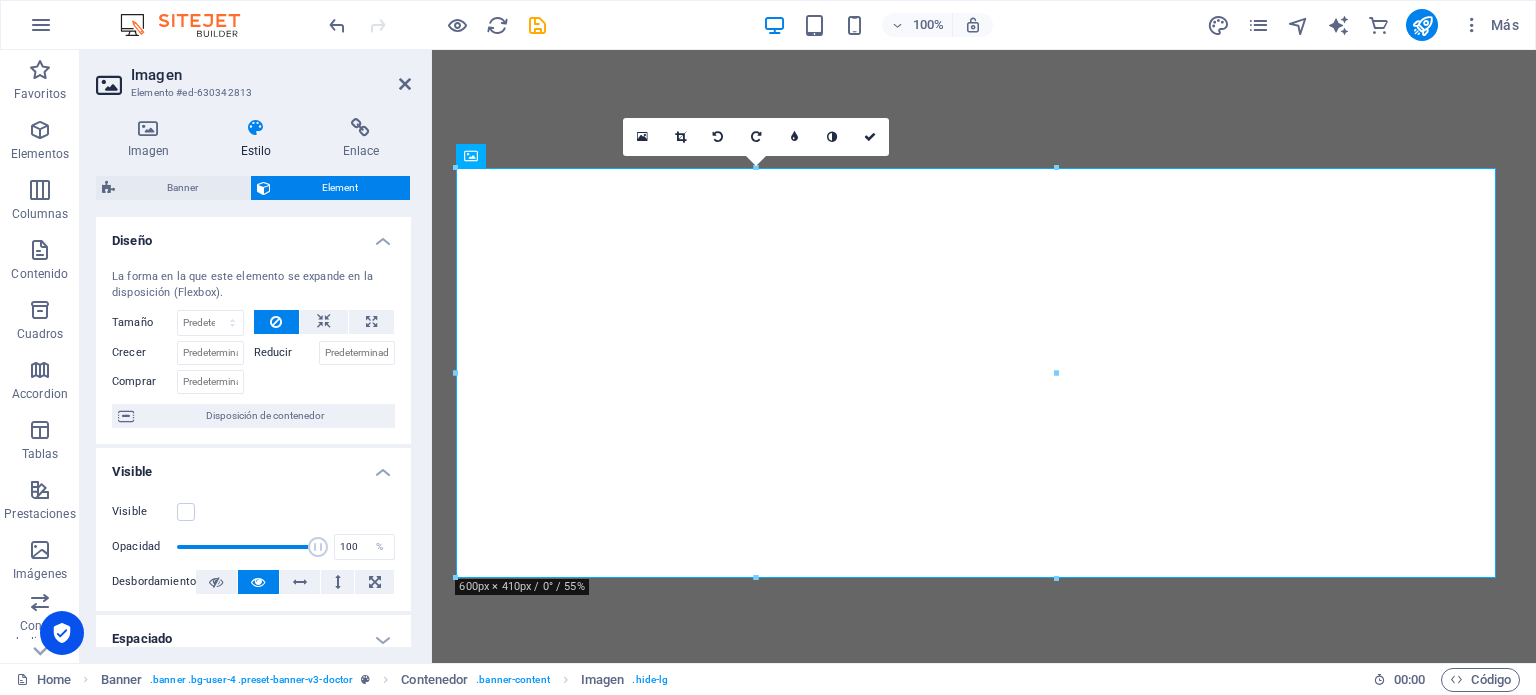 scroll, scrollTop: 200, scrollLeft: 0, axis: vertical 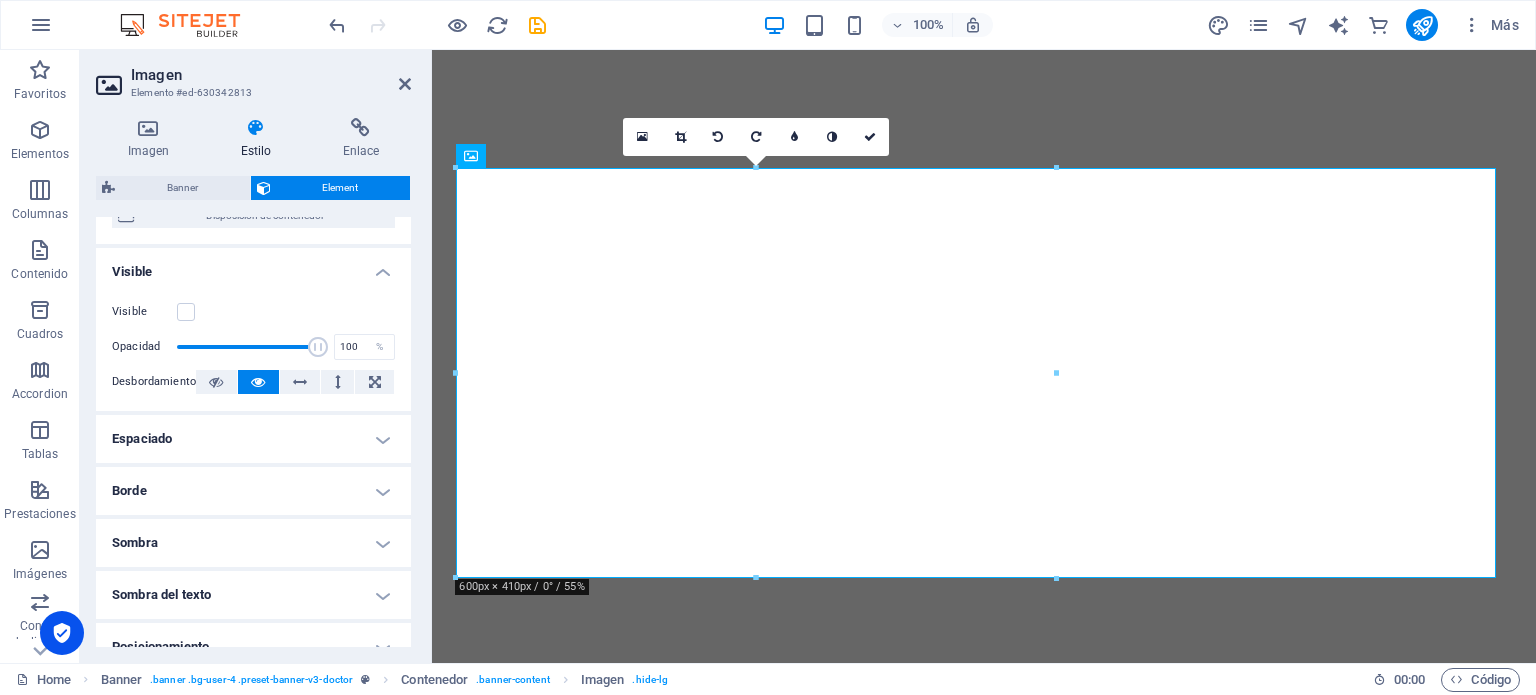 drag, startPoint x: 300, startPoint y: 343, endPoint x: 324, endPoint y: 351, distance: 25.298222 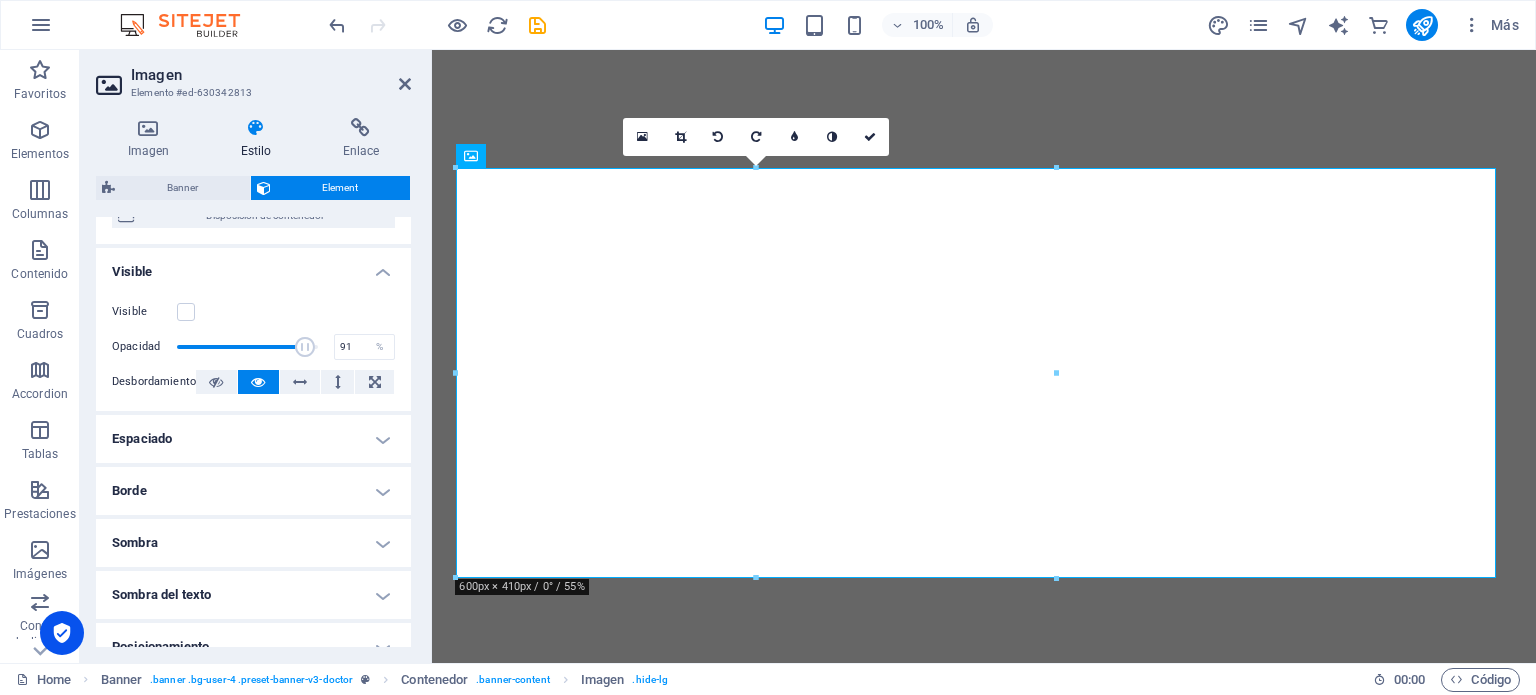 type on "90" 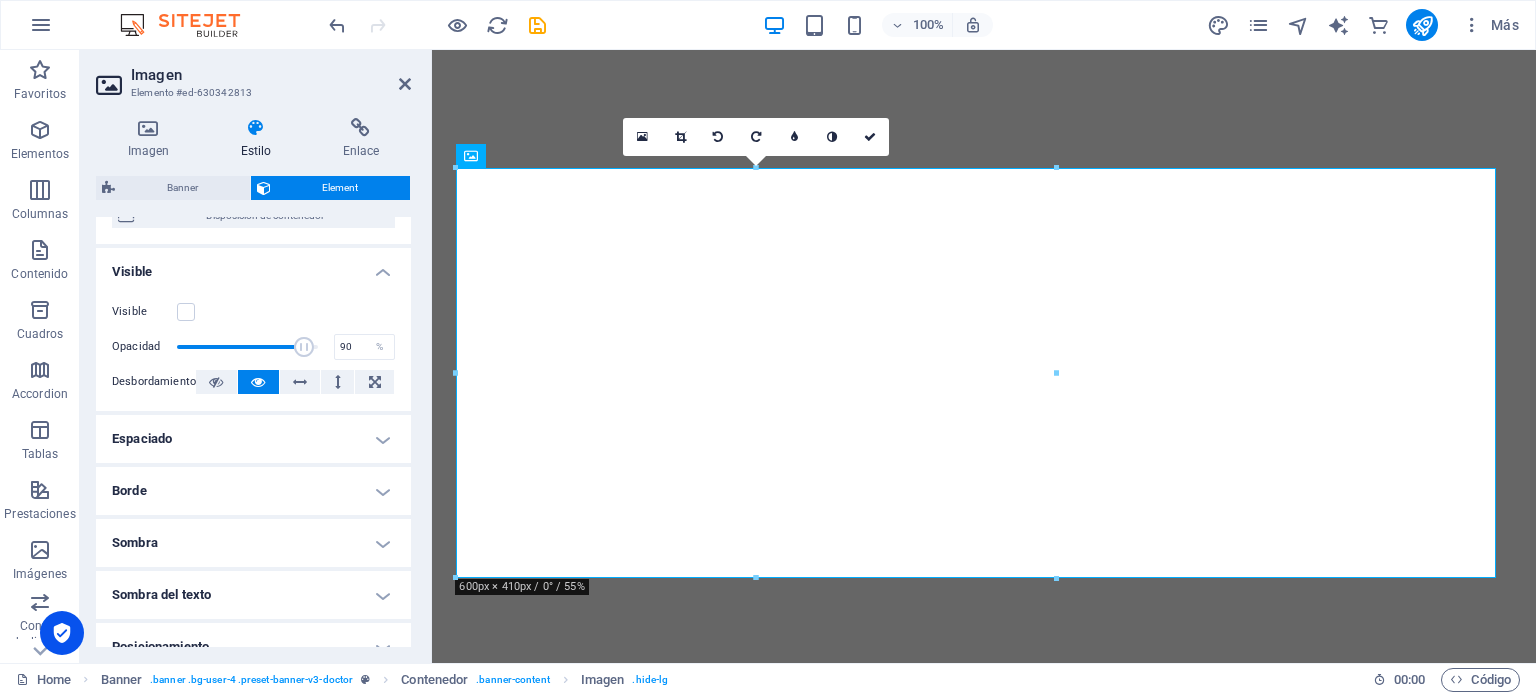 drag, startPoint x: 309, startPoint y: 344, endPoint x: 300, endPoint y: 339, distance: 10.29563 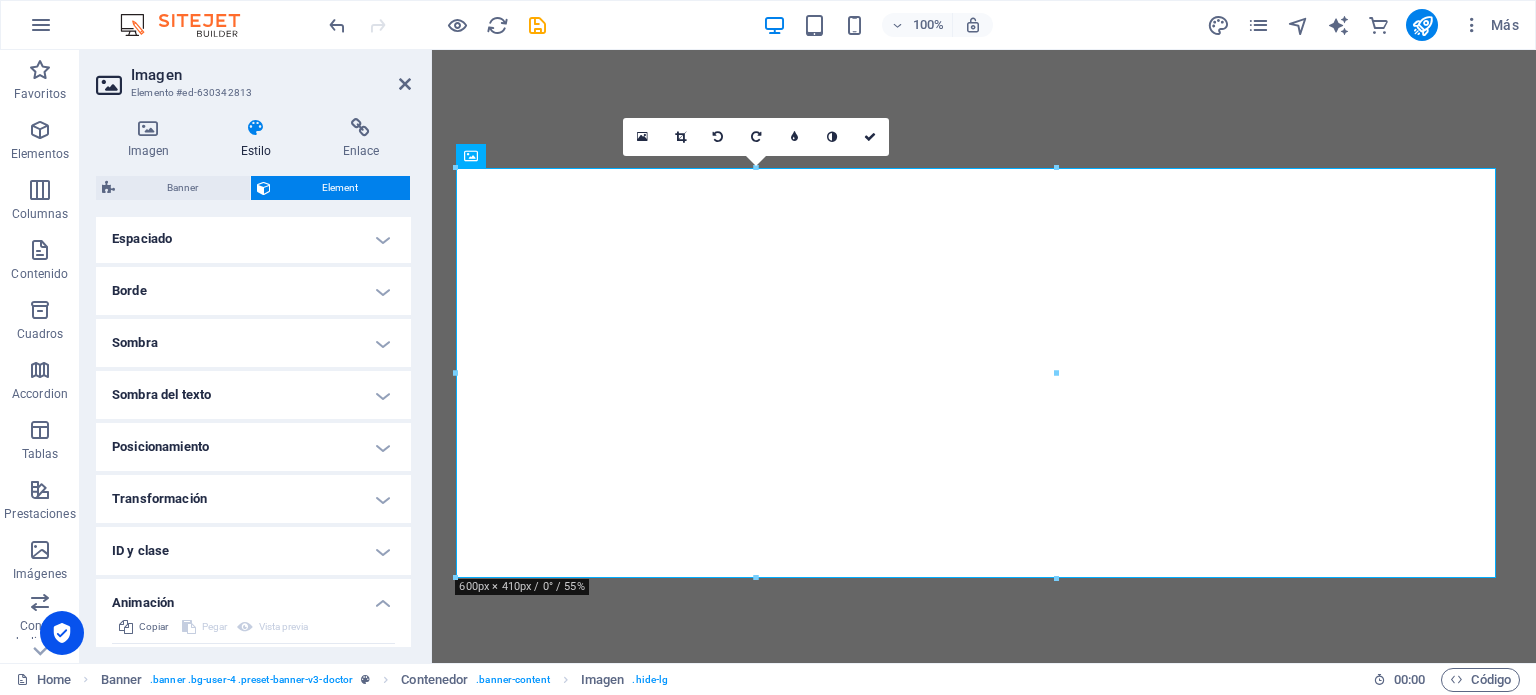 scroll, scrollTop: 496, scrollLeft: 0, axis: vertical 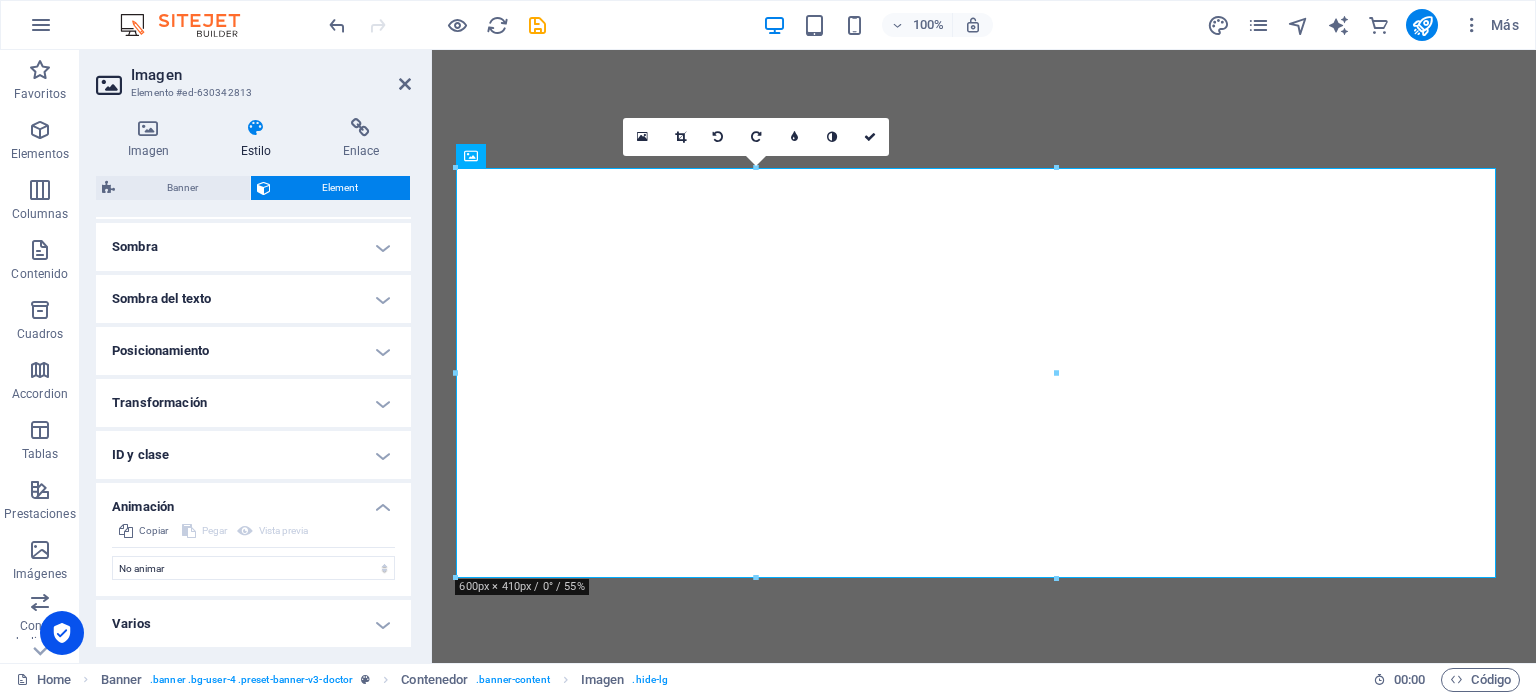 click on "Transformación" at bounding box center [253, 403] 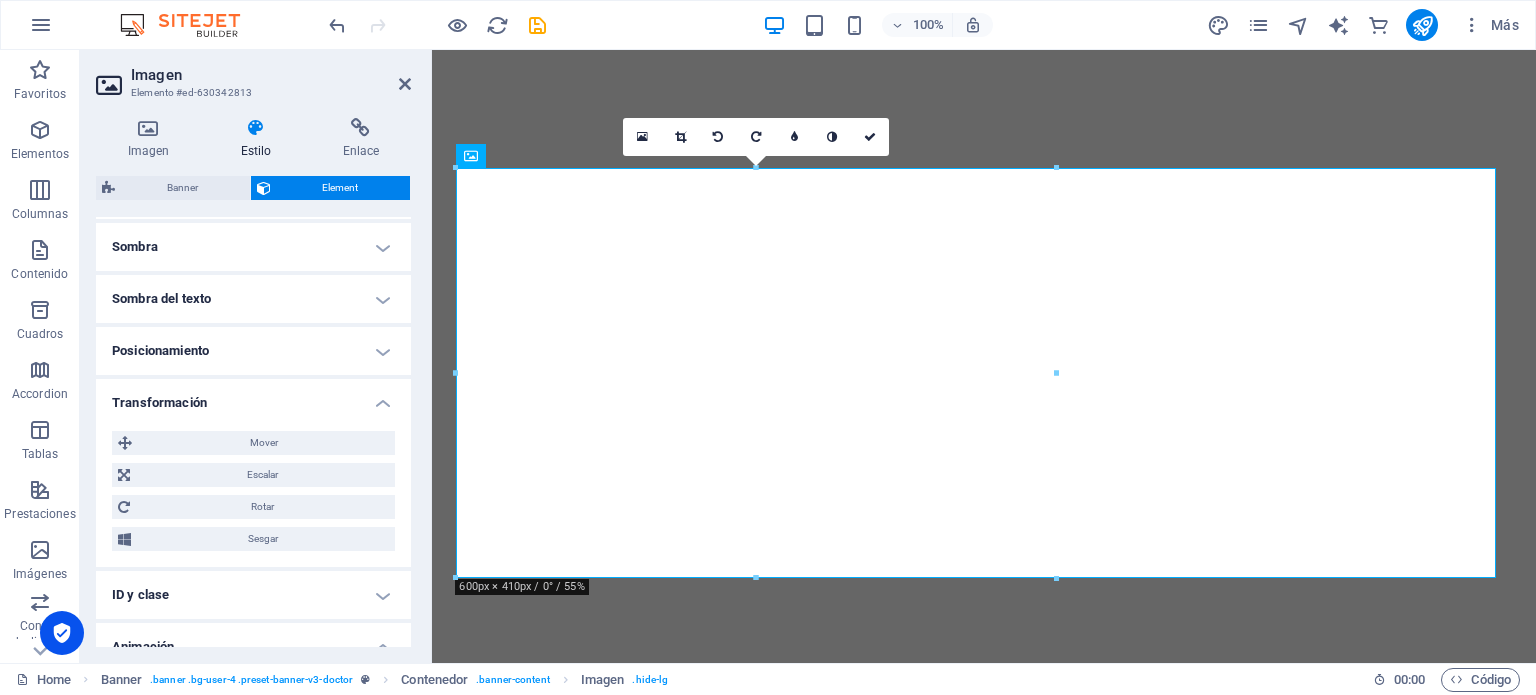 click on "Transformación" at bounding box center [253, 397] 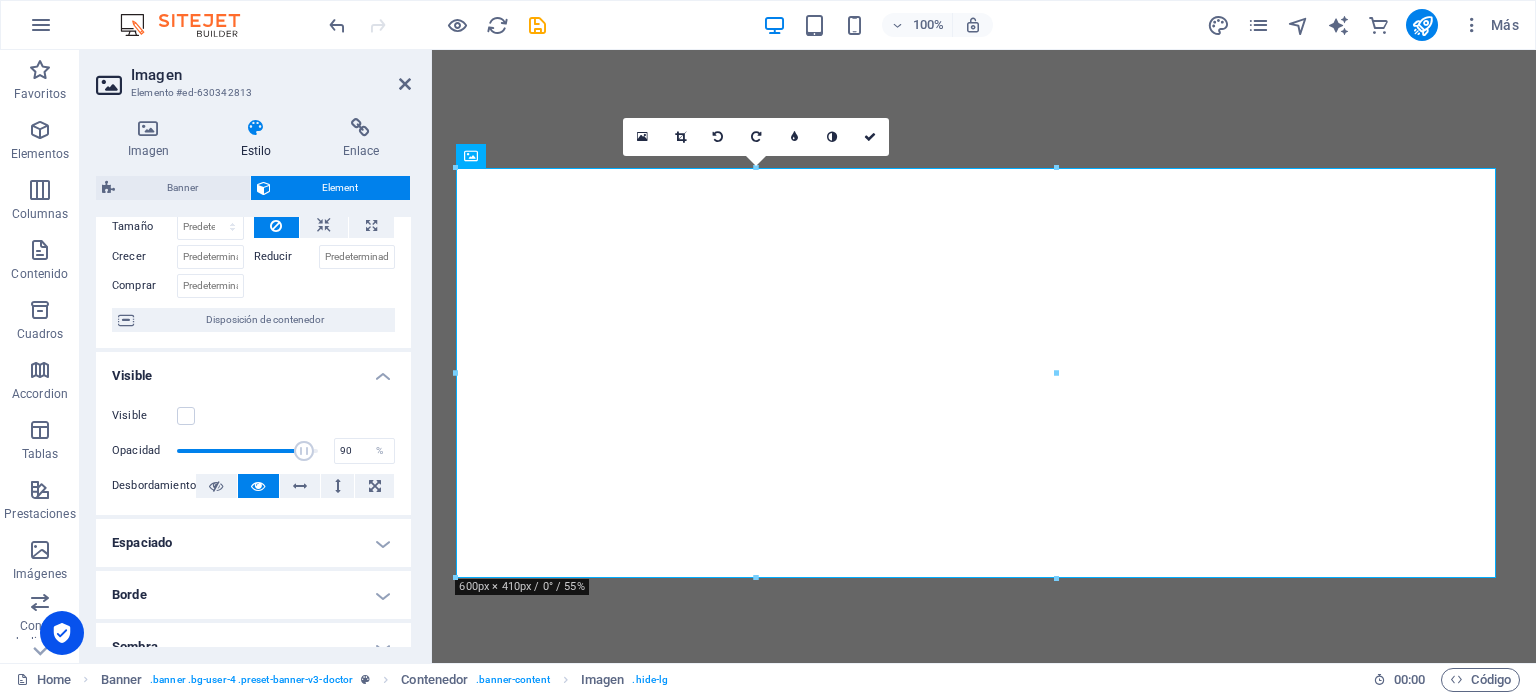 scroll, scrollTop: 0, scrollLeft: 0, axis: both 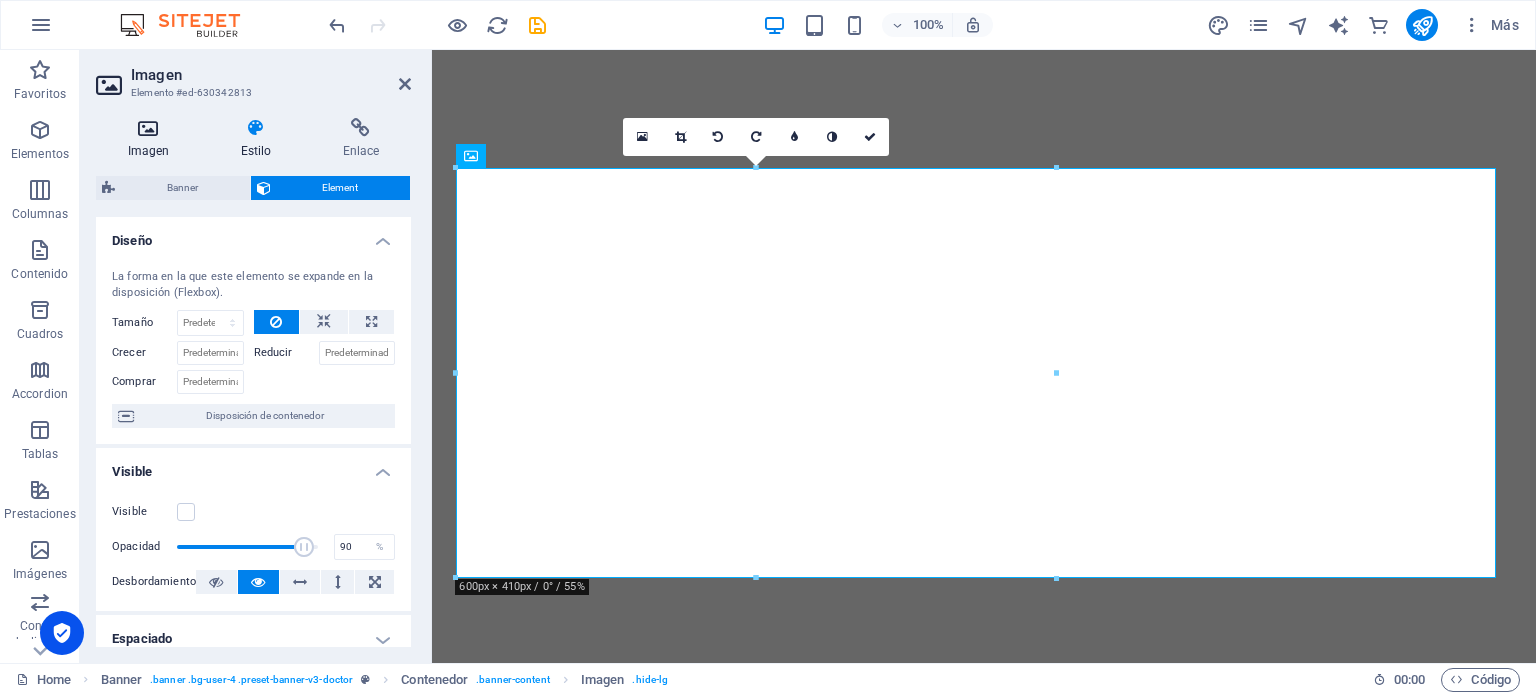 click on "Imagen" at bounding box center (152, 139) 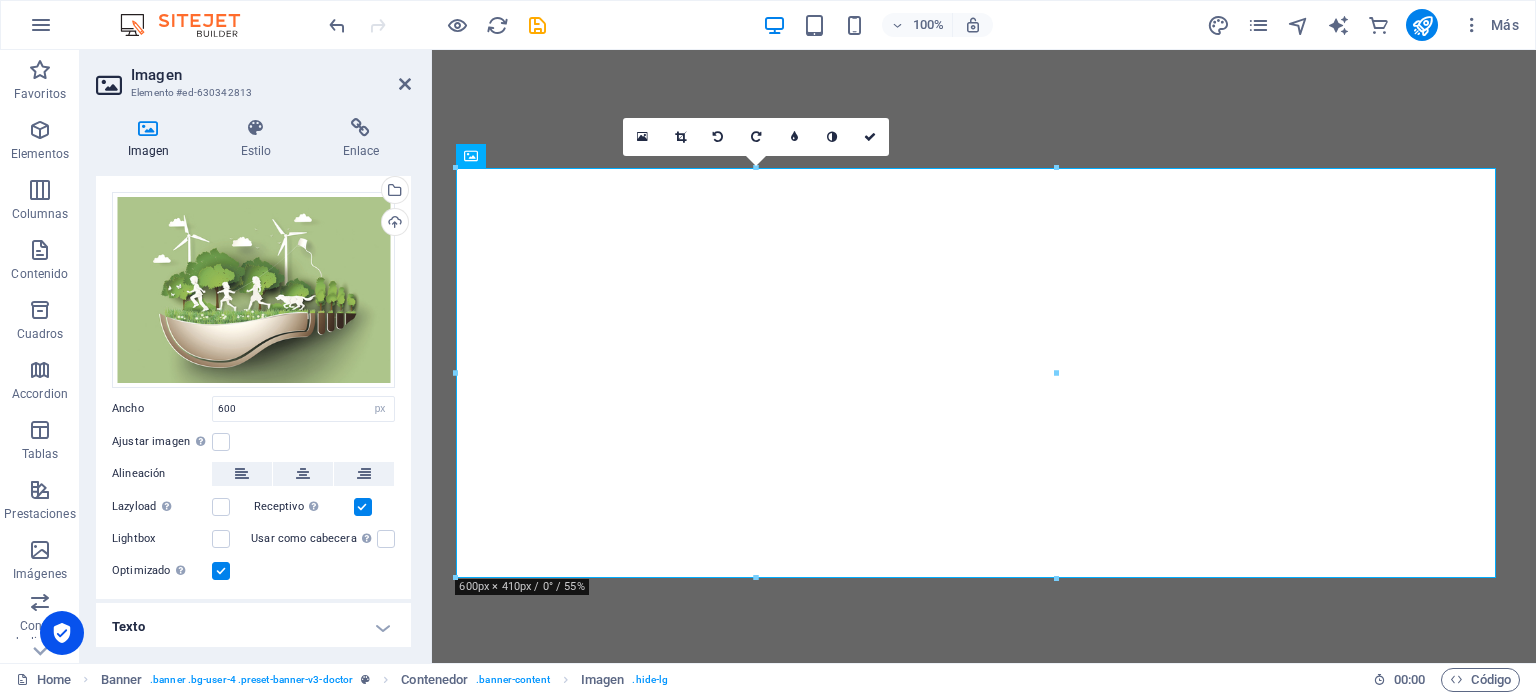 scroll, scrollTop: 0, scrollLeft: 0, axis: both 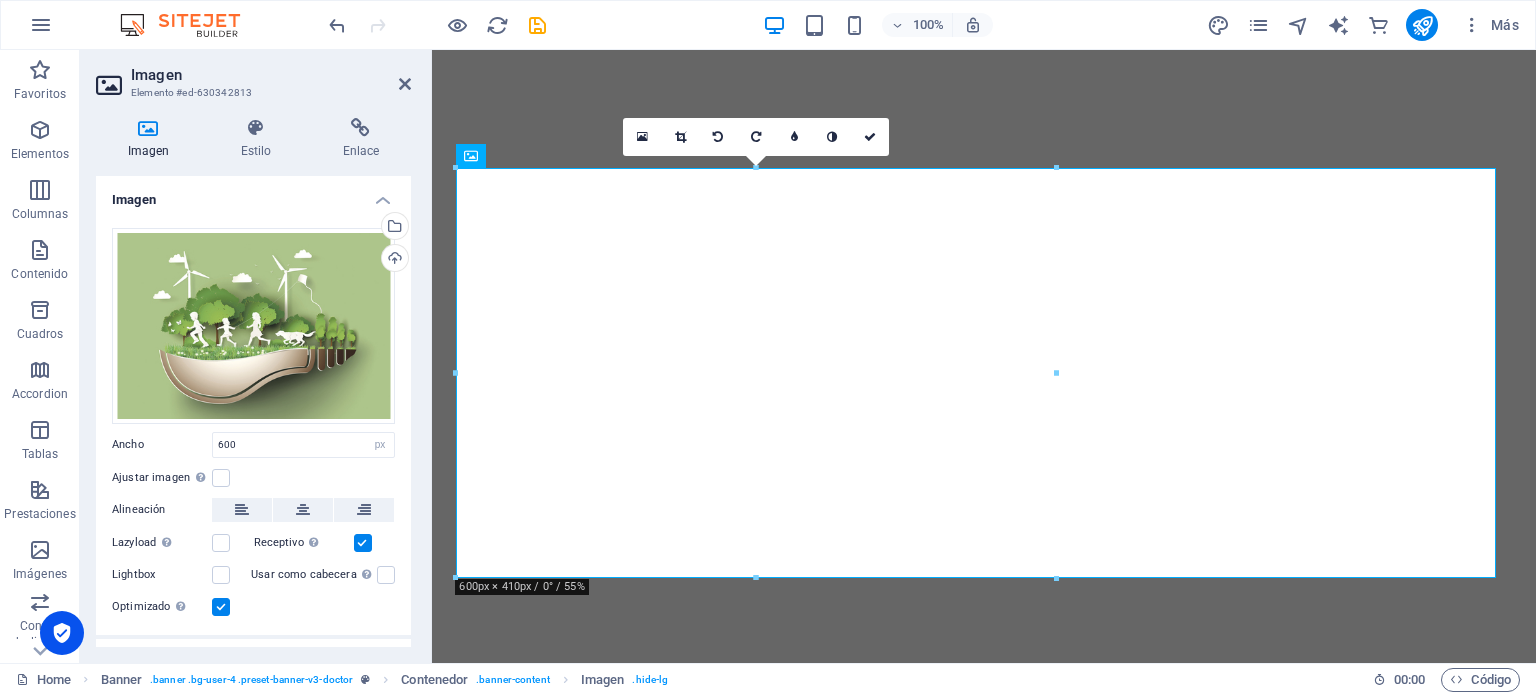 click on "Imagen" at bounding box center [271, 75] 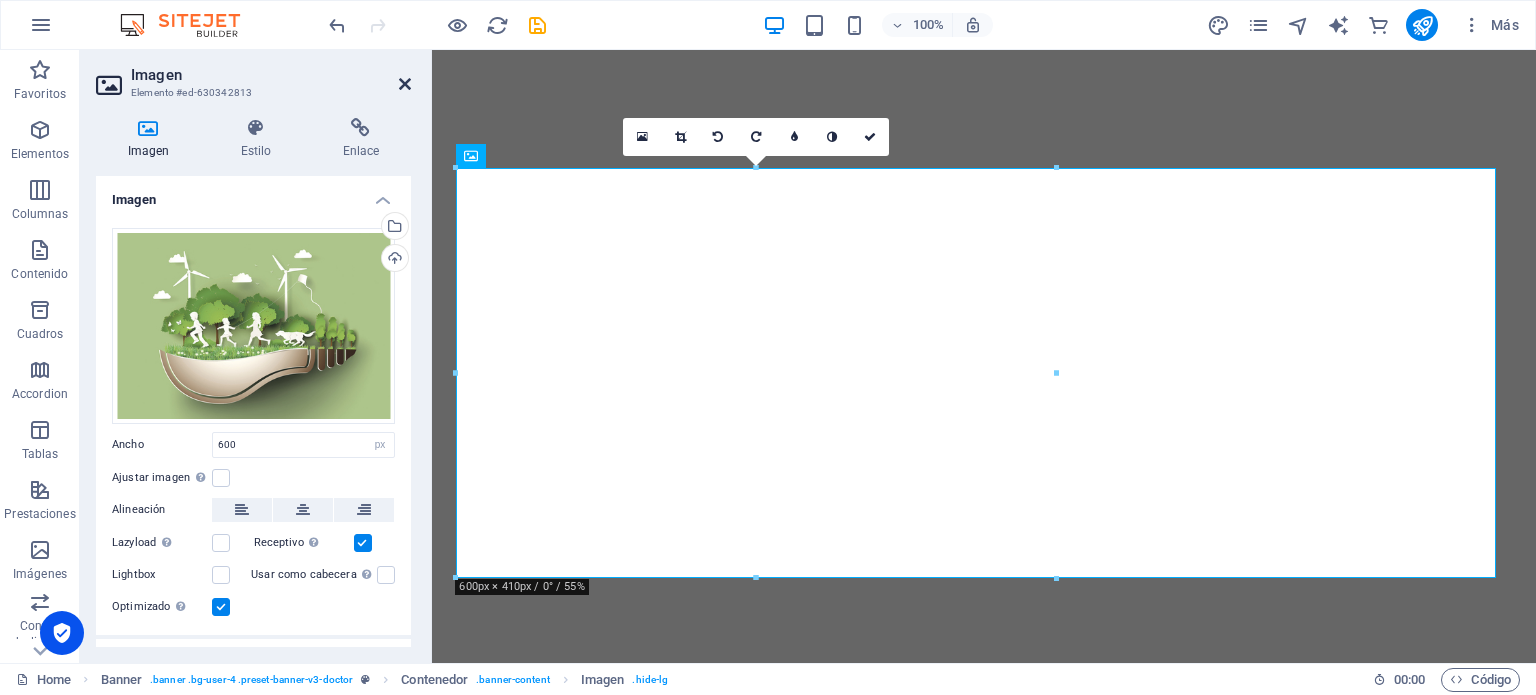 click at bounding box center [405, 84] 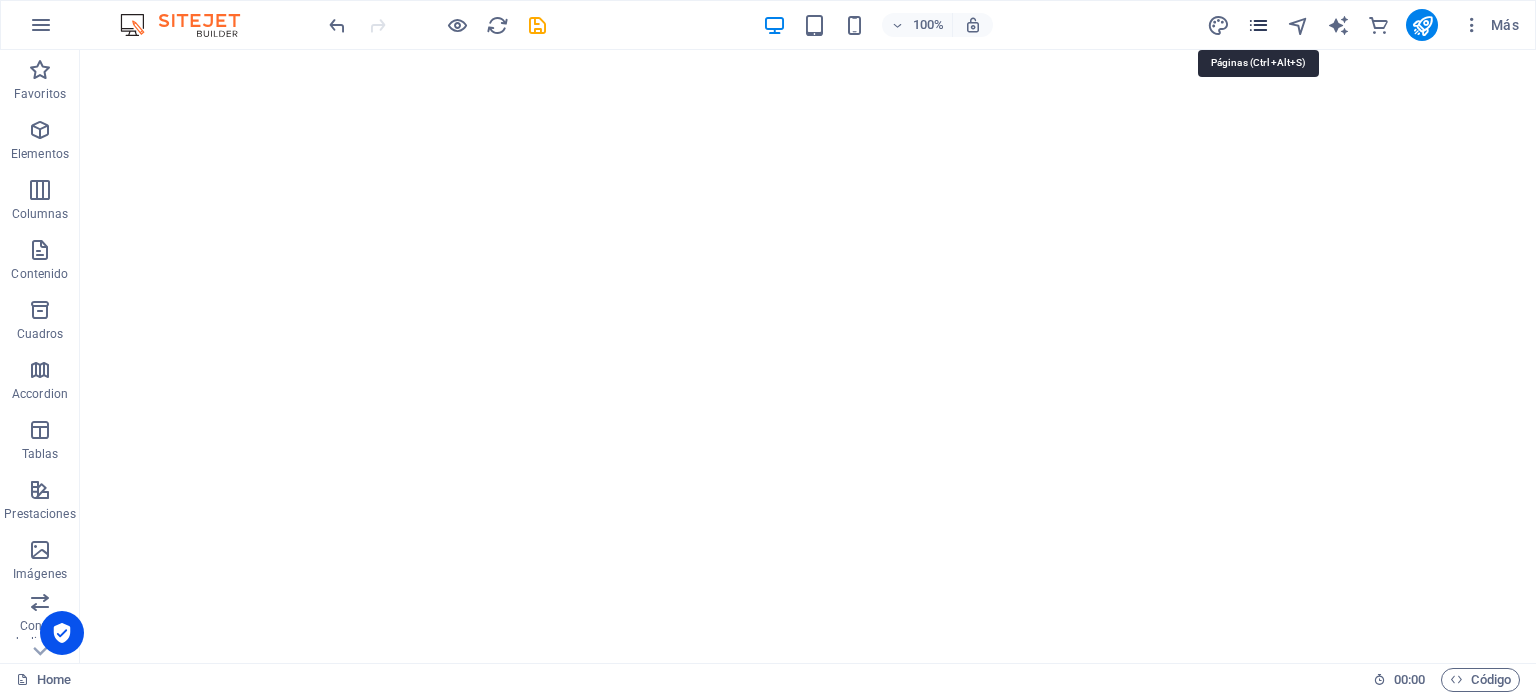click at bounding box center (1258, 25) 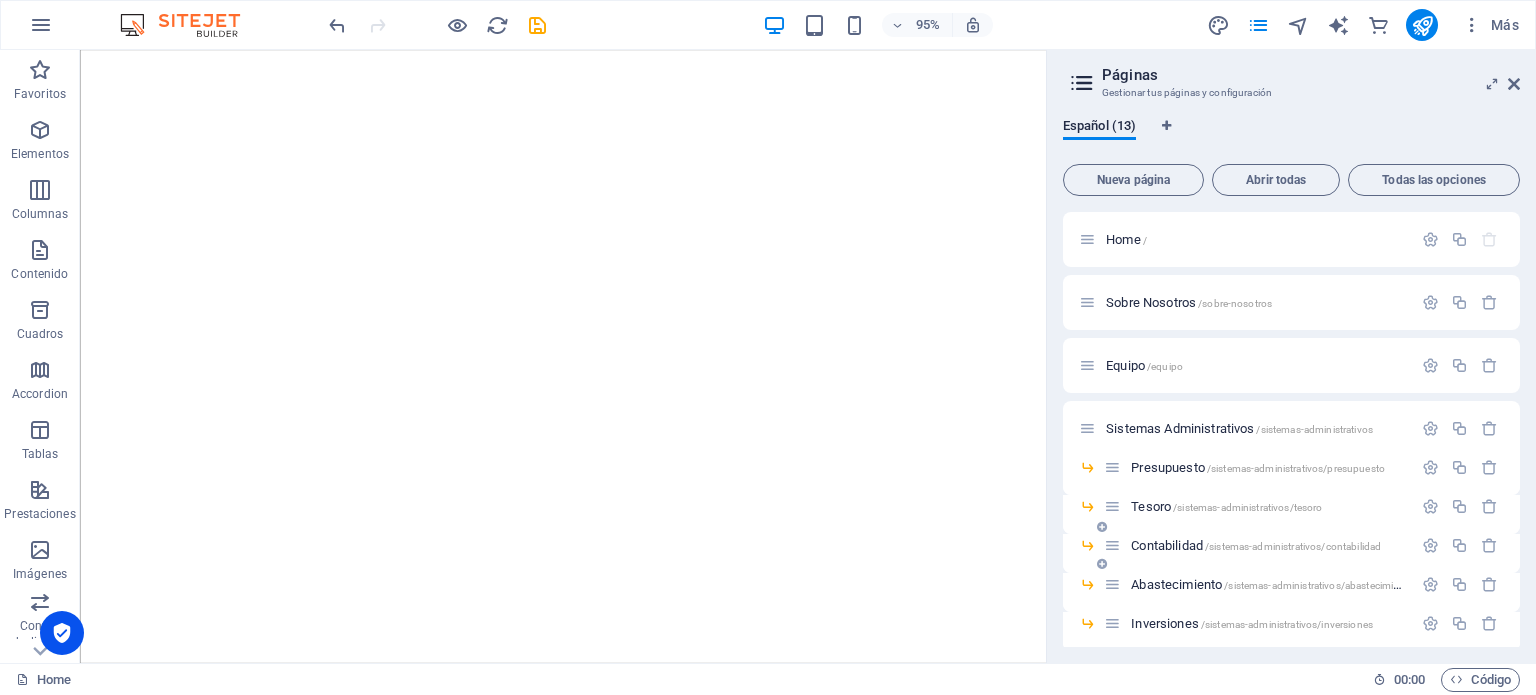 scroll, scrollTop: 100, scrollLeft: 0, axis: vertical 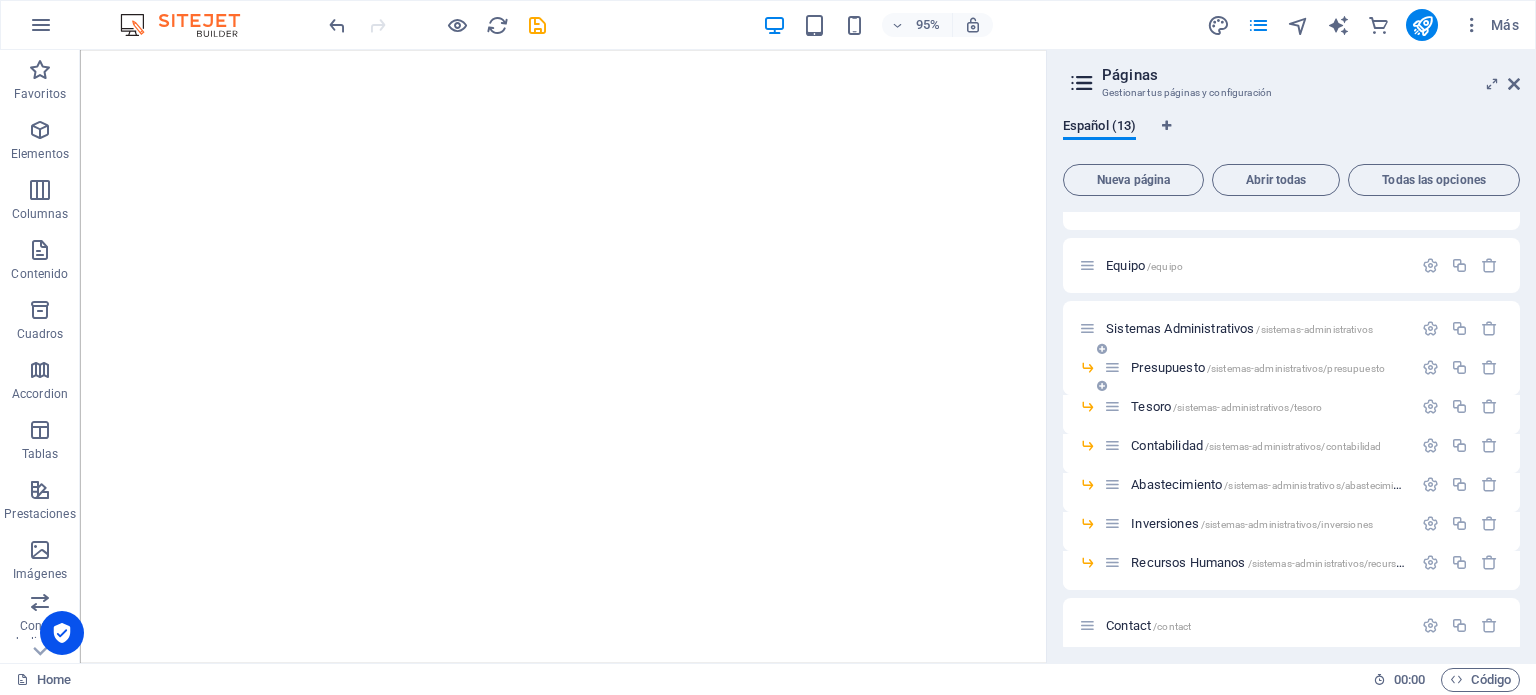 click on "Presupuesto /sistemas-administrativos/presupuesto" at bounding box center (1258, 367) 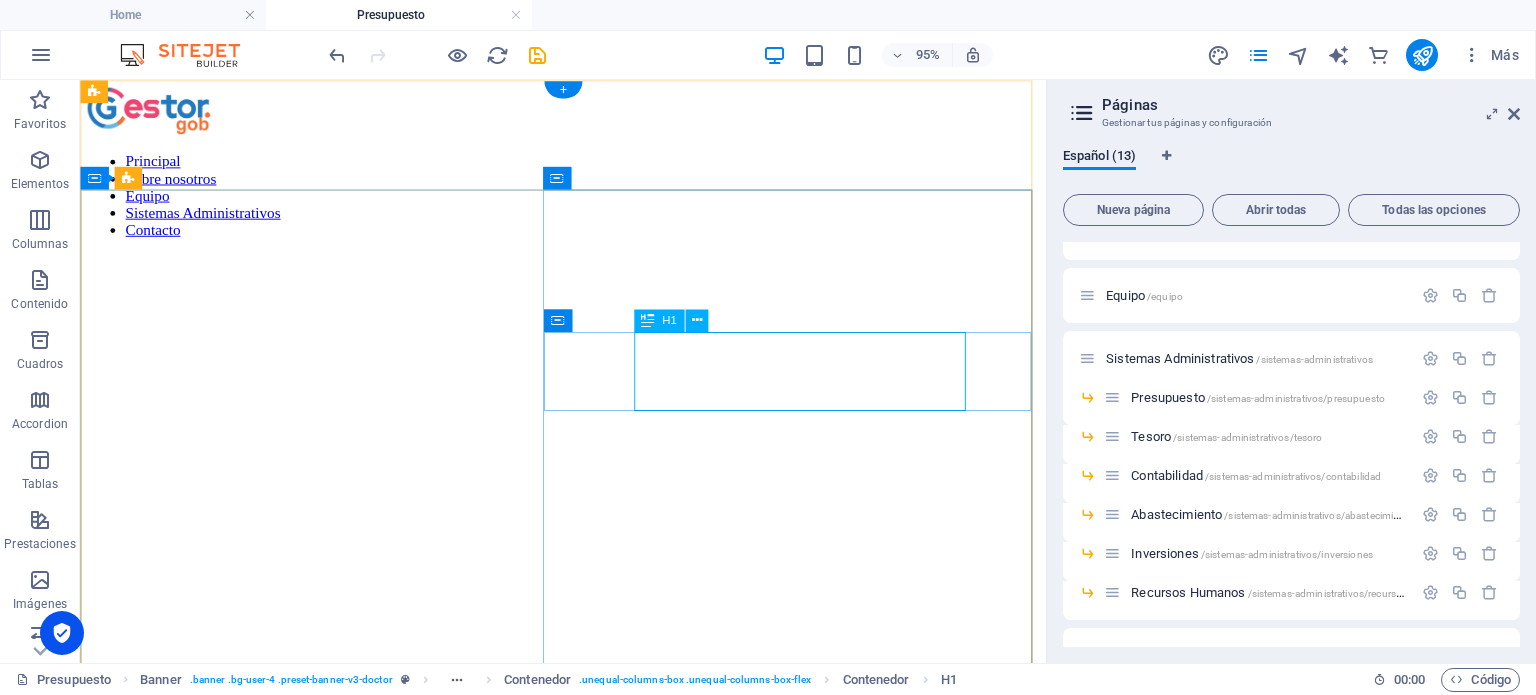 scroll, scrollTop: 0, scrollLeft: 0, axis: both 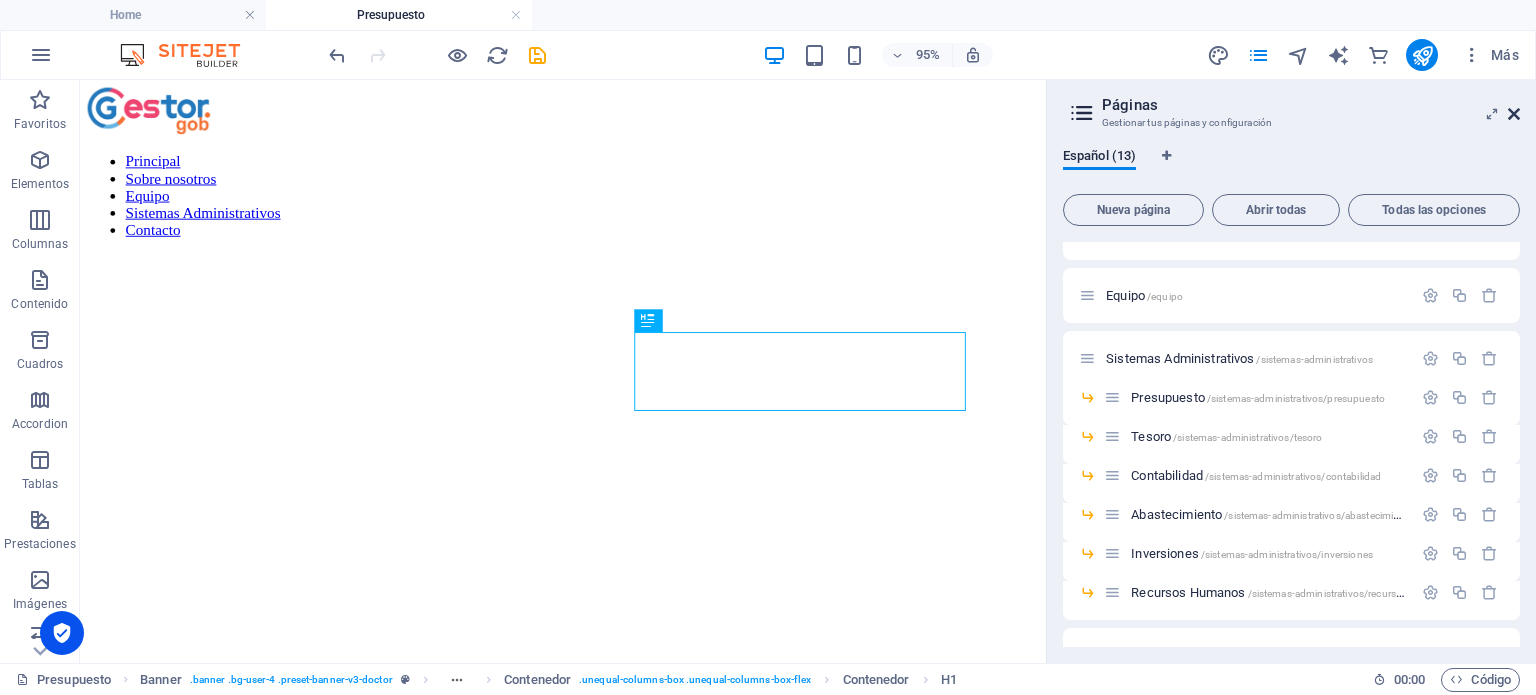 click at bounding box center (1514, 114) 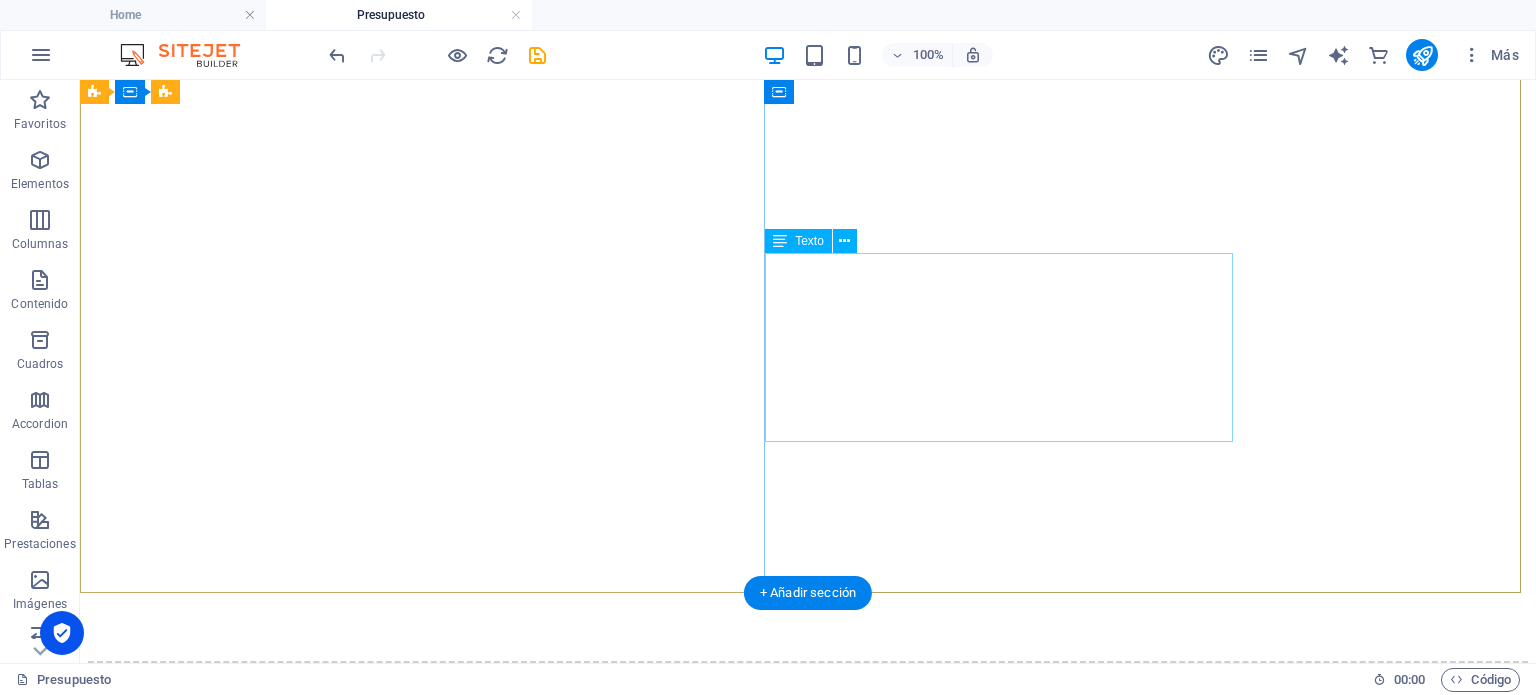 scroll, scrollTop: 100, scrollLeft: 0, axis: vertical 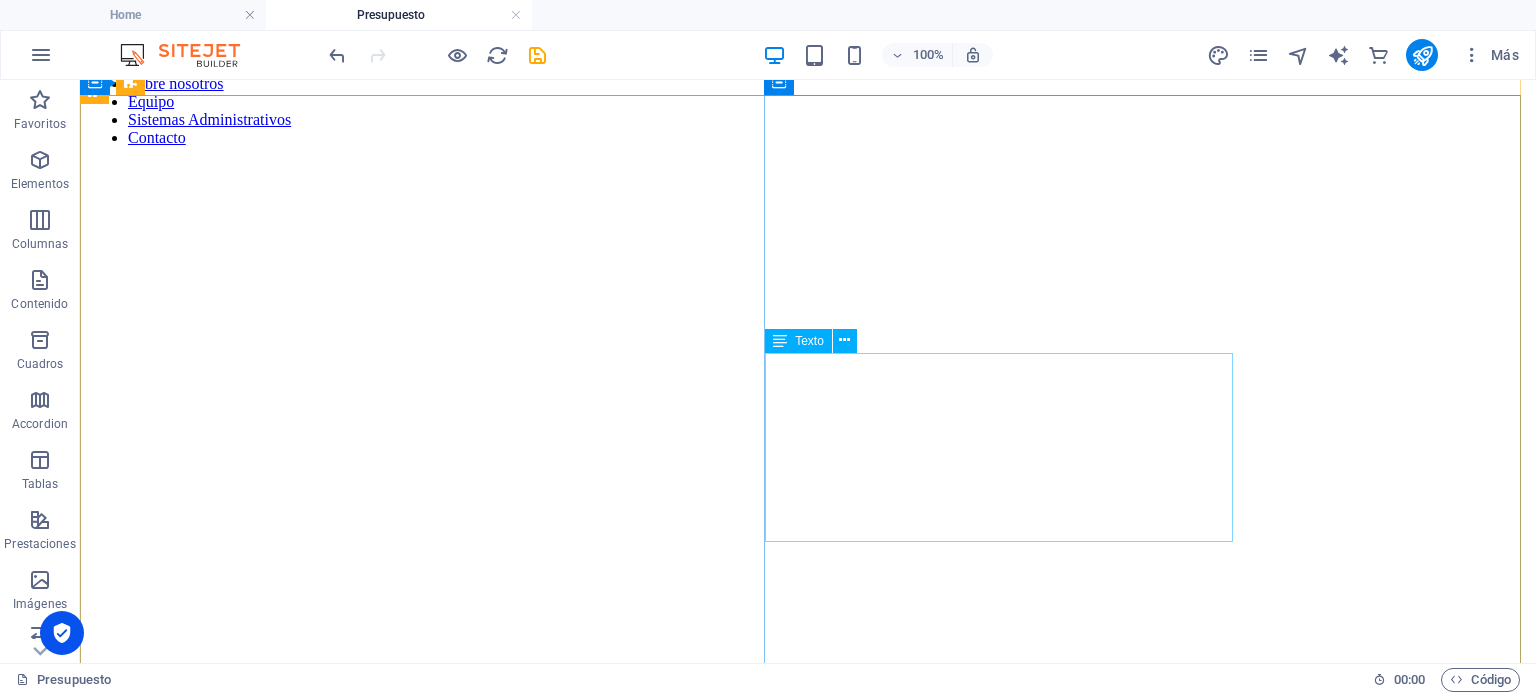click on "Lorem ipsum dolor sit amet, consectetur adipiscing elit. Nisl scelerisque suspendisse mi varius fasellus. Vitae accumsan scelerisque ut luctus aliquam lorem. Mauris ut est quisque en facilisi suscipit pellentesque en viverra. At vel quis ullamcorper ut suspendisse eget non sagittis." at bounding box center [808, 1322] 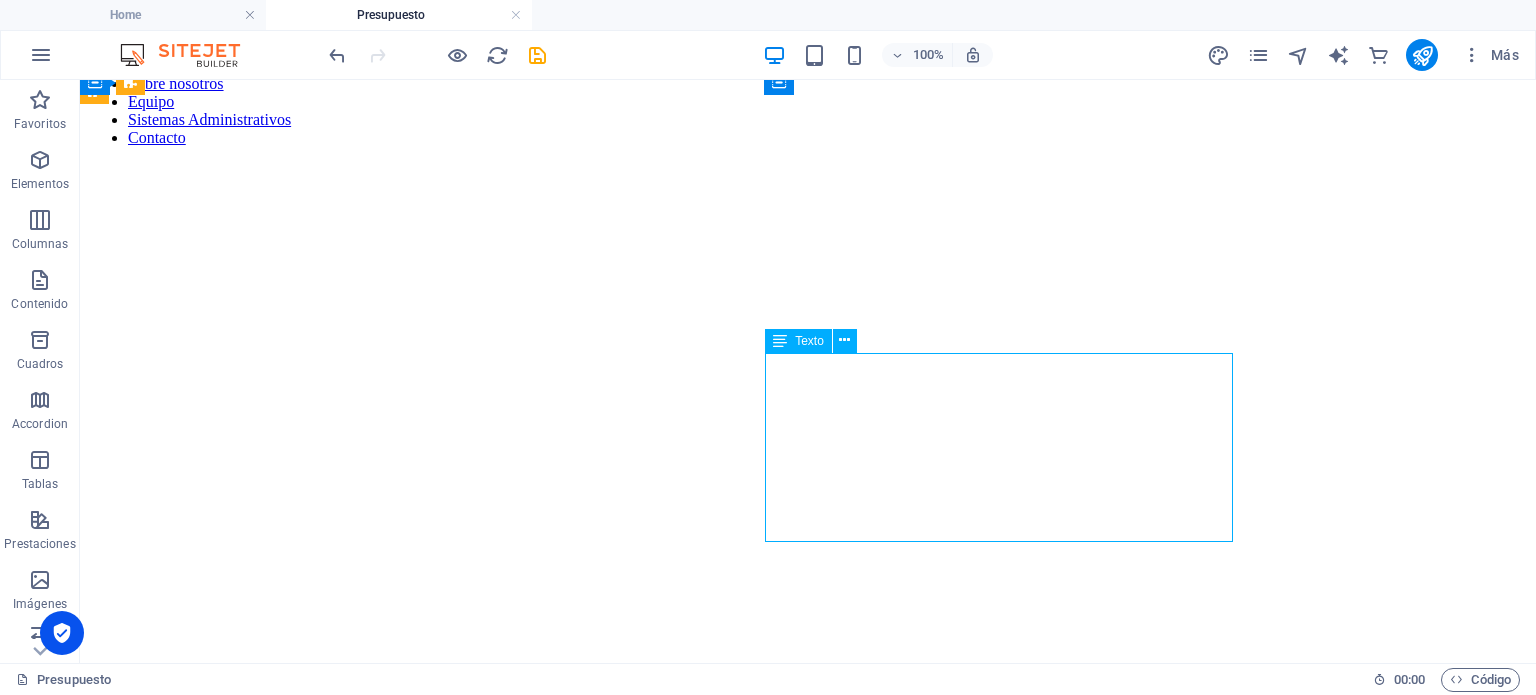 click on "Lorem ipsum dolor sit amet, consectetur adipiscing elit. Nisl scelerisque suspendisse mi varius fasellus. Vitae accumsan scelerisque ut luctus aliquam lorem. Mauris ut est quisque en facilisi suscipit pellentesque en viverra. At vel quis ullamcorper ut suspendisse eget non sagittis." at bounding box center [808, 1322] 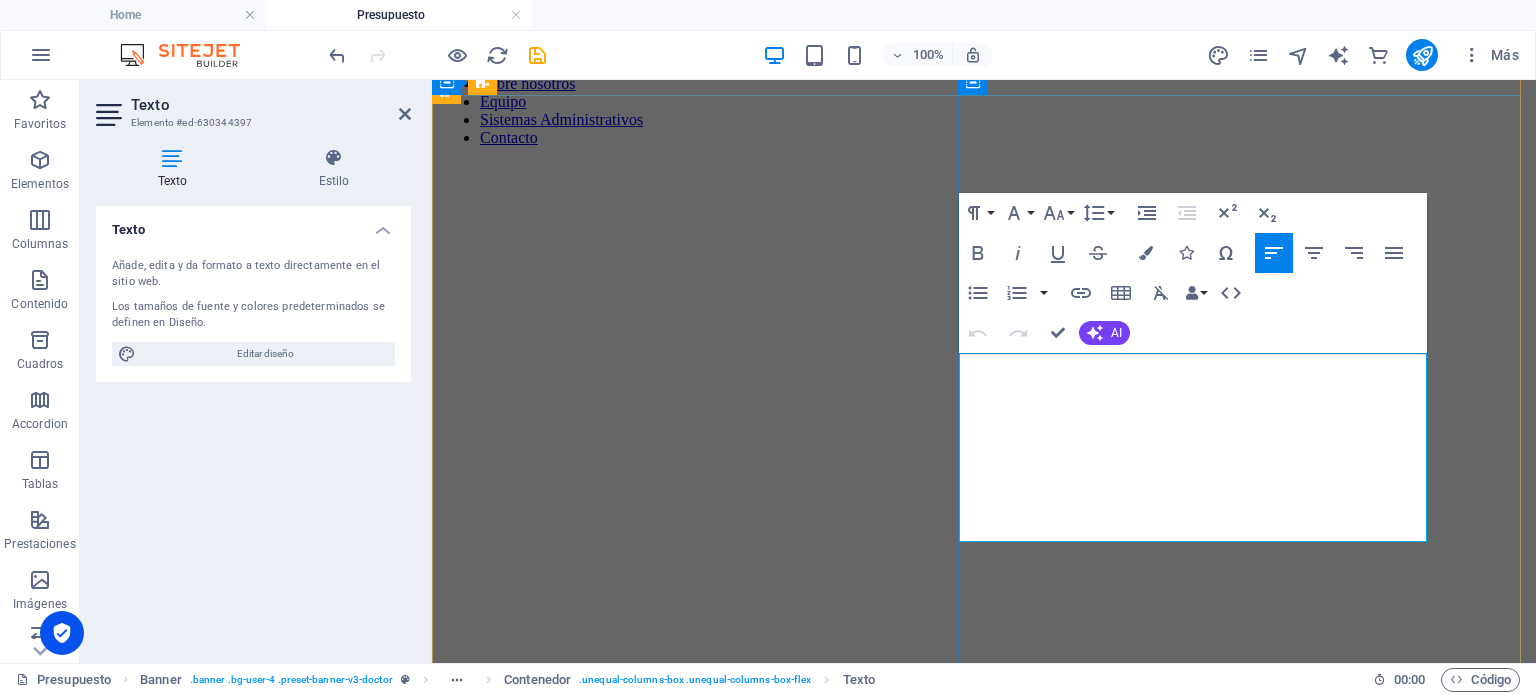 click on "Lorem ipsum dolor sit amet, consectetur adipiscing elit. Nisl scelerisque suspendisse mi varius fasellus. Vitae accumsan scelerisque ut luctus aliquam lorem." at bounding box center (984, 1288) 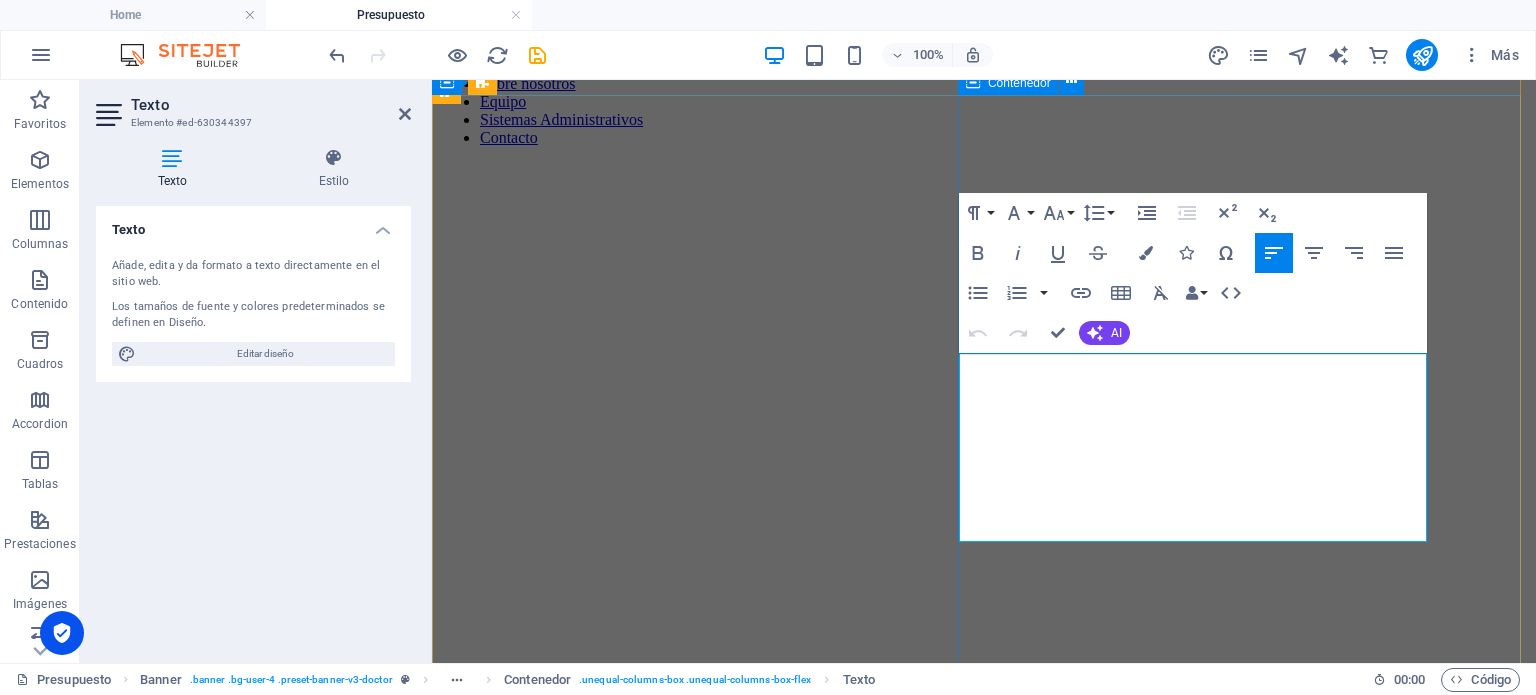 drag, startPoint x: 972, startPoint y: 368, endPoint x: 1430, endPoint y: 536, distance: 487.84015 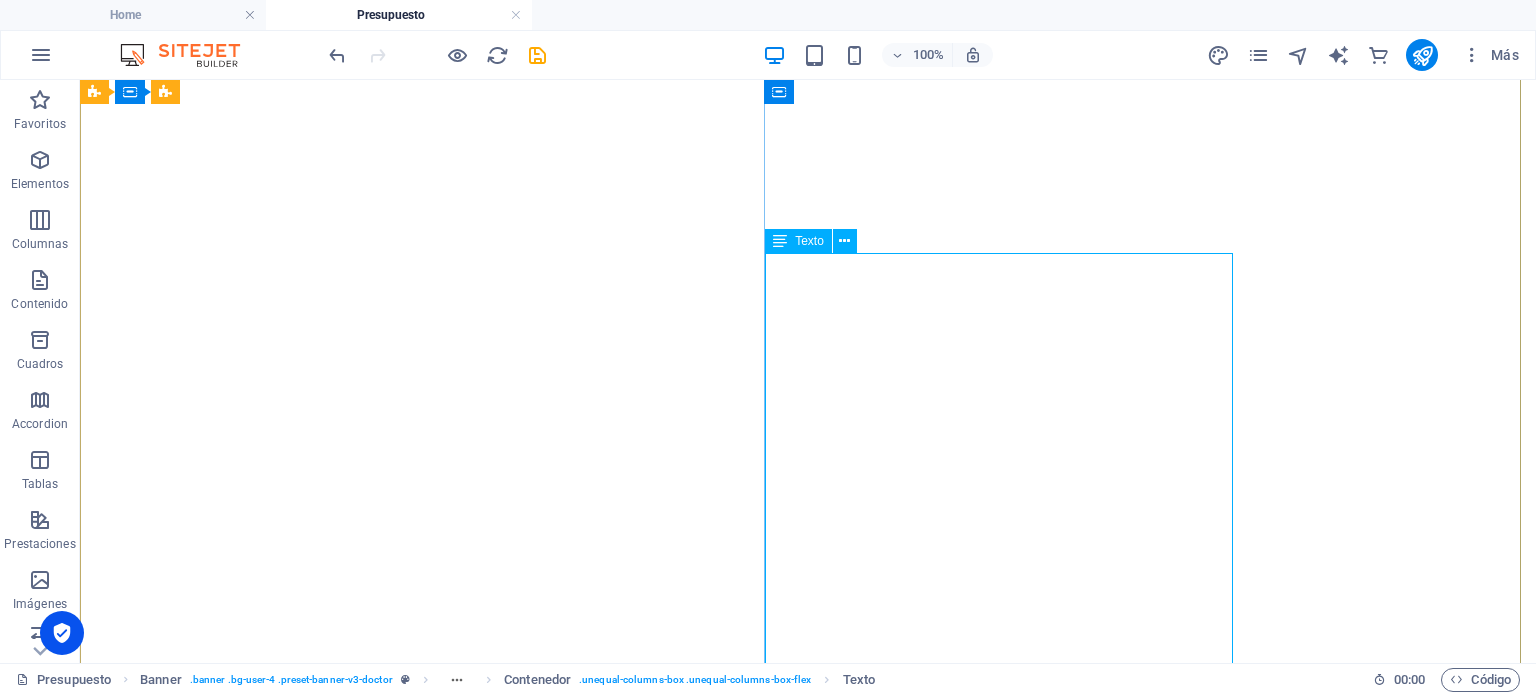 scroll, scrollTop: 200, scrollLeft: 0, axis: vertical 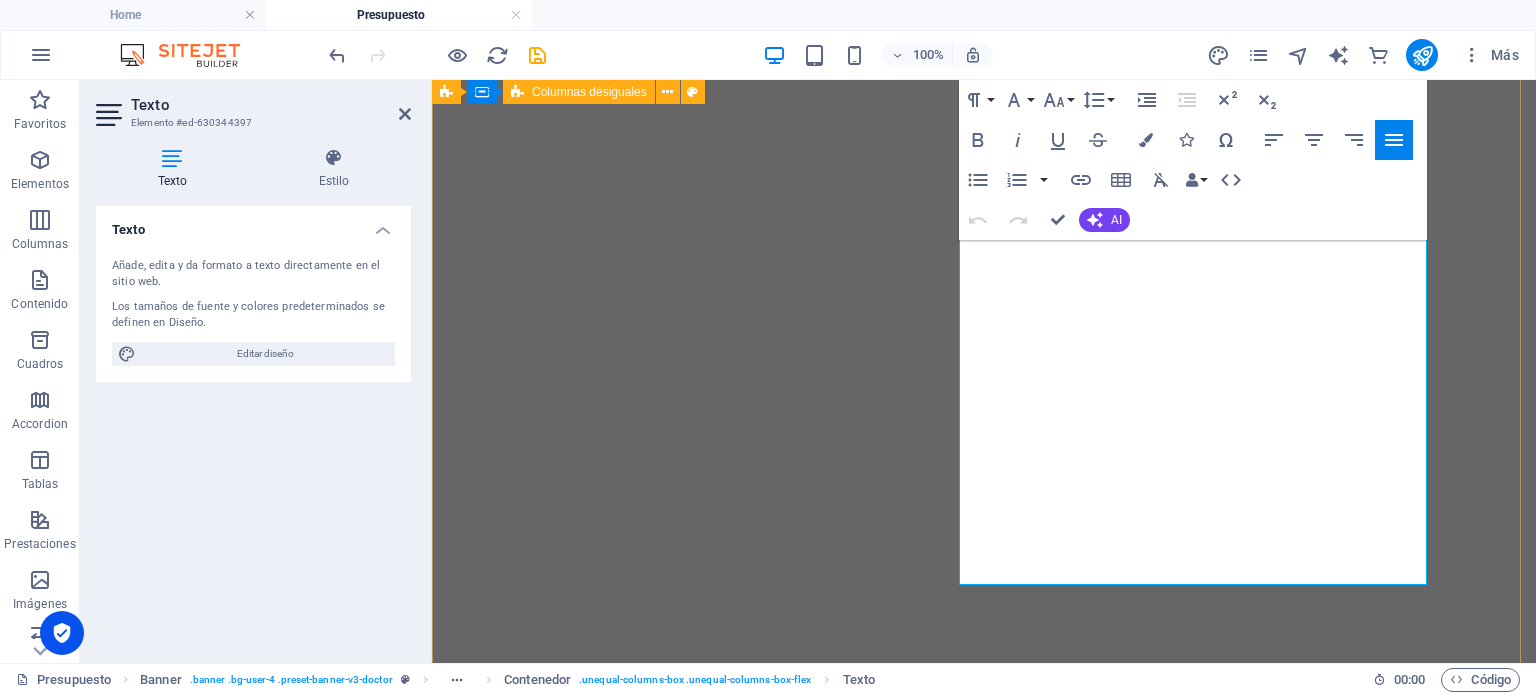 drag, startPoint x: 1390, startPoint y: 570, endPoint x: 955, endPoint y: 231, distance: 551.4943 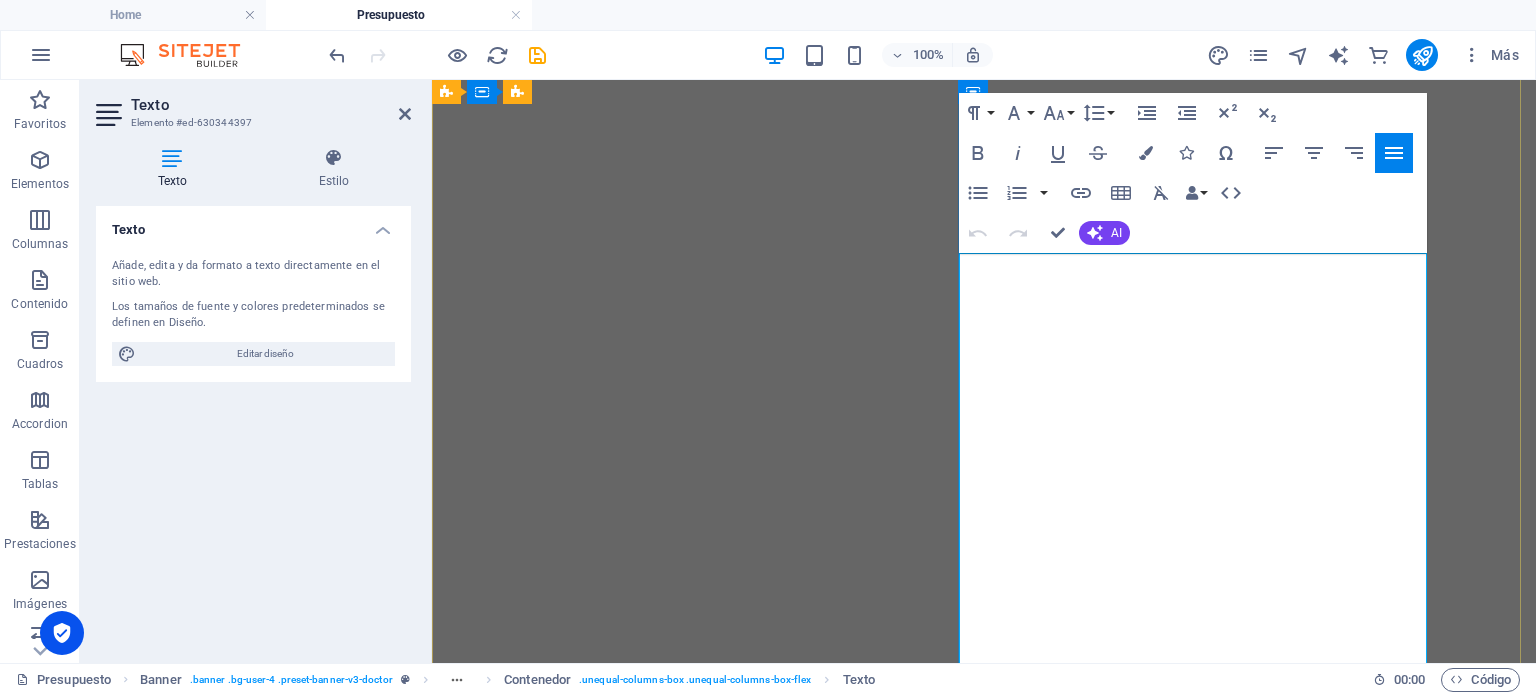 scroll, scrollTop: 100, scrollLeft: 0, axis: vertical 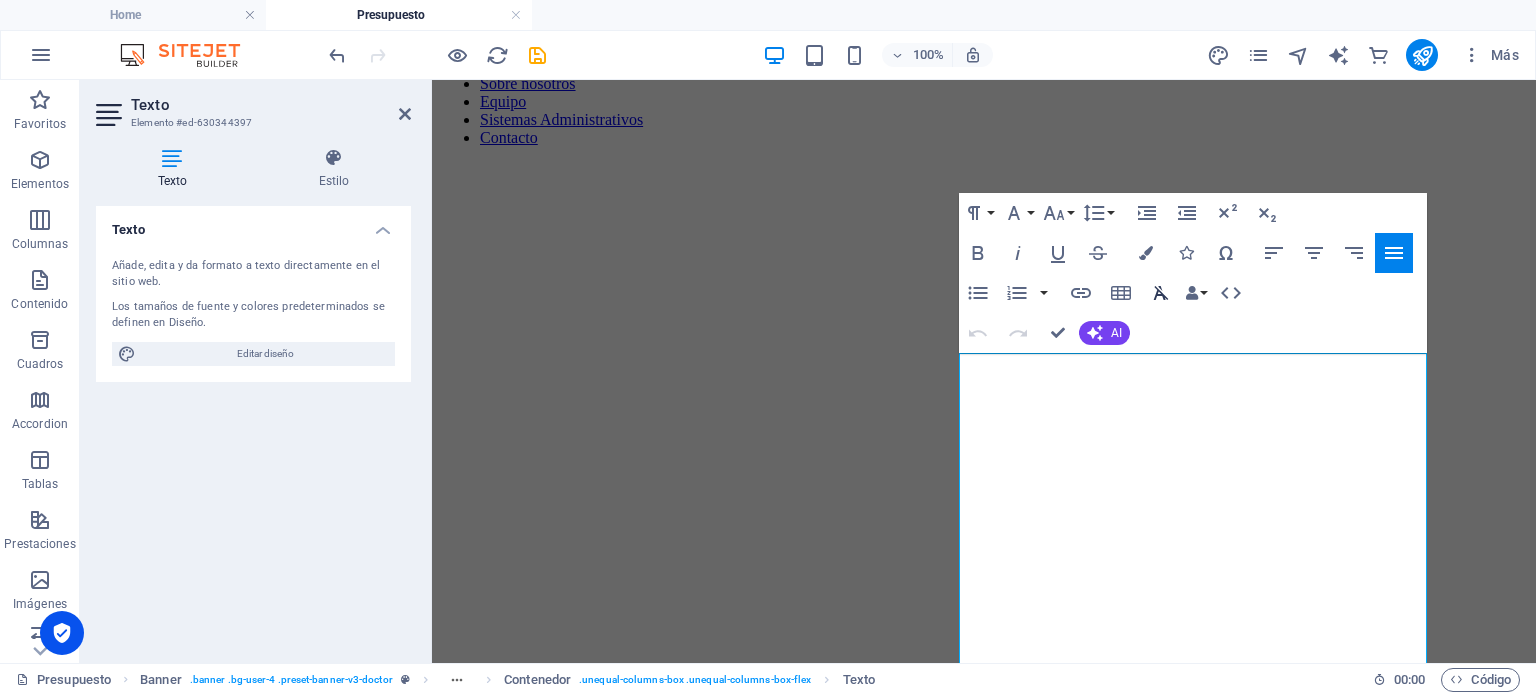 click 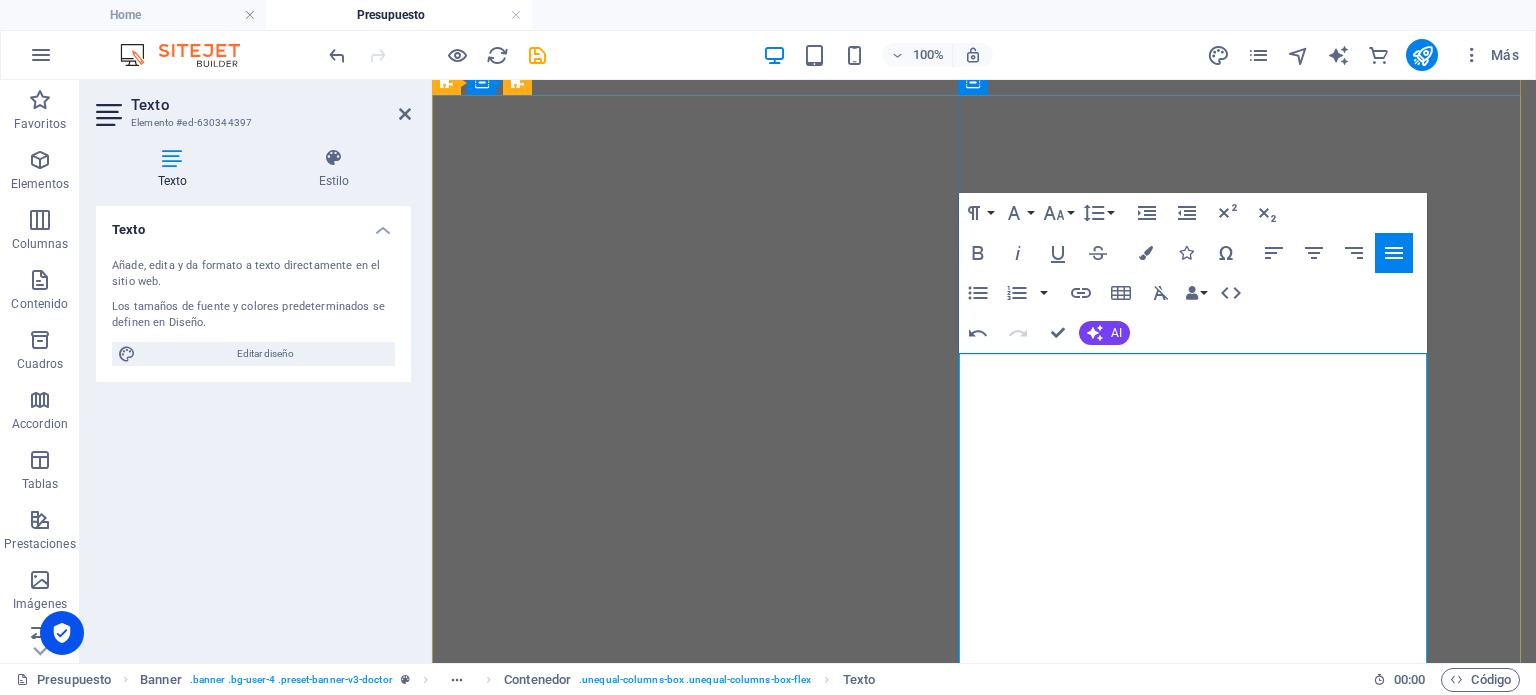 scroll, scrollTop: 400, scrollLeft: 0, axis: vertical 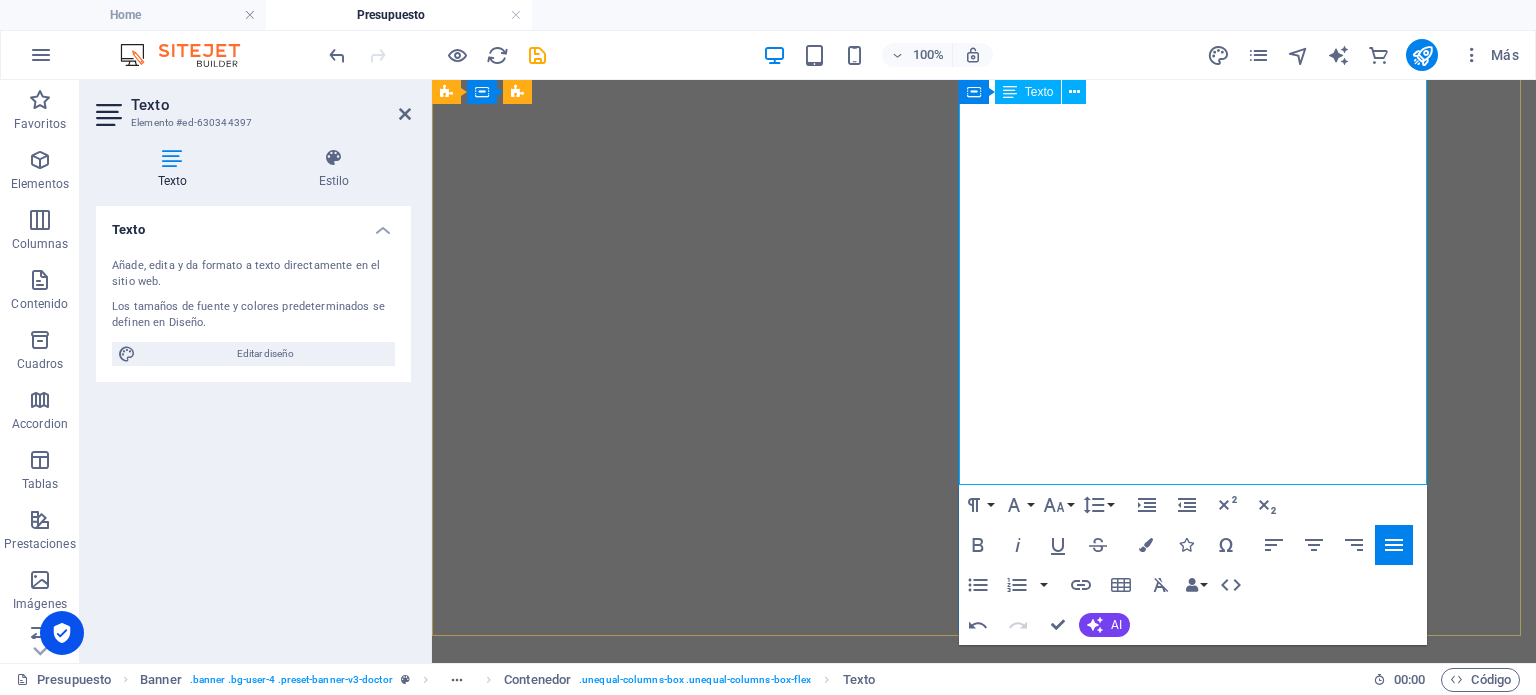 click on "1. En el nivel central, la Dirección General de Presupuesto Público del Ministerio de Economía y Finanzas, quien ejerce la rectoría." at bounding box center (984, 1317) 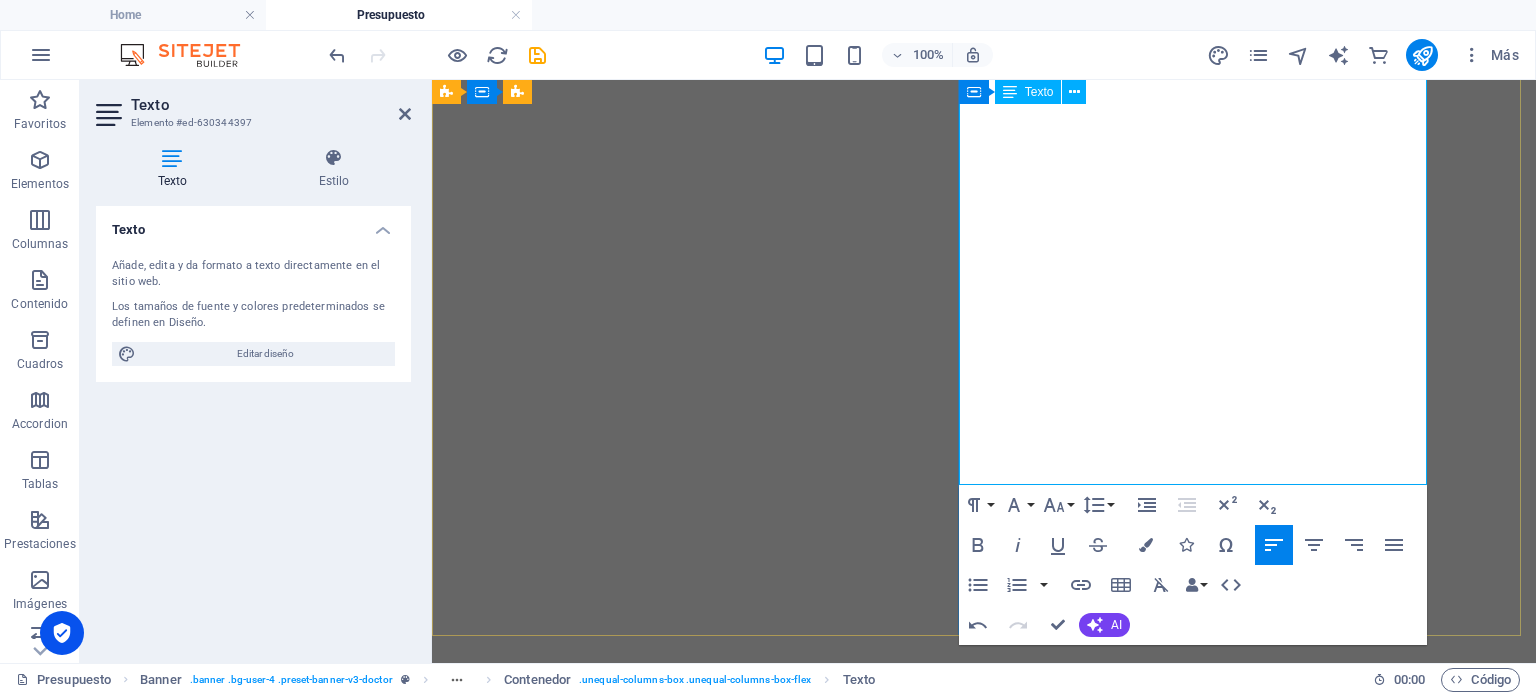 scroll, scrollTop: 500, scrollLeft: 0, axis: vertical 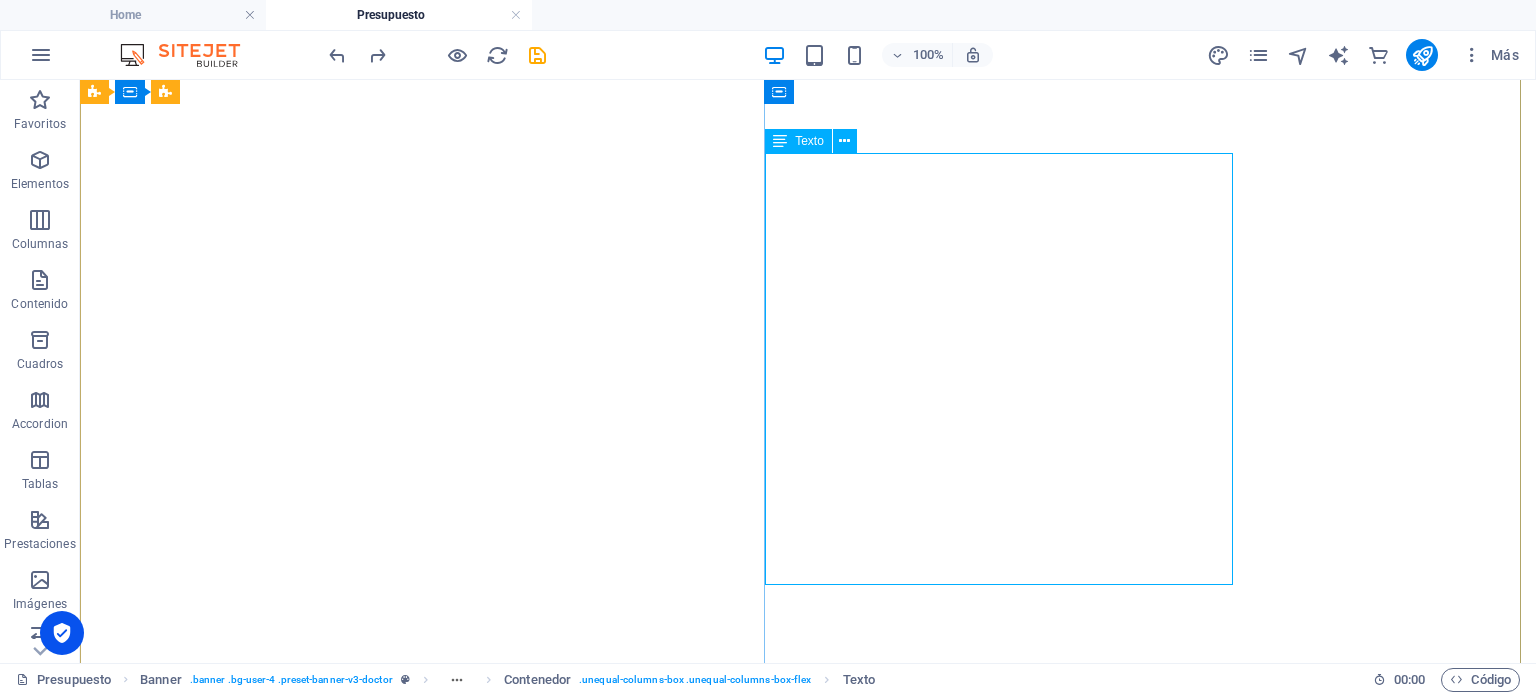 click on "El Sistema Nacional de Presupuesto Público es el conjunto de principios, procesos, normas, procedimientos, técnicas e instrumentos que conducen el proceso presupuestario de las Entidades Públicas. El Sistema Nacional de Presupuesto Público está integrado por: 1. En el nivel central, la Dirección General de Presupuesto Público del Ministerio de Economía y Finanzas, quien ejerce la rectoría. 2. En el nivel descentralizado: a. Entidad Pública. b. Titular de la Entidad. c. Ofi cina de Presupuesto de la Entidad, o la que haga sus veces. d. Unidad ejecutora. e. Responsables de Programas Presupuestales." at bounding box center [808, 1467] 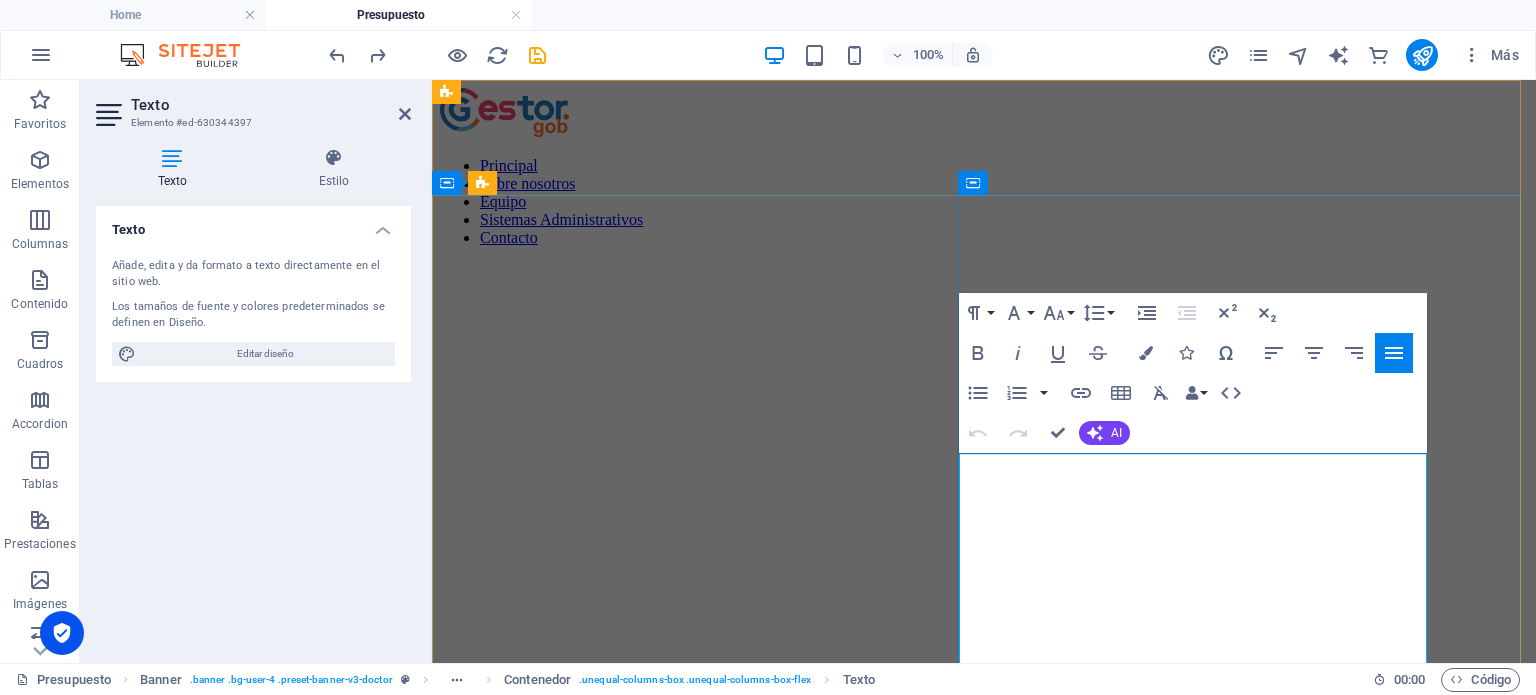 scroll, scrollTop: 100, scrollLeft: 0, axis: vertical 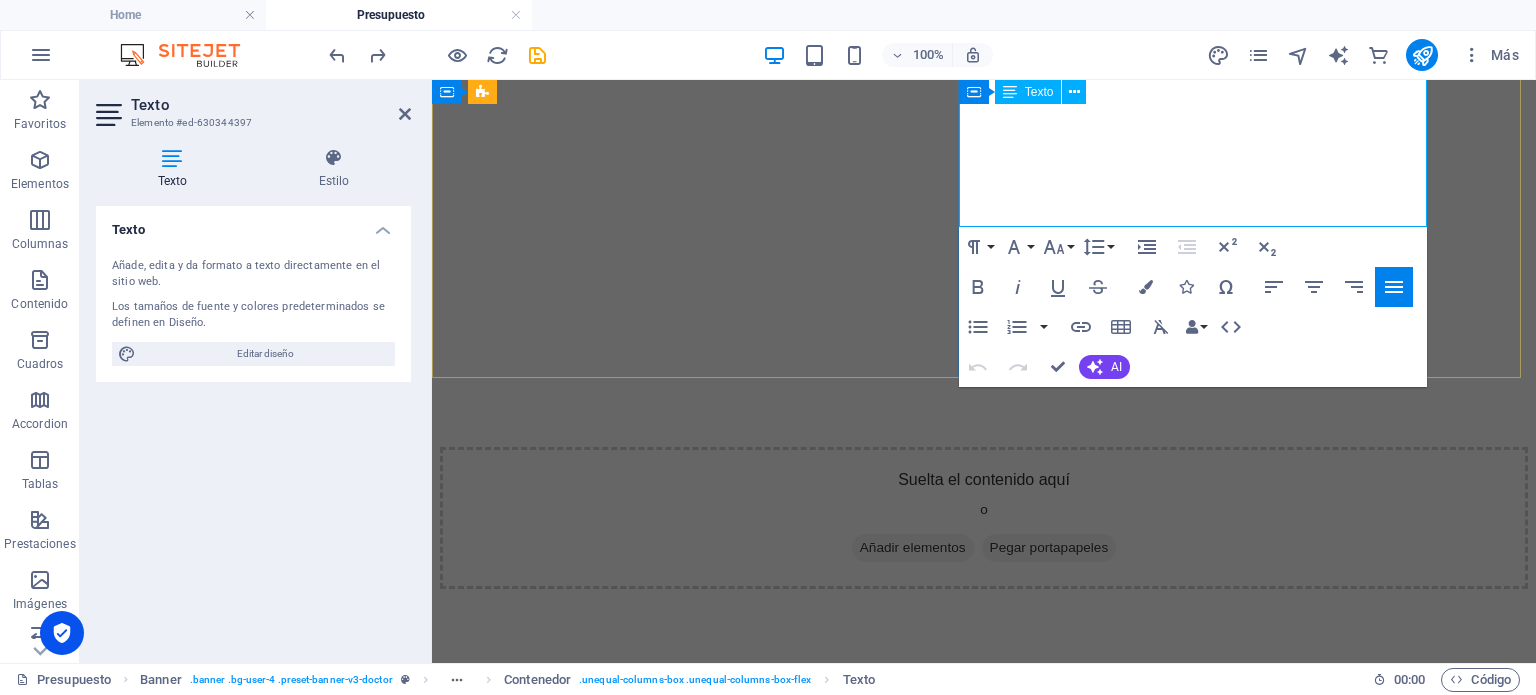 drag, startPoint x: 960, startPoint y: 367, endPoint x: 1406, endPoint y: 211, distance: 472.4955 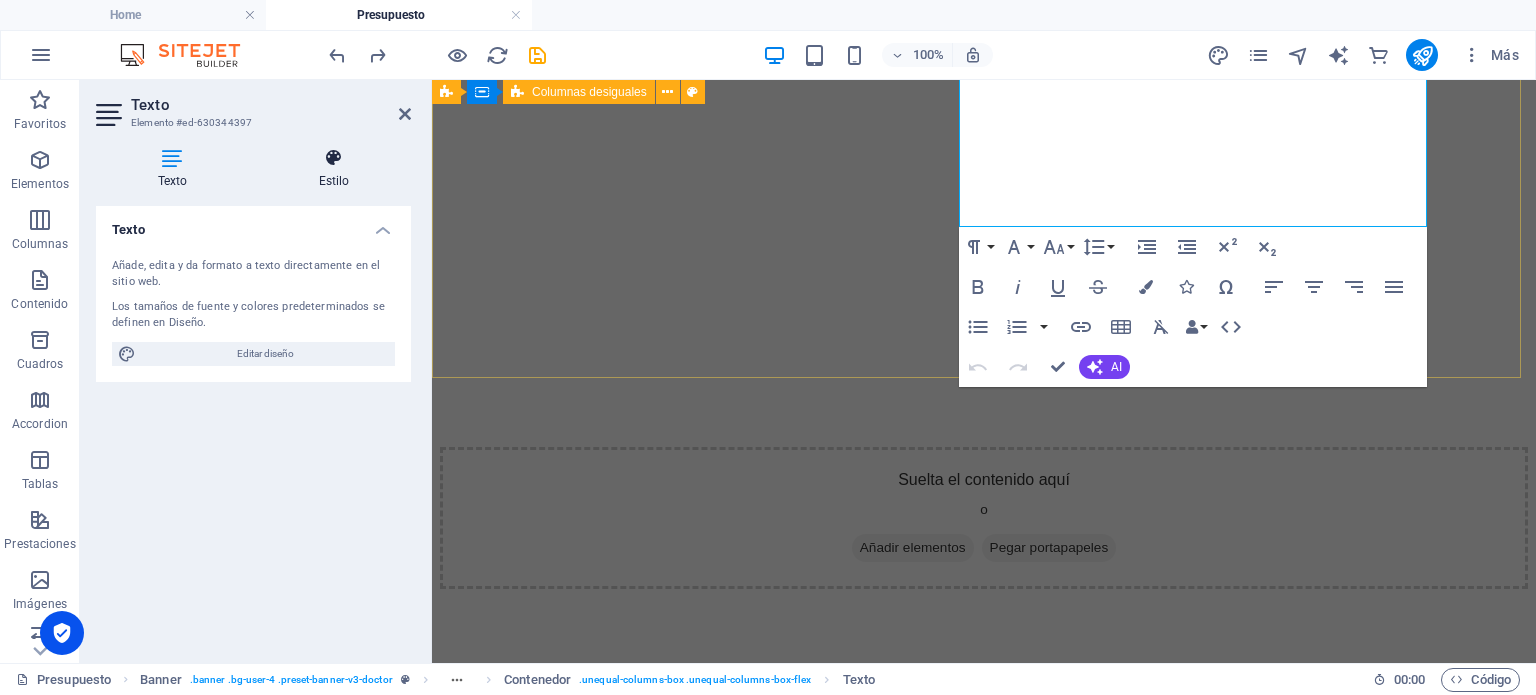 click on "Estilo" at bounding box center [334, 169] 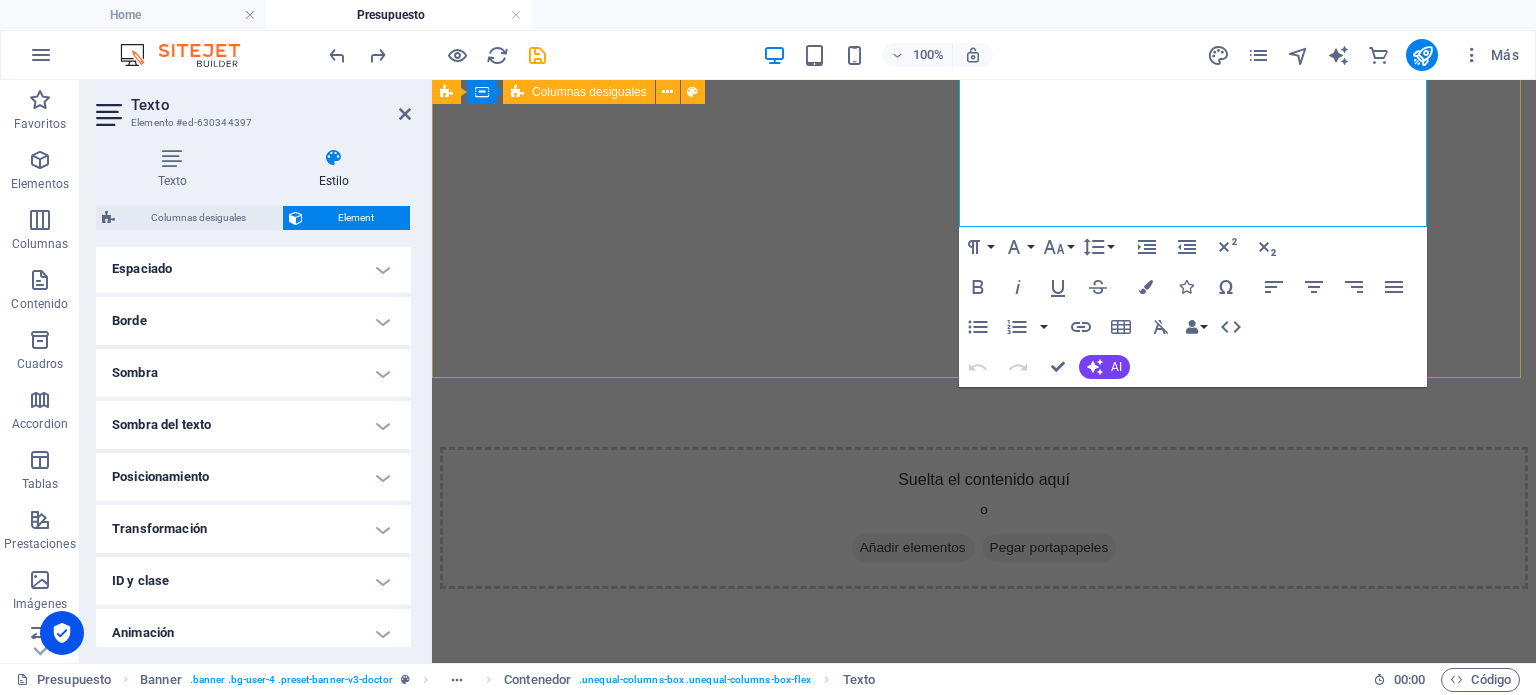scroll, scrollTop: 0, scrollLeft: 0, axis: both 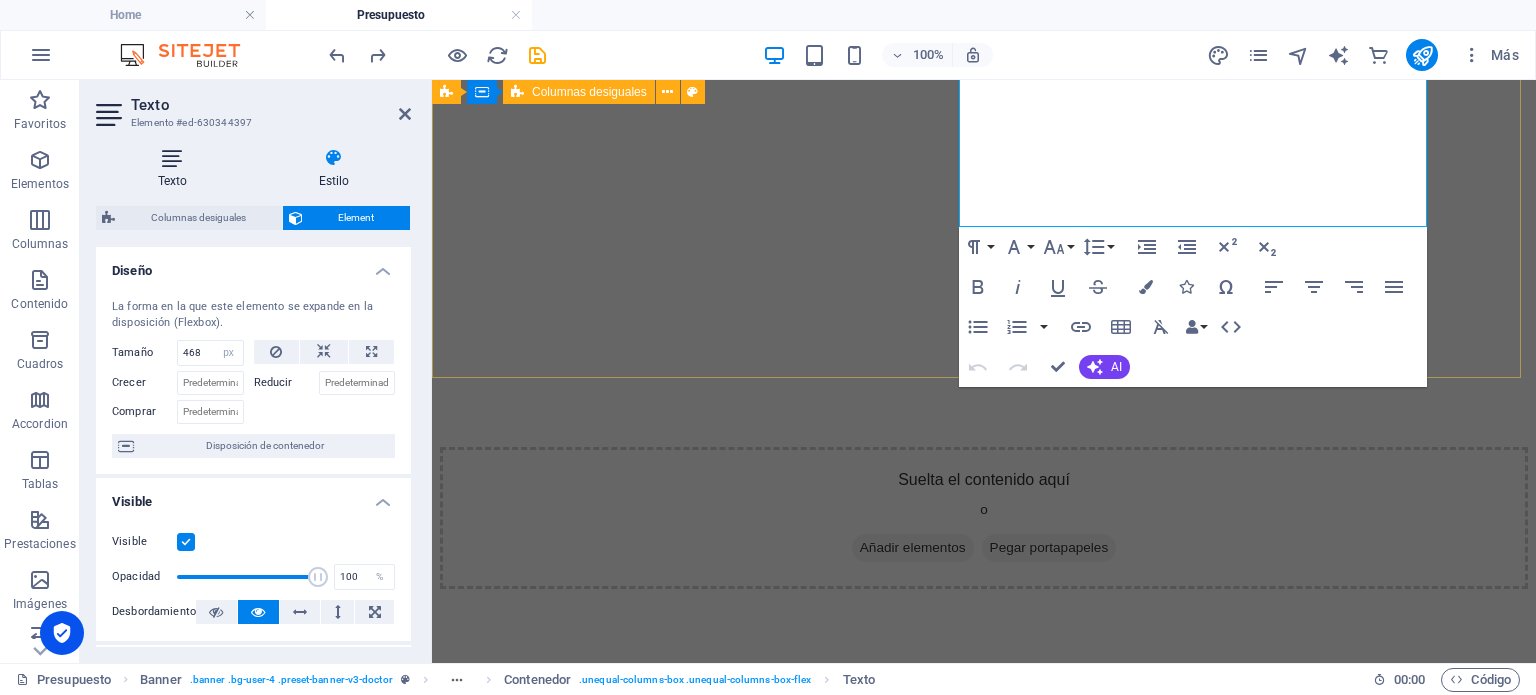 click on "Texto" at bounding box center (176, 169) 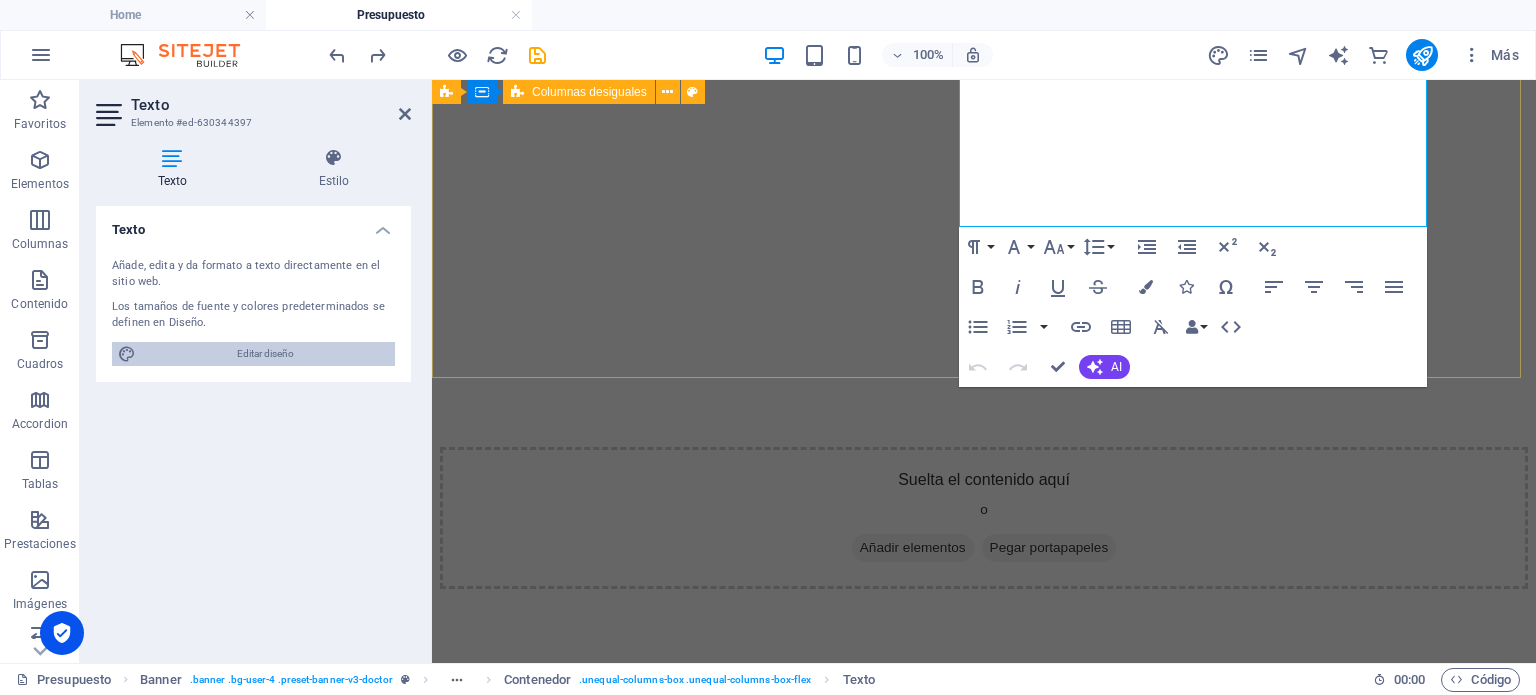 drag, startPoint x: 273, startPoint y: 362, endPoint x: 147, endPoint y: 465, distance: 162.74213 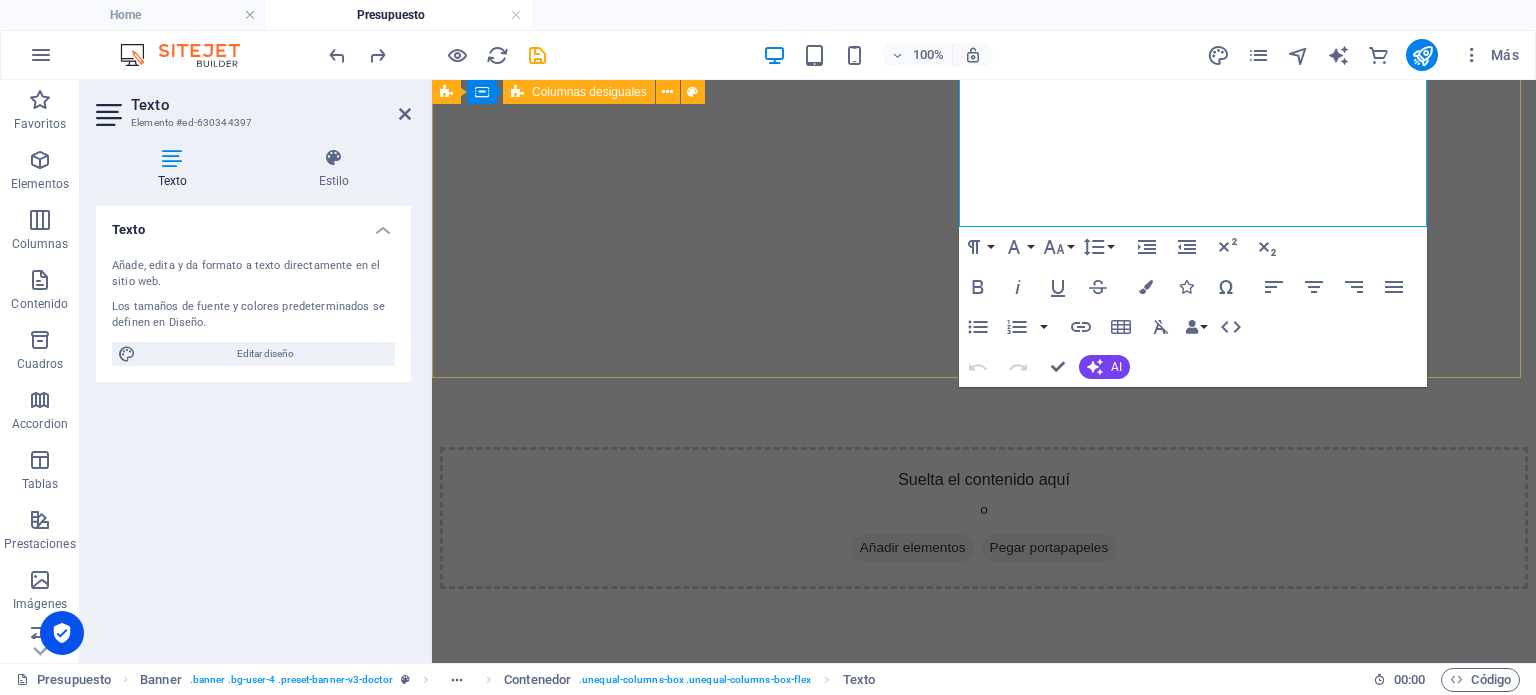 select on "ease-in-out" 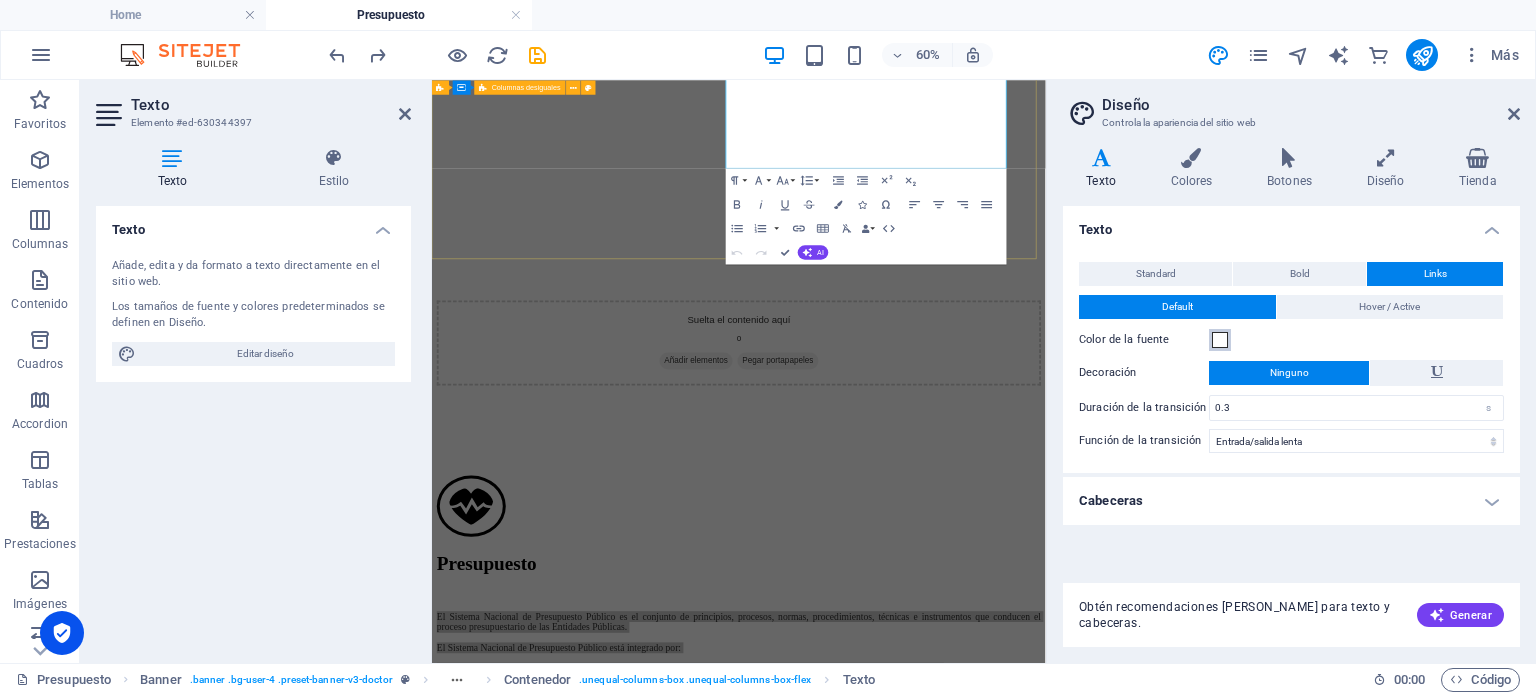 click at bounding box center (1220, 340) 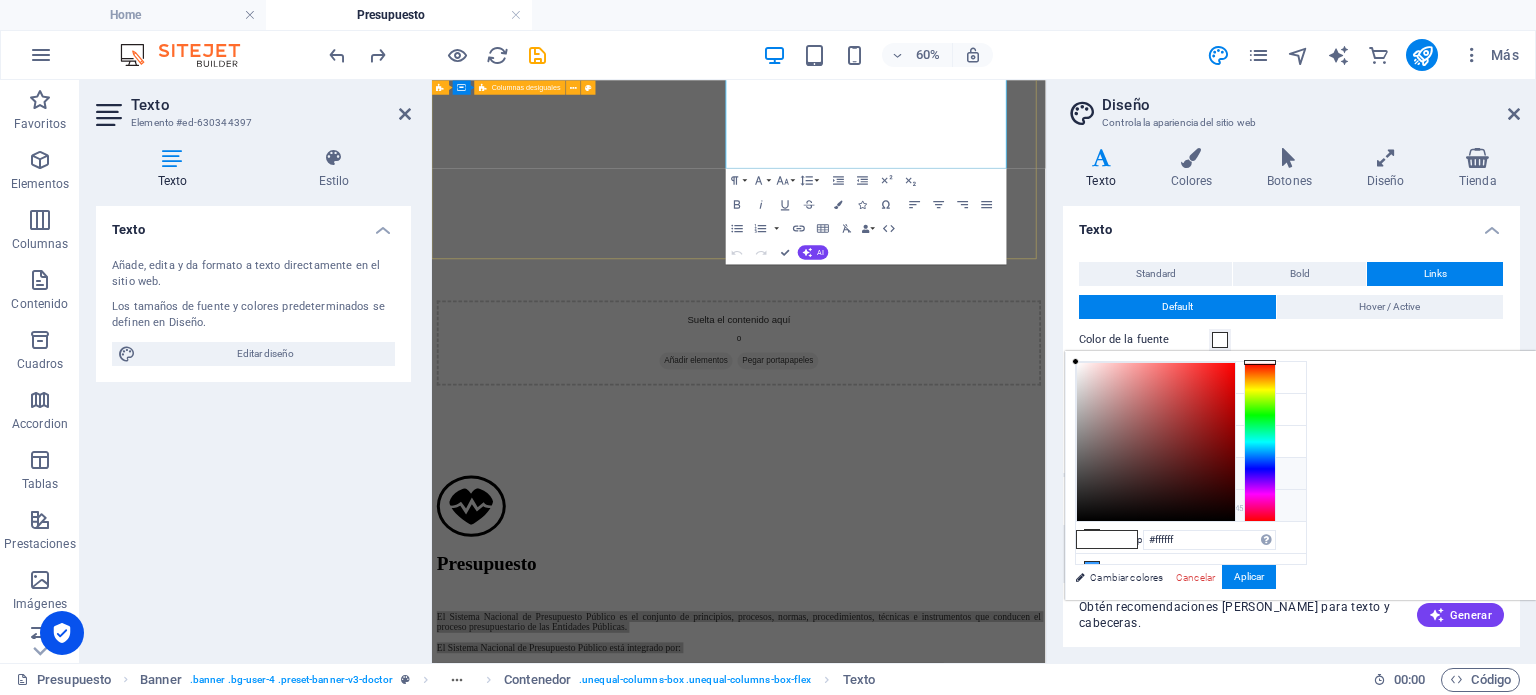 click on "Color personalizado 1
#0f1a45" at bounding box center [1191, 506] 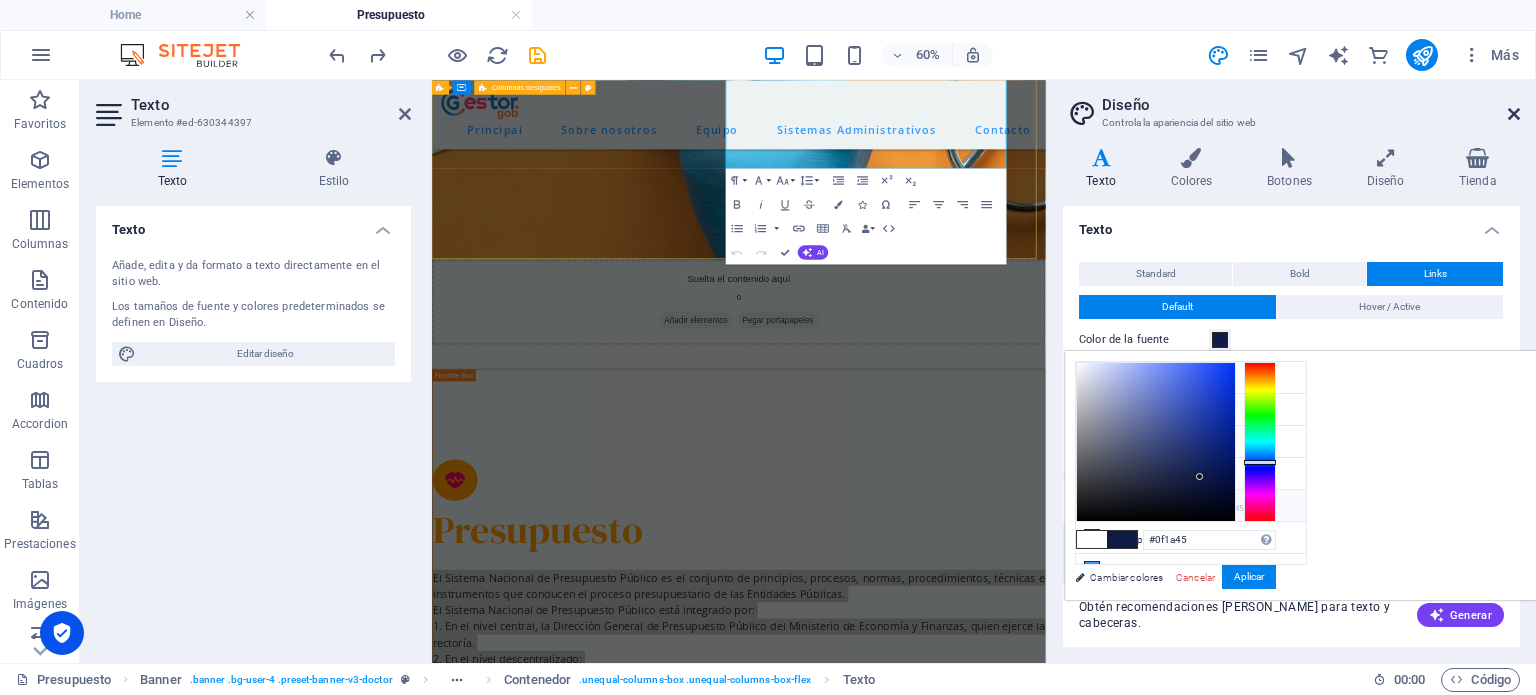 click at bounding box center (1514, 114) 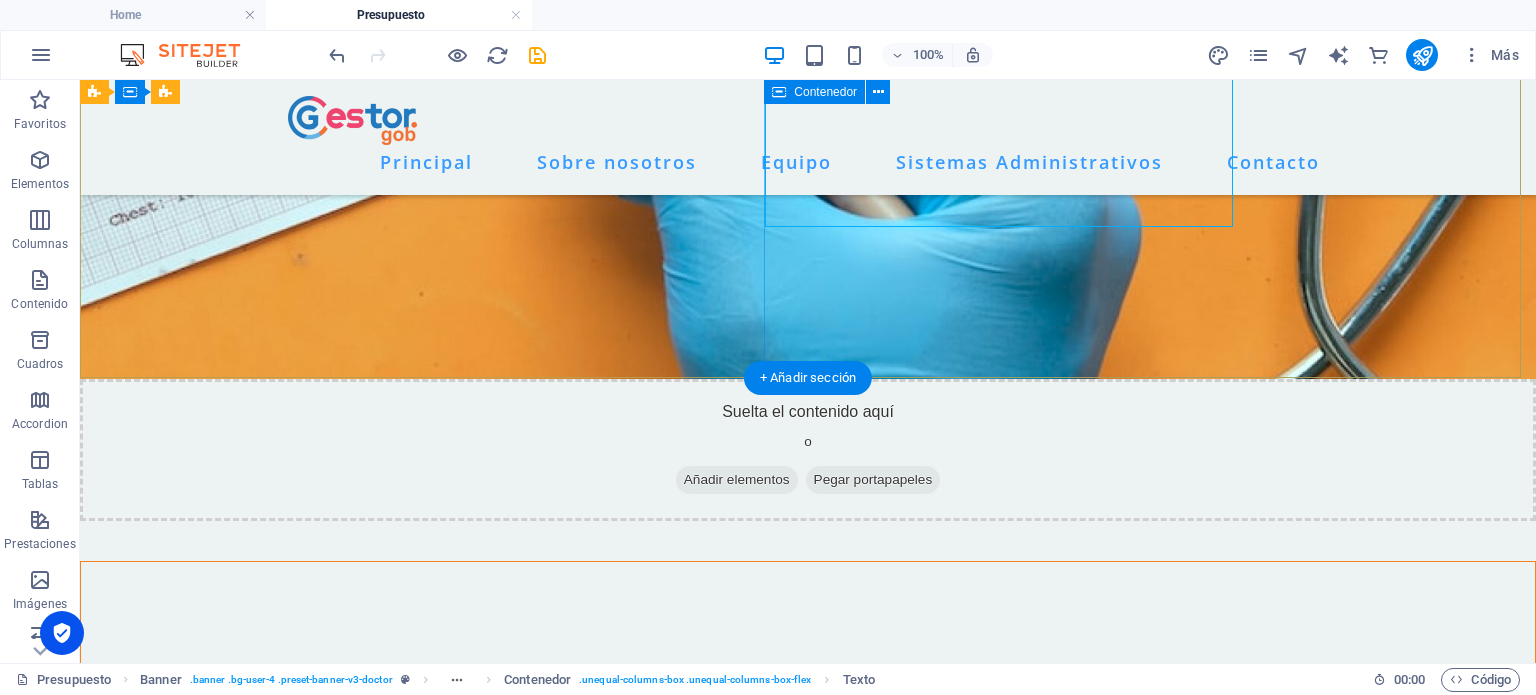 click on "Presupuesto El Sistema Nacional de Presupuesto Público es el conjunto de principios, procesos, normas, procedimientos, técnicas e instrumentos que conducen el proceso presupuestario de las Entidades Públicas. El Sistema Nacional de Presupuesto Público está integrado por: 1. En el nivel central, la Dirección General de Presupuesto Público del Ministerio de Economía y Finanzas, quien ejerce la rectoría. 2. En el nivel descentralizado: a. Entidad Pública. b. Titular de la Entidad. c. Ofi cina de Presupuesto de la Entidad, o la que haga sus veces. d. Unidad ejecutora. e. Responsables de Programas Presupuestales." at bounding box center (808, 939) 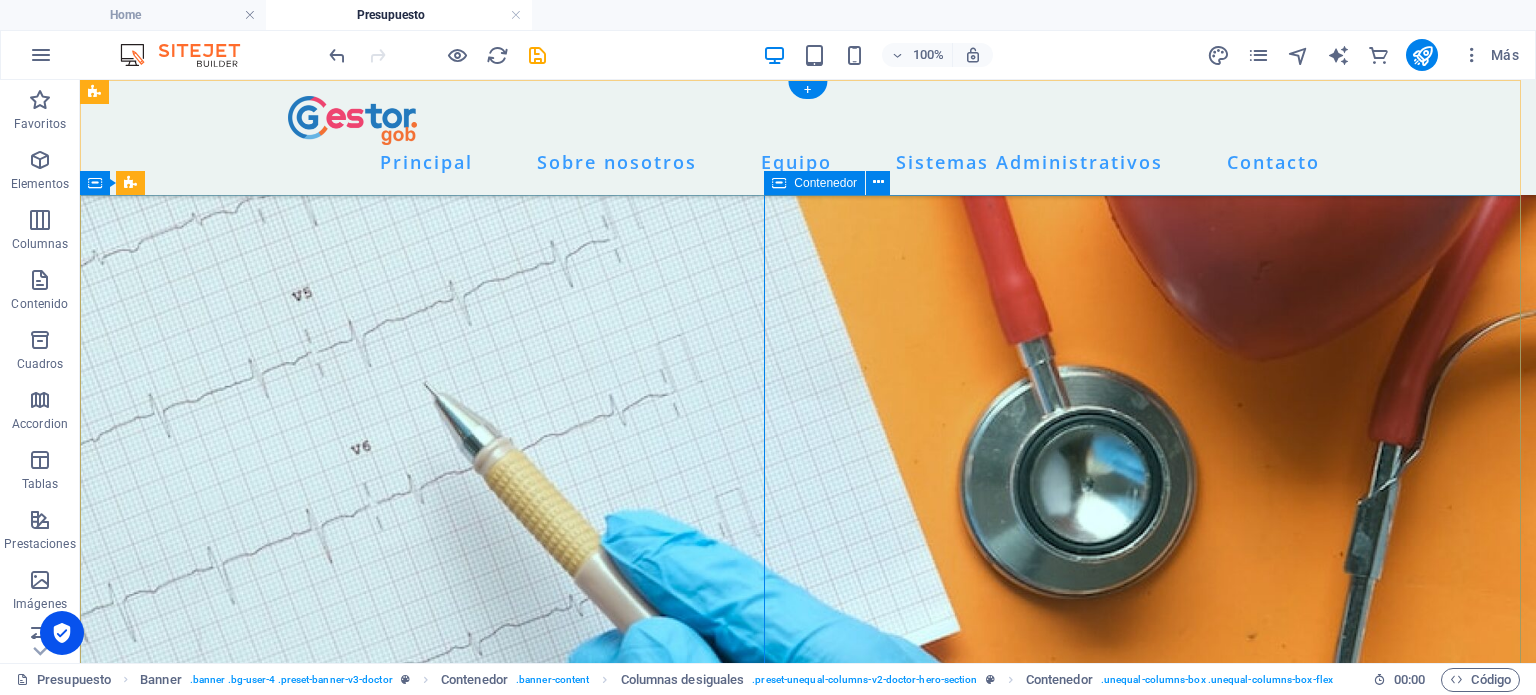 scroll, scrollTop: 200, scrollLeft: 0, axis: vertical 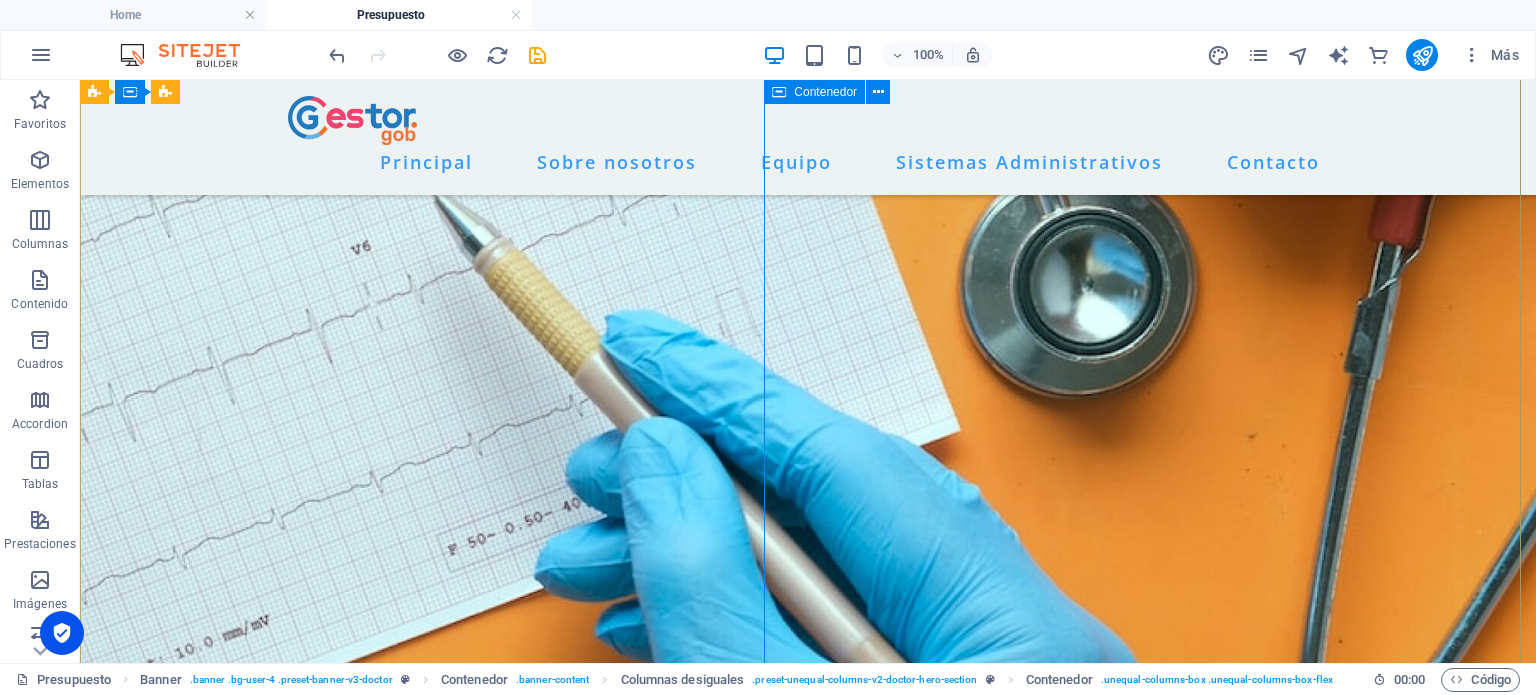 click on "Presupuesto El Sistema Nacional de Presupuesto Público es el conjunto de principios, procesos, normas, procedimientos, técnicas e instrumentos que conducen el proceso presupuestario de las Entidades Públicas. El Sistema Nacional de Presupuesto Público está integrado por: 1. En el nivel central, la Dirección General de Presupuesto Público del Ministerio de Economía y Finanzas, quien ejerce la rectoría. 2. En el nivel descentralizado: a. Entidad Pública. b. Titular de la Entidad. c. Ofi cina de Presupuesto de la Entidad, o la que haga sus veces. d. Unidad ejecutora. e. Responsables de Programas Presupuestales." at bounding box center [808, 1396] 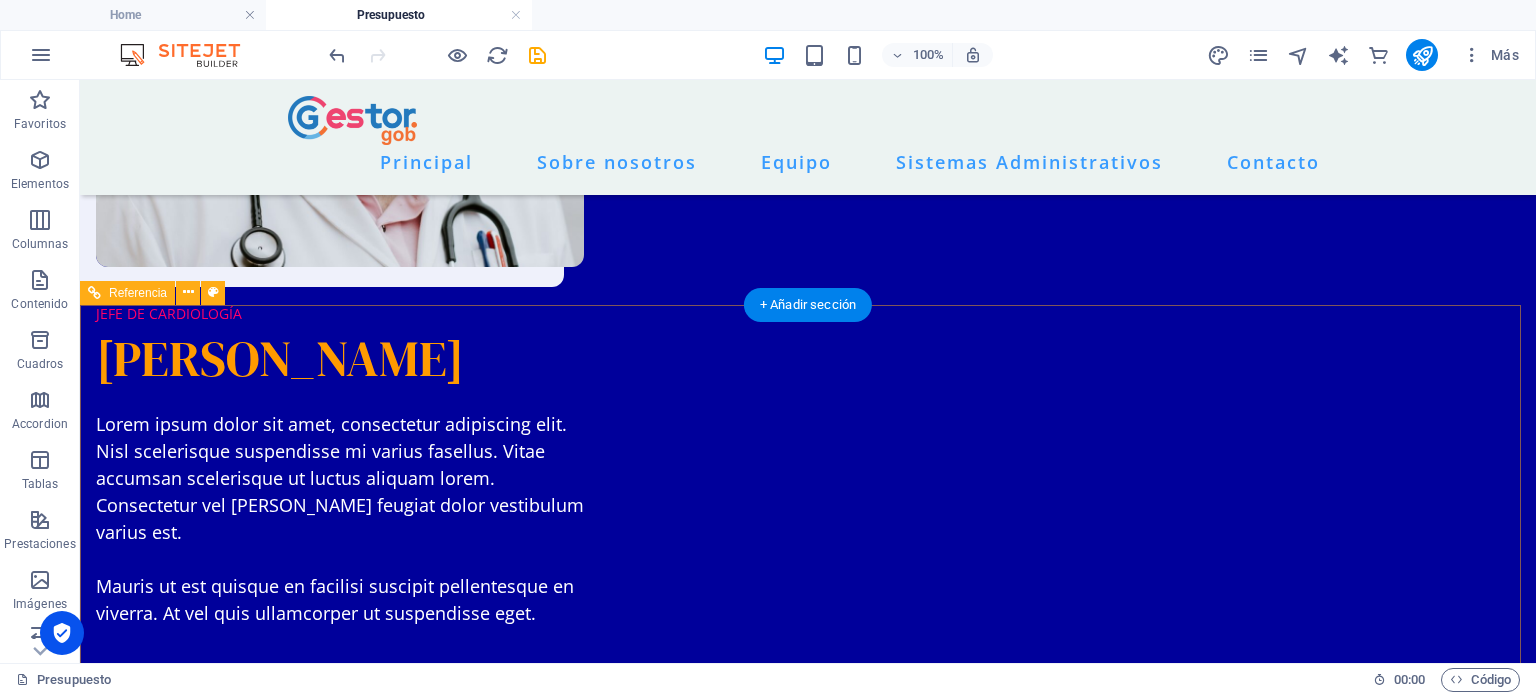 scroll, scrollTop: 2500, scrollLeft: 0, axis: vertical 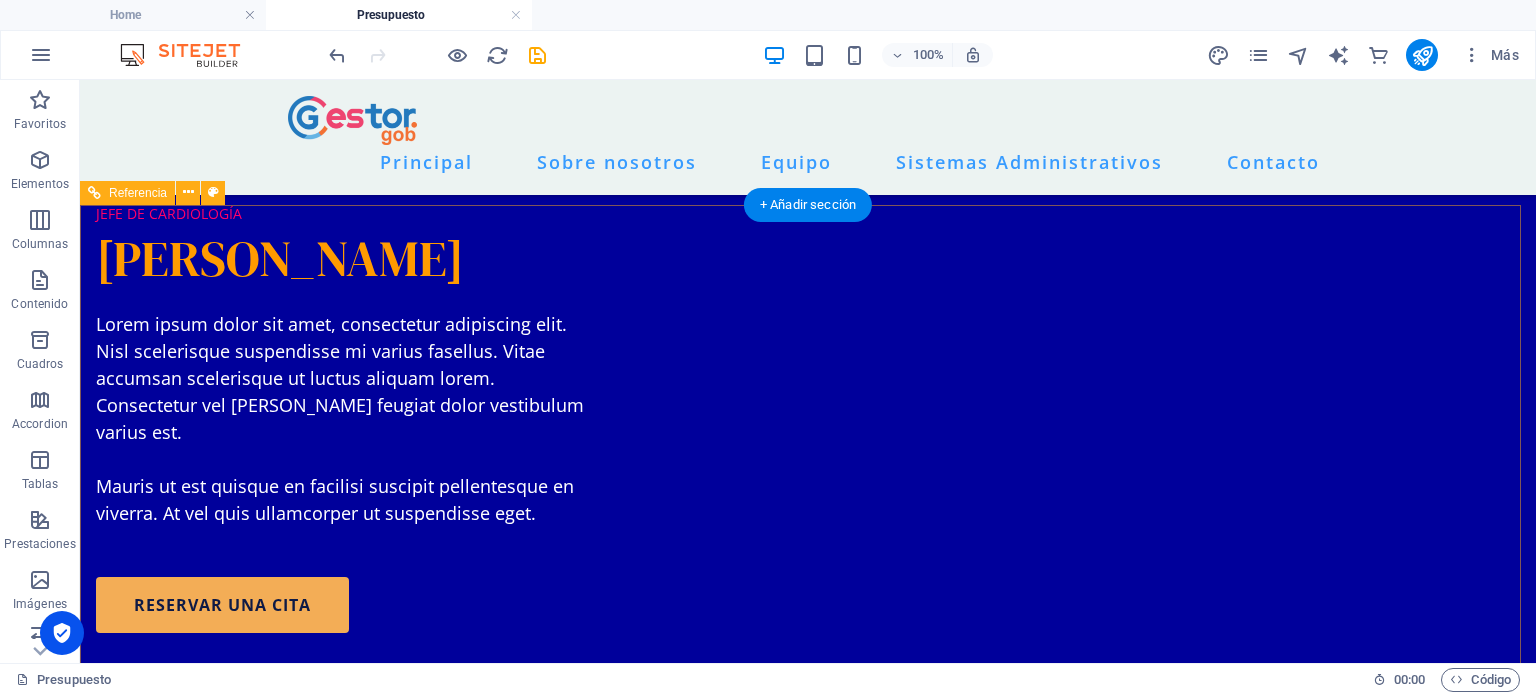 click on "Cardiology" at bounding box center (256, 2249) 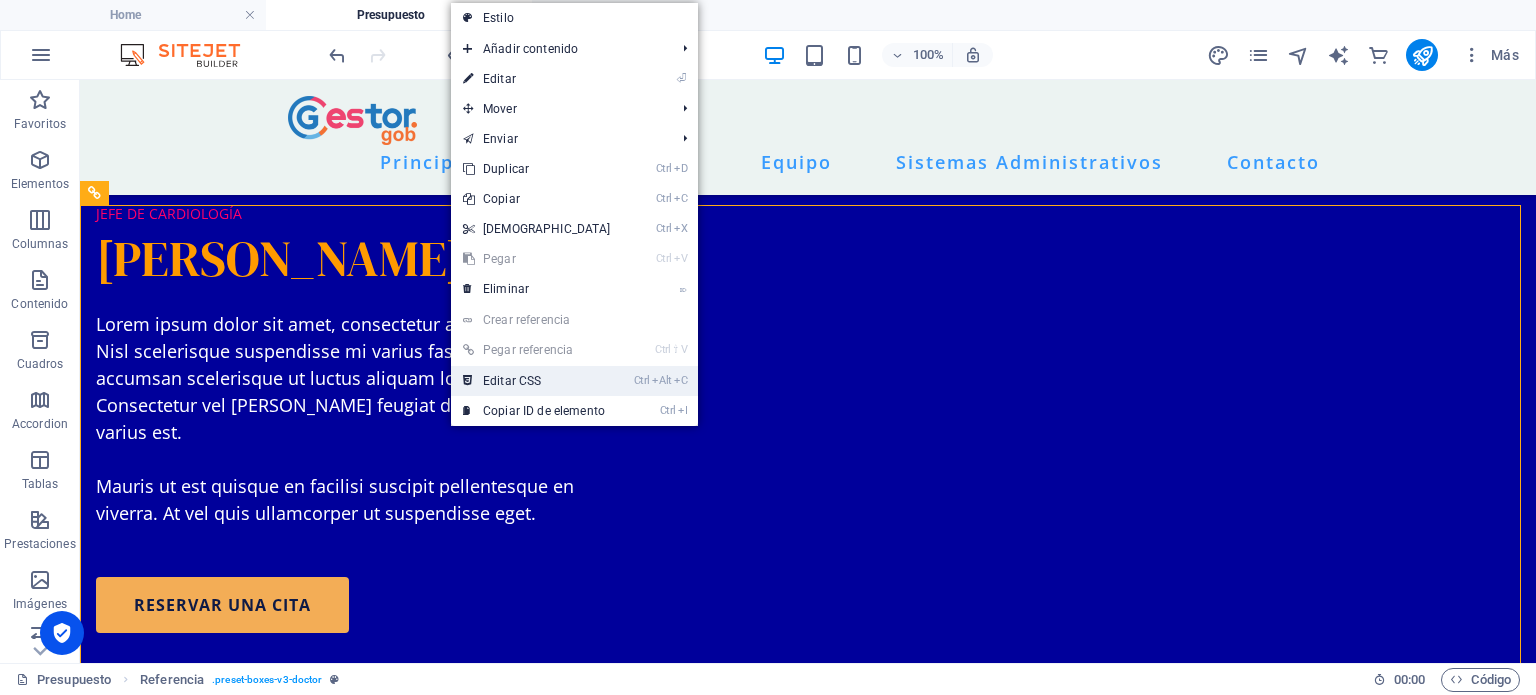 click on "Ctrl Alt C  Editar CSS" at bounding box center (537, 381) 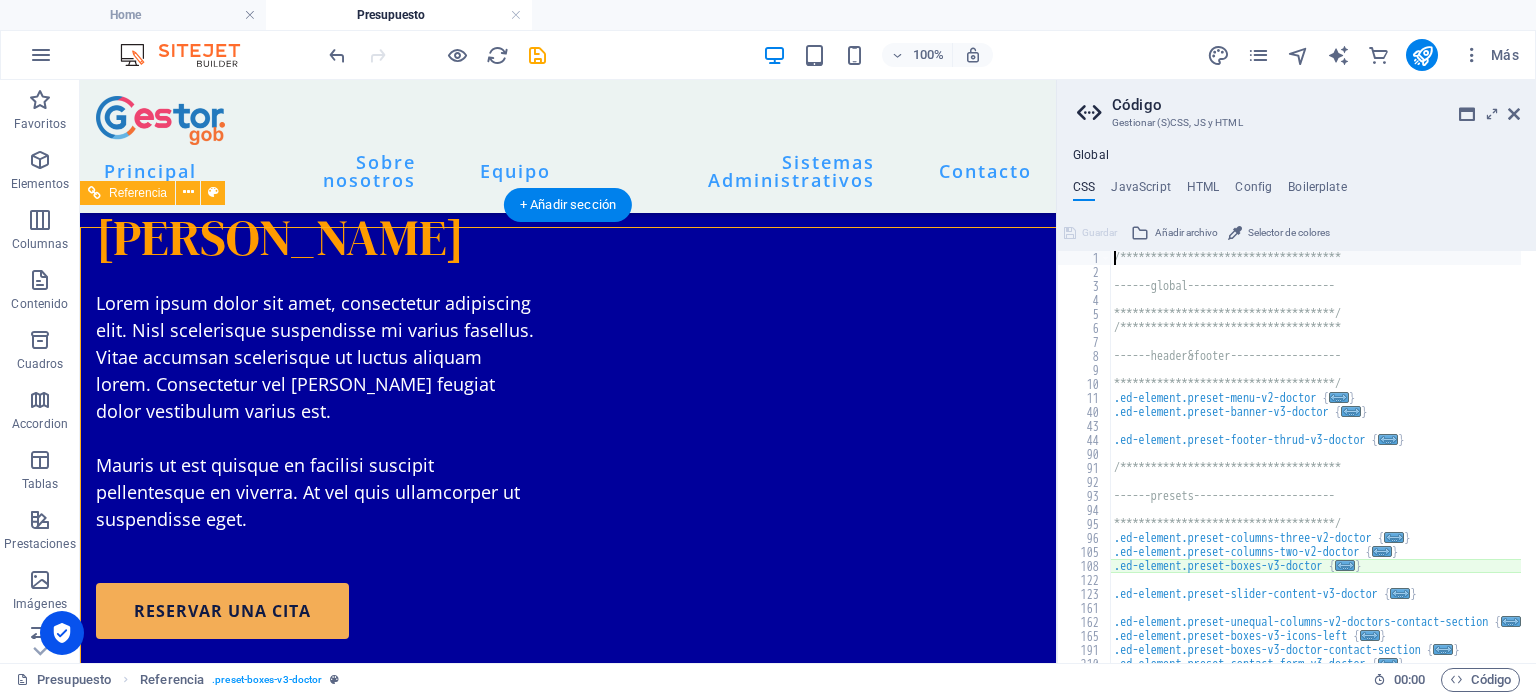 type on "@include boxes-v3(" 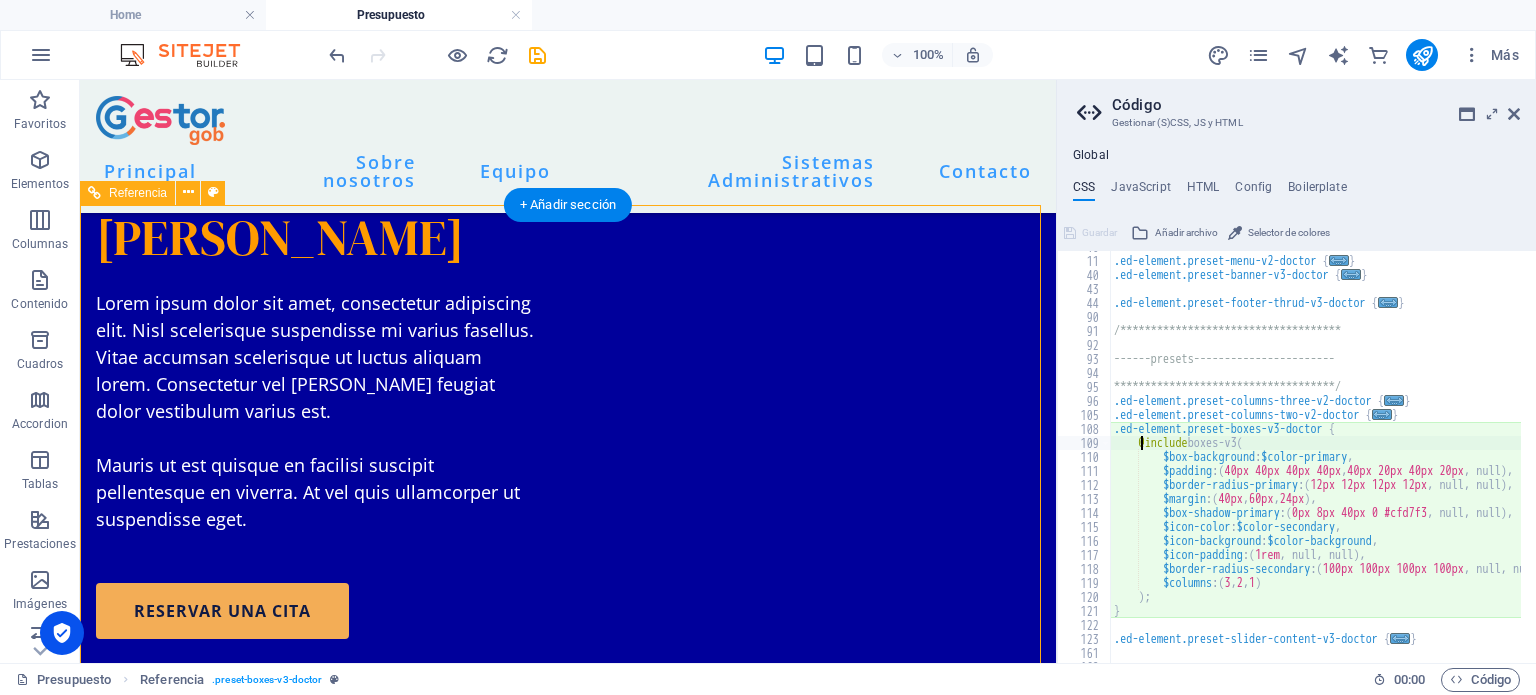 scroll, scrollTop: 2477, scrollLeft: 0, axis: vertical 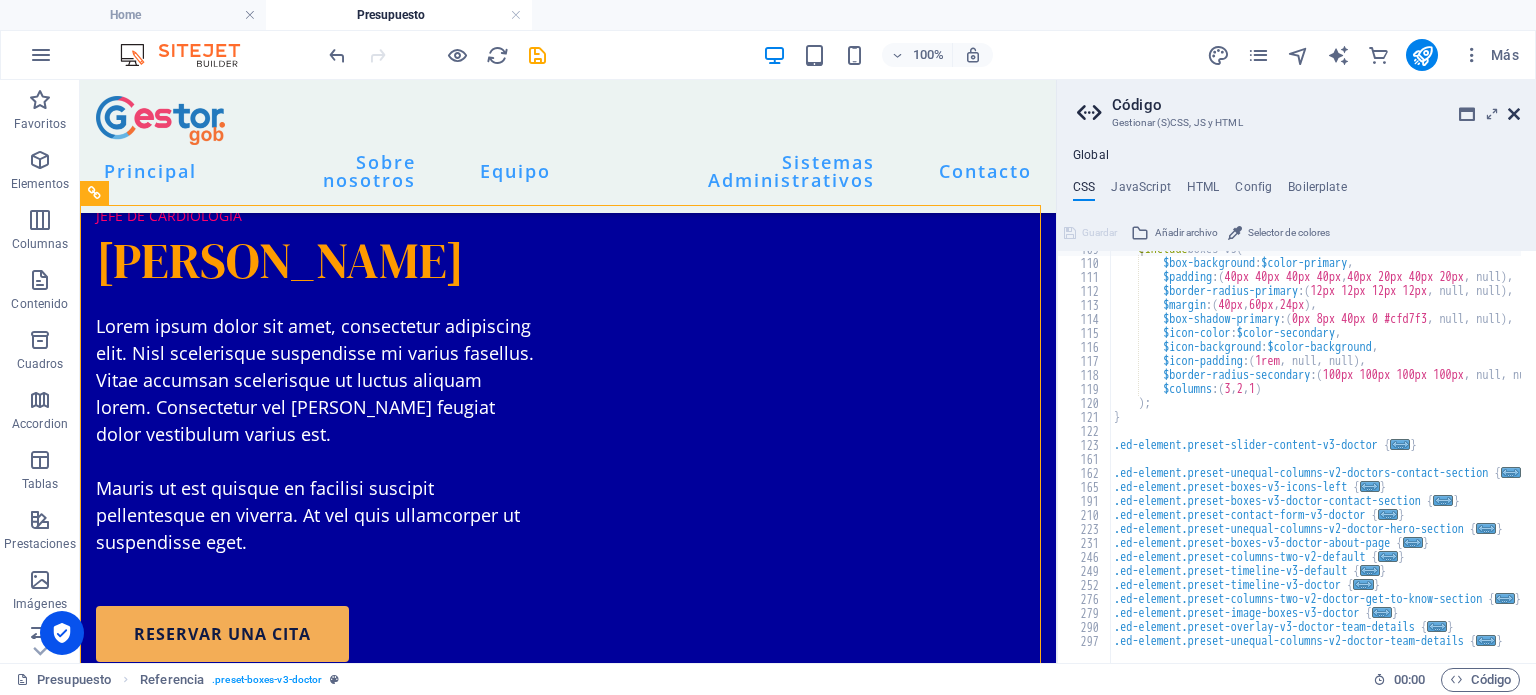 click at bounding box center [1514, 114] 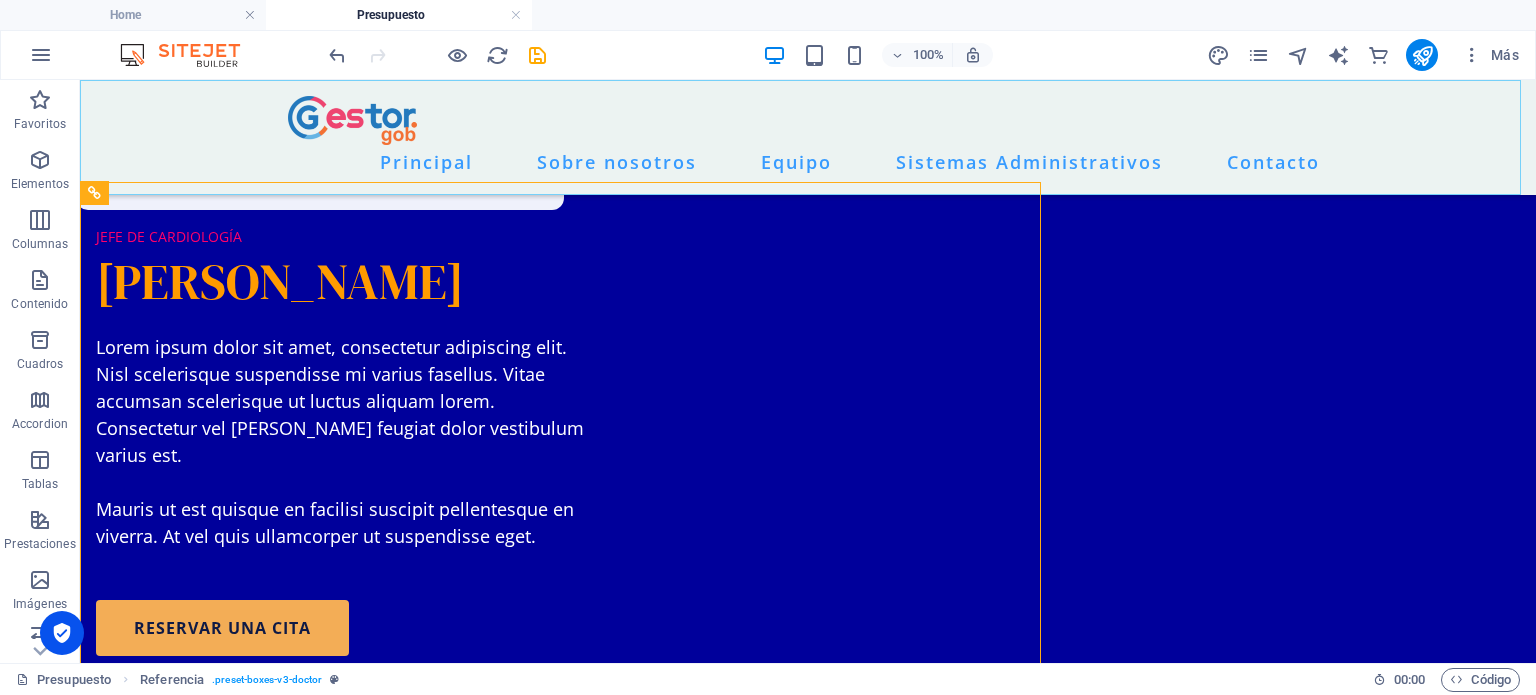 scroll, scrollTop: 2500, scrollLeft: 0, axis: vertical 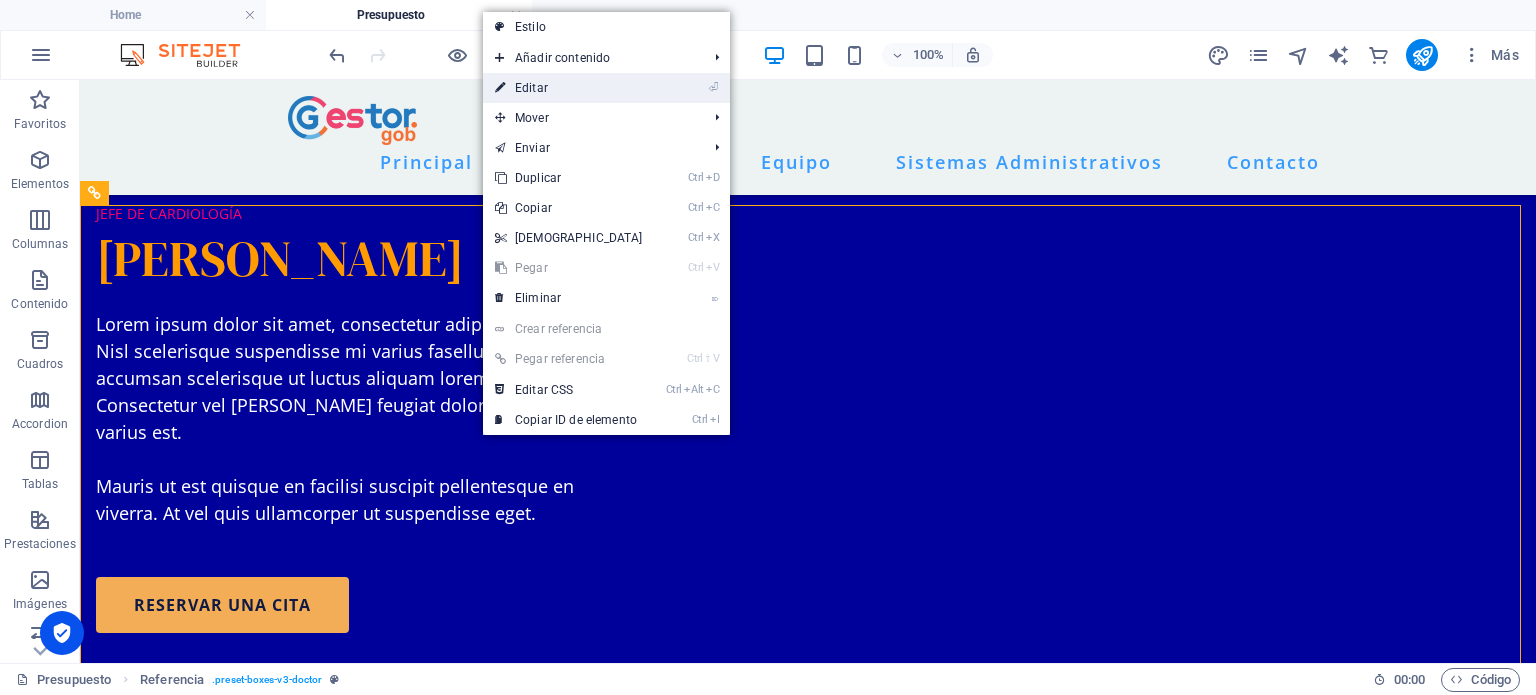 drag, startPoint x: 575, startPoint y: 95, endPoint x: 140, endPoint y: 27, distance: 440.28287 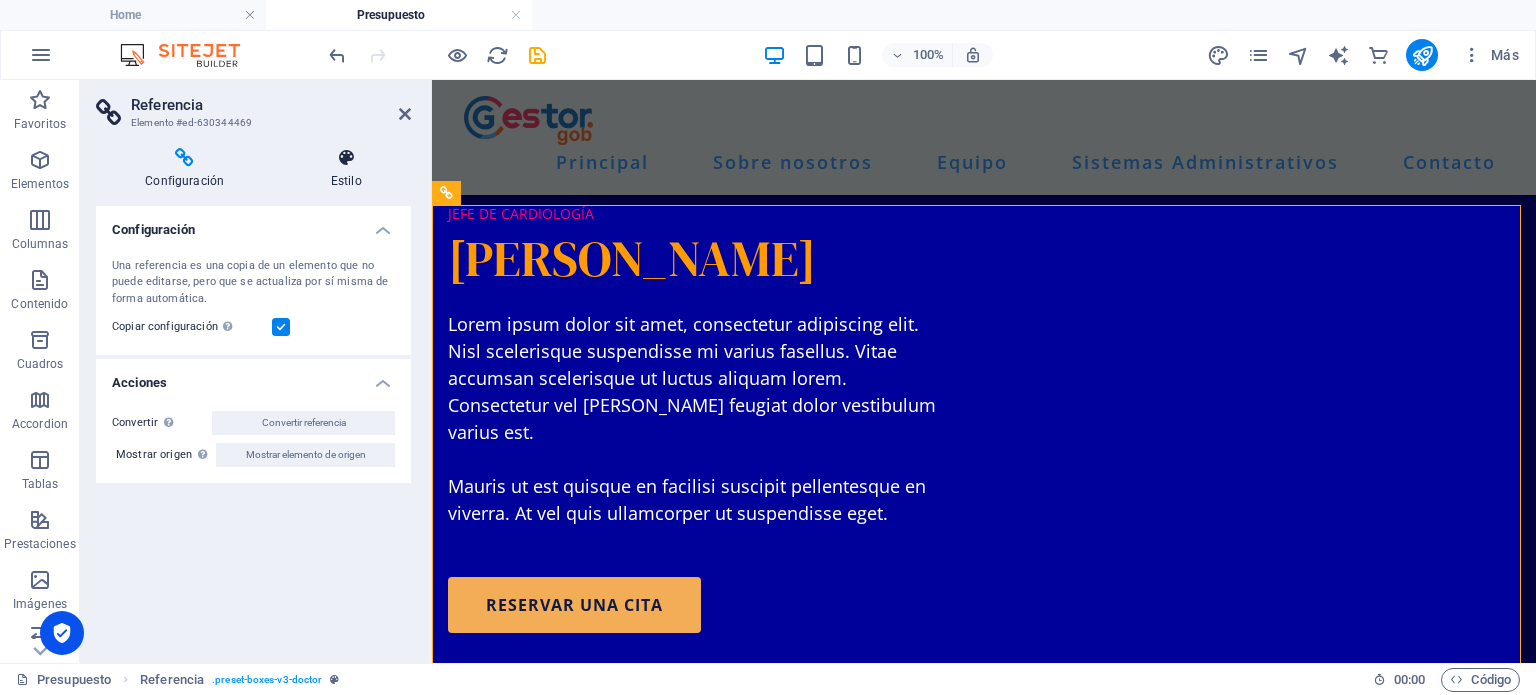 click at bounding box center [346, 158] 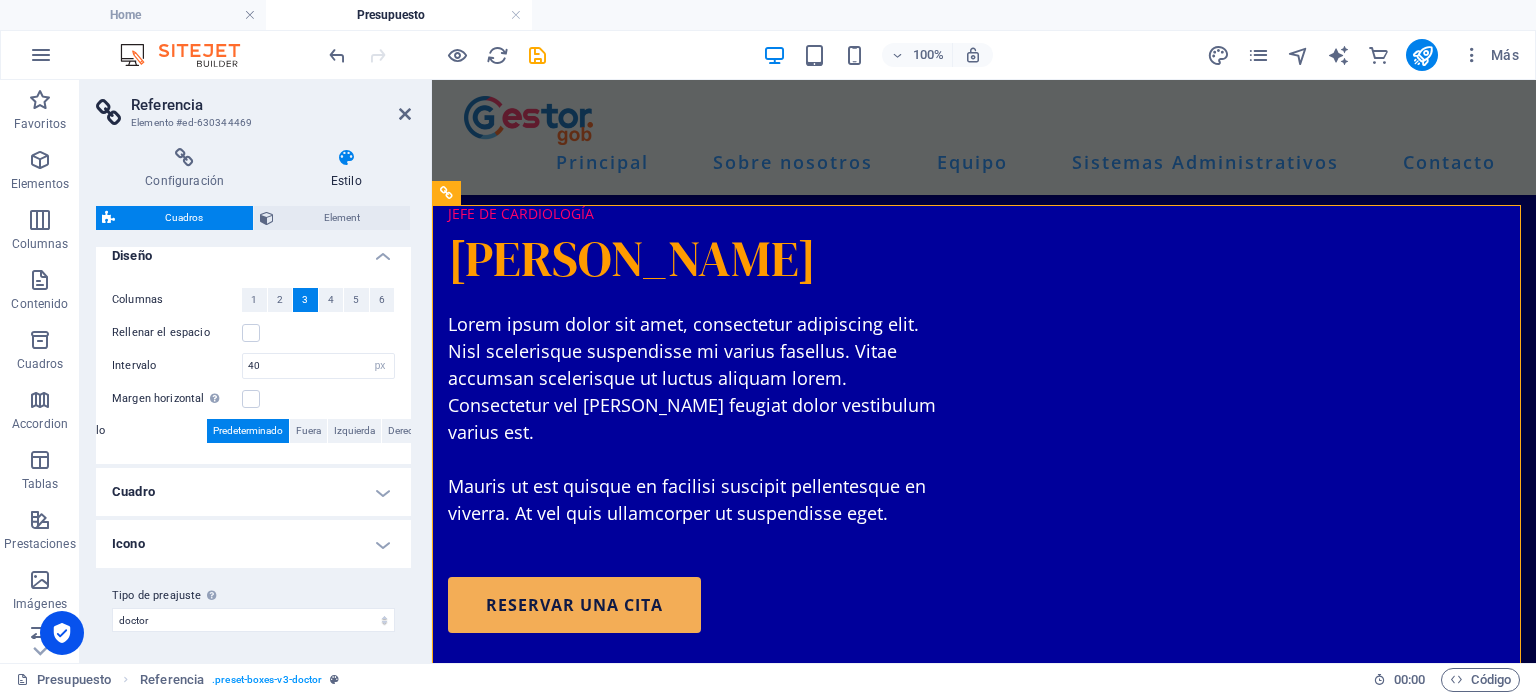 scroll, scrollTop: 0, scrollLeft: 0, axis: both 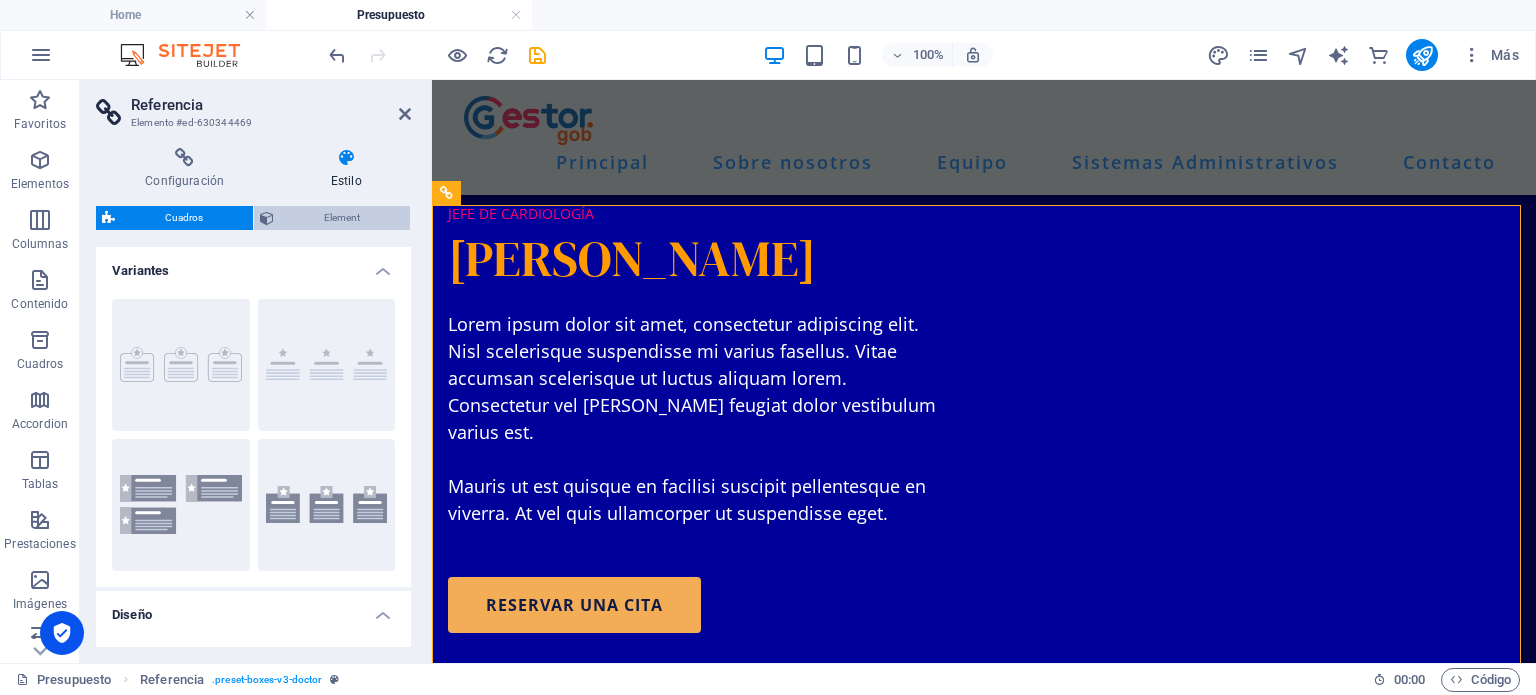 click on "Element" at bounding box center (342, 218) 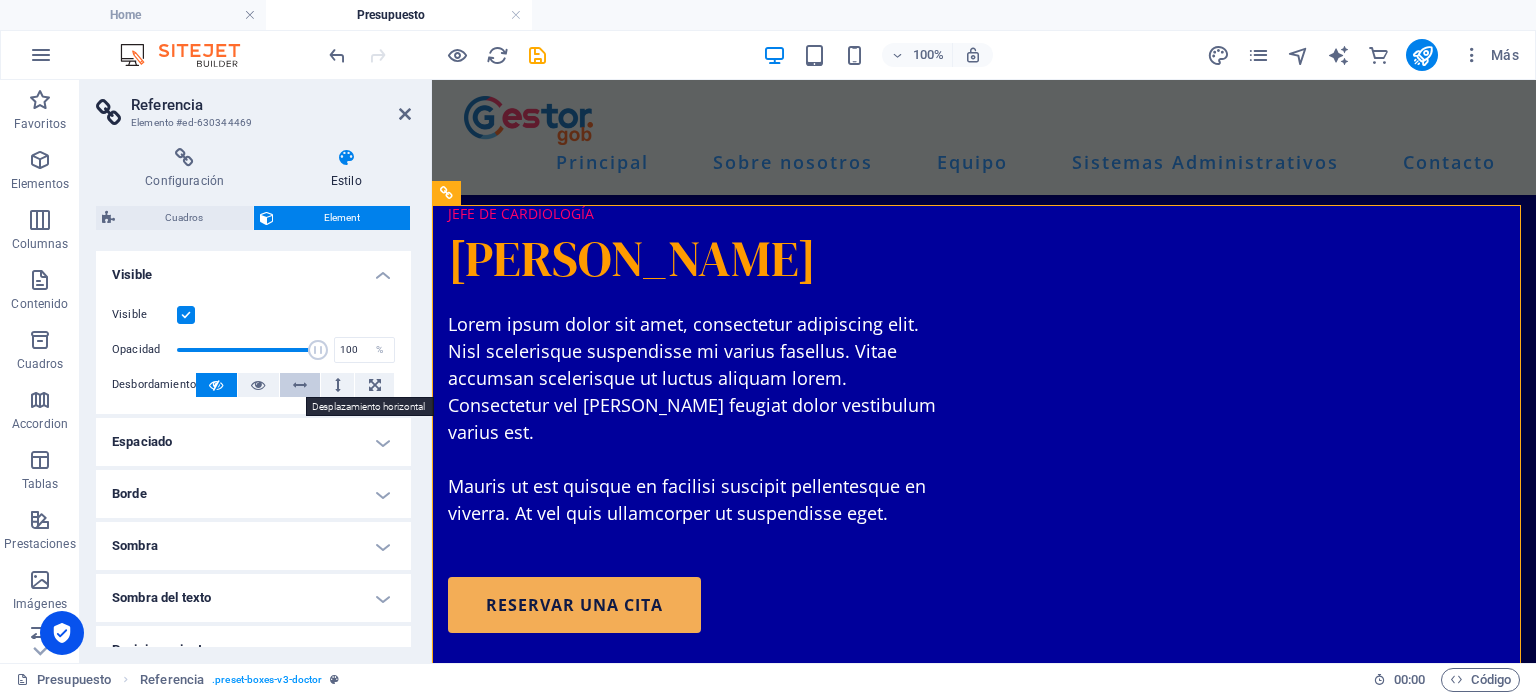 scroll, scrollTop: 234, scrollLeft: 0, axis: vertical 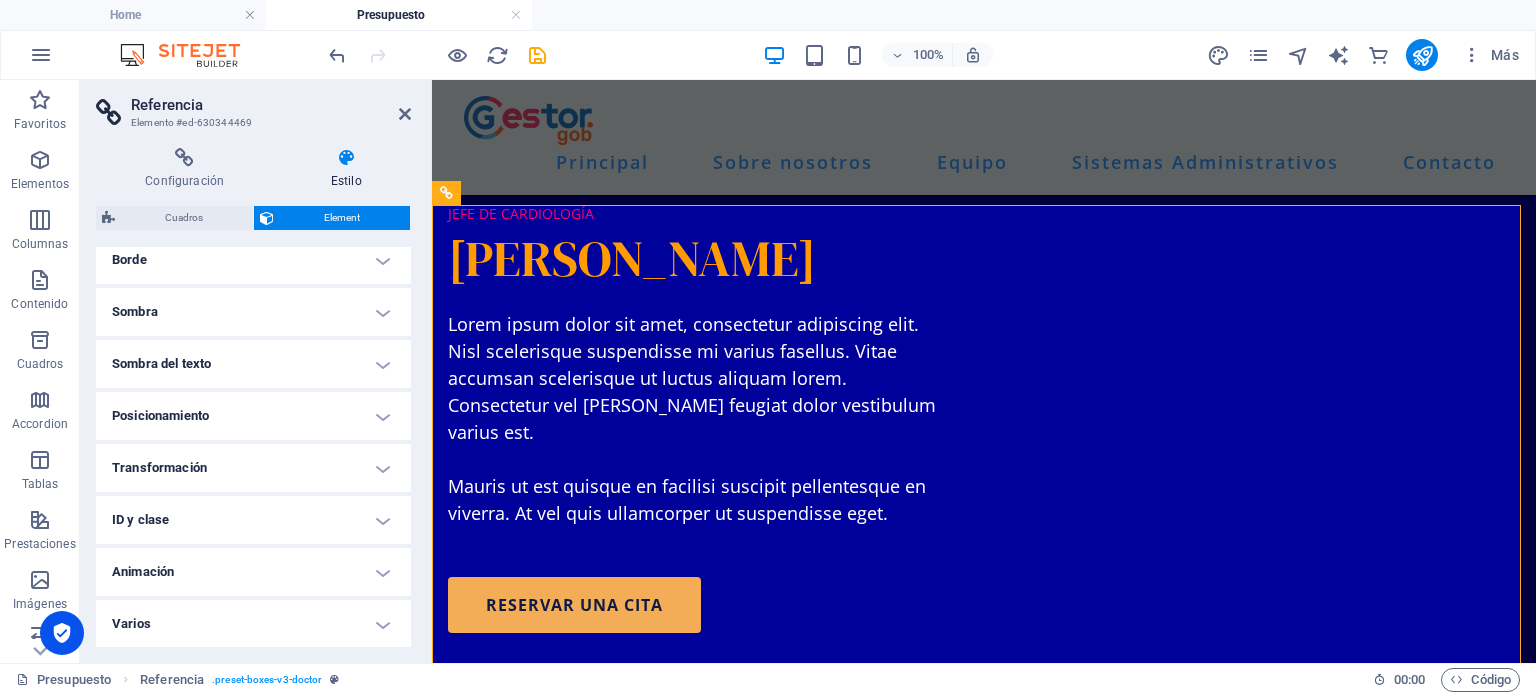 click on "ID y clase" at bounding box center [253, 520] 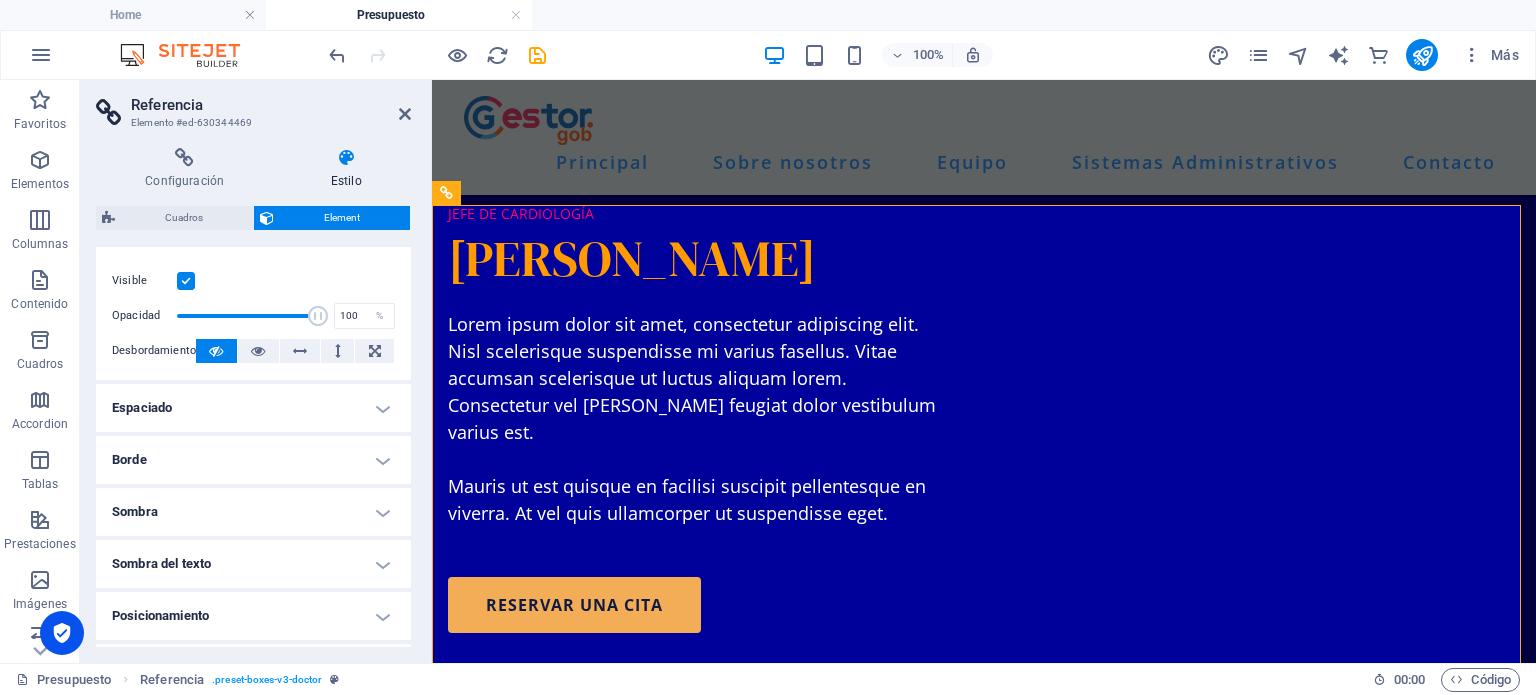 scroll, scrollTop: 0, scrollLeft: 0, axis: both 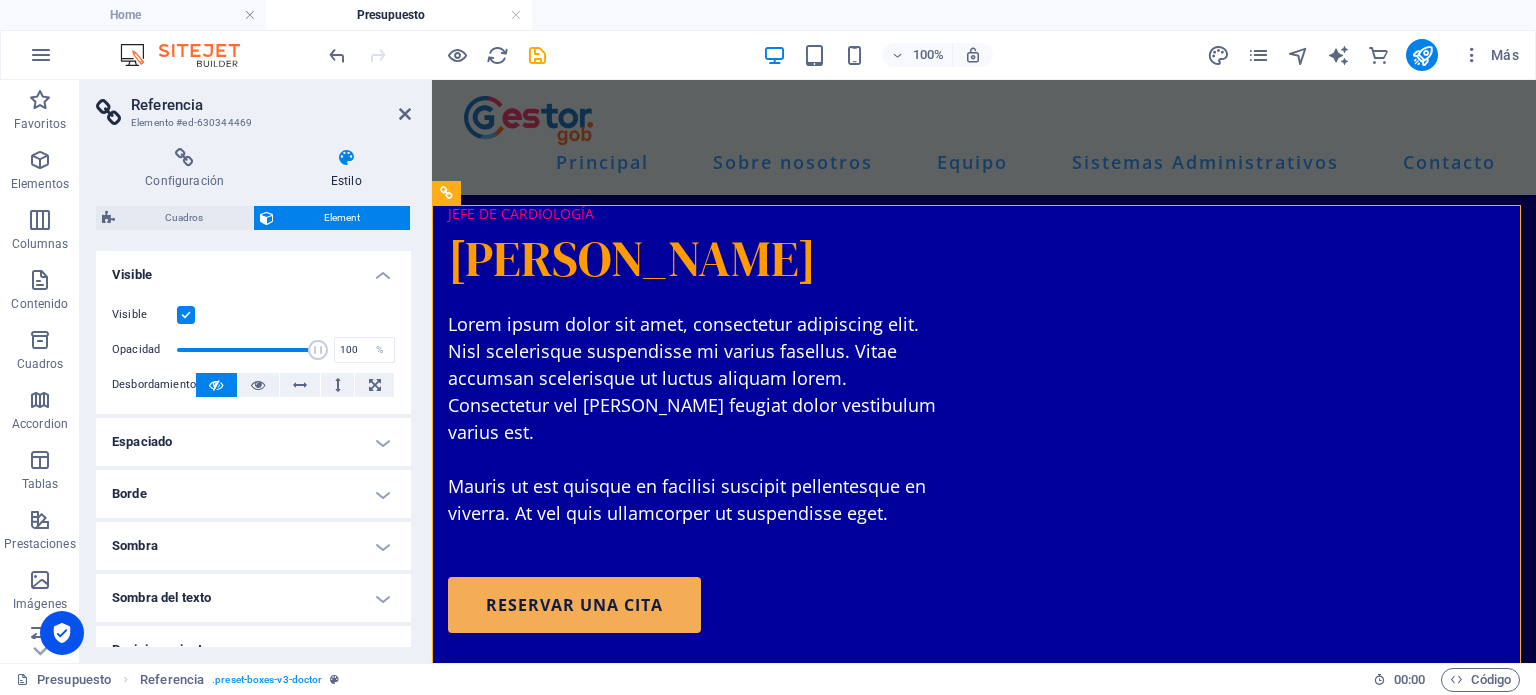 click on "Espaciado" at bounding box center [253, 442] 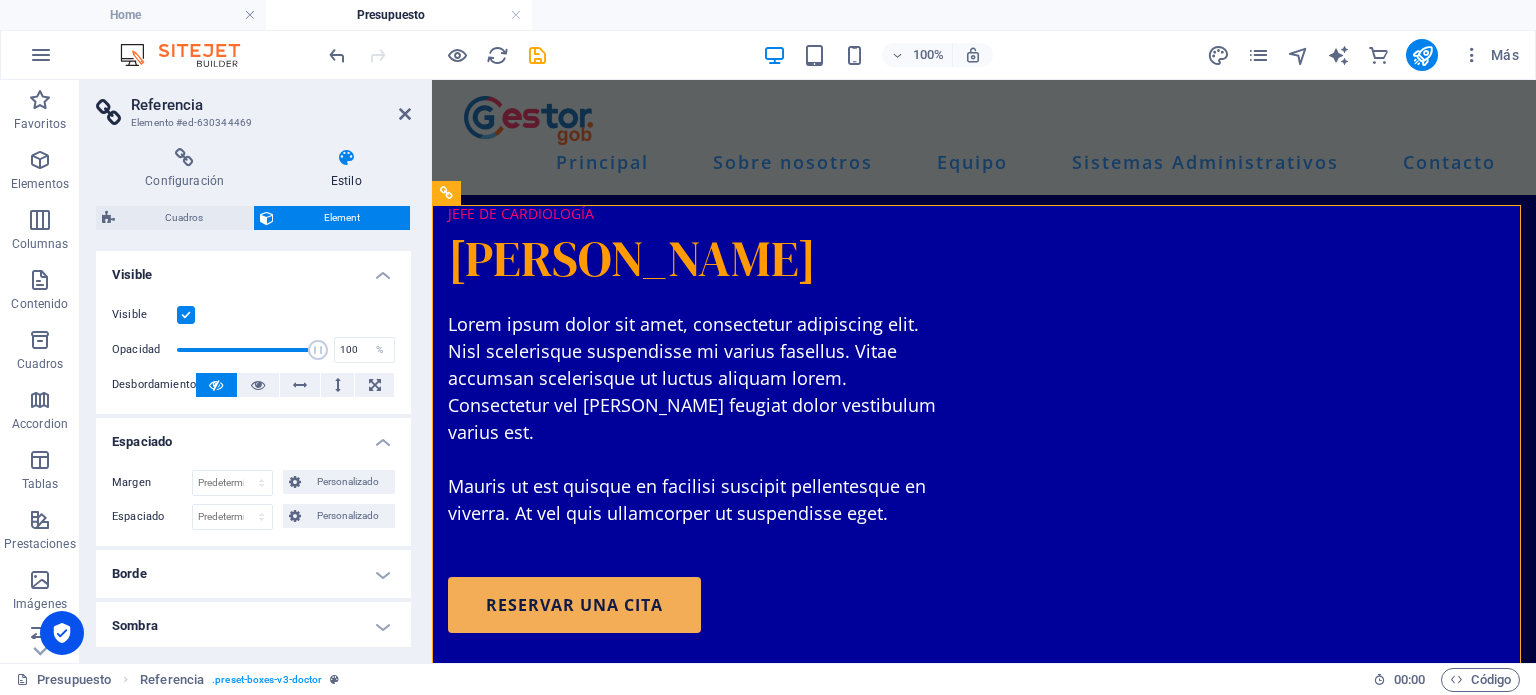 click on "Espaciado" at bounding box center [253, 436] 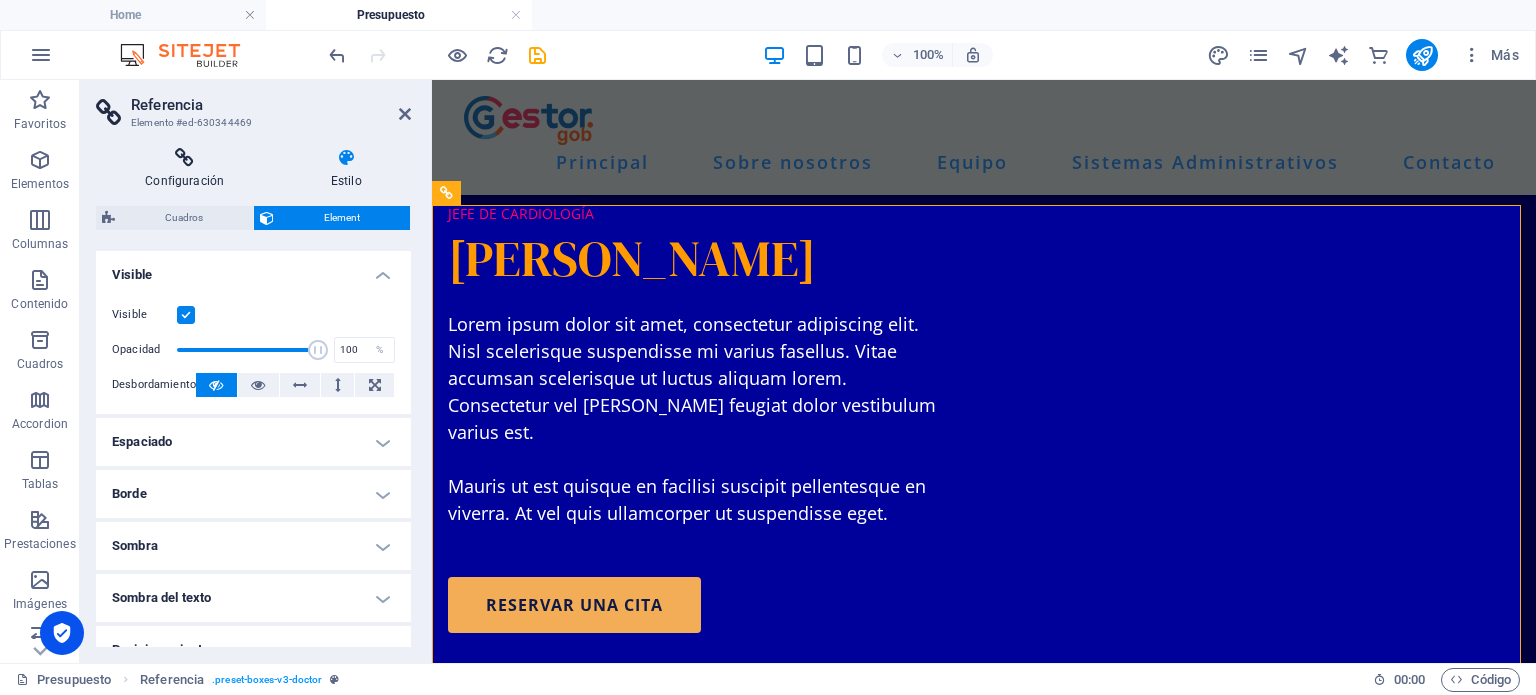 click on "Configuración" at bounding box center (188, 169) 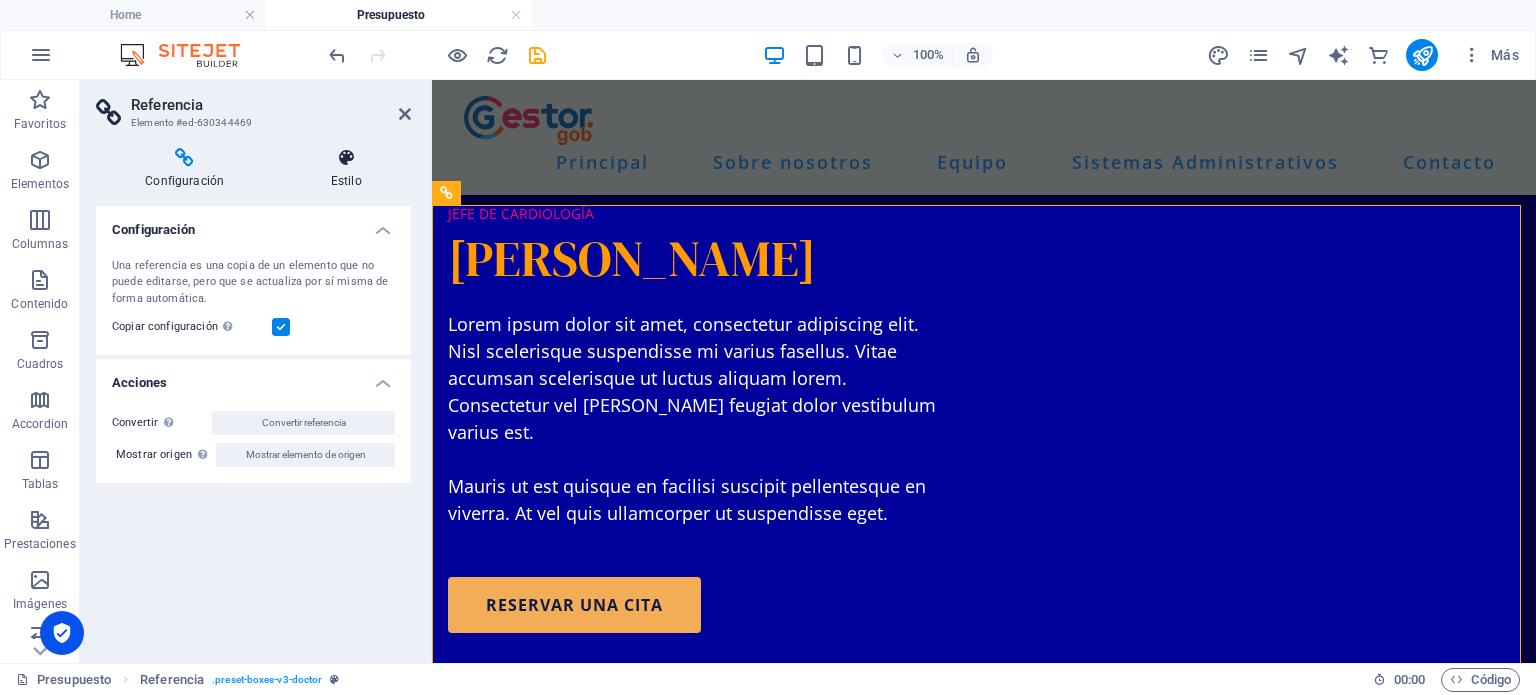 click on "Estilo" at bounding box center [346, 169] 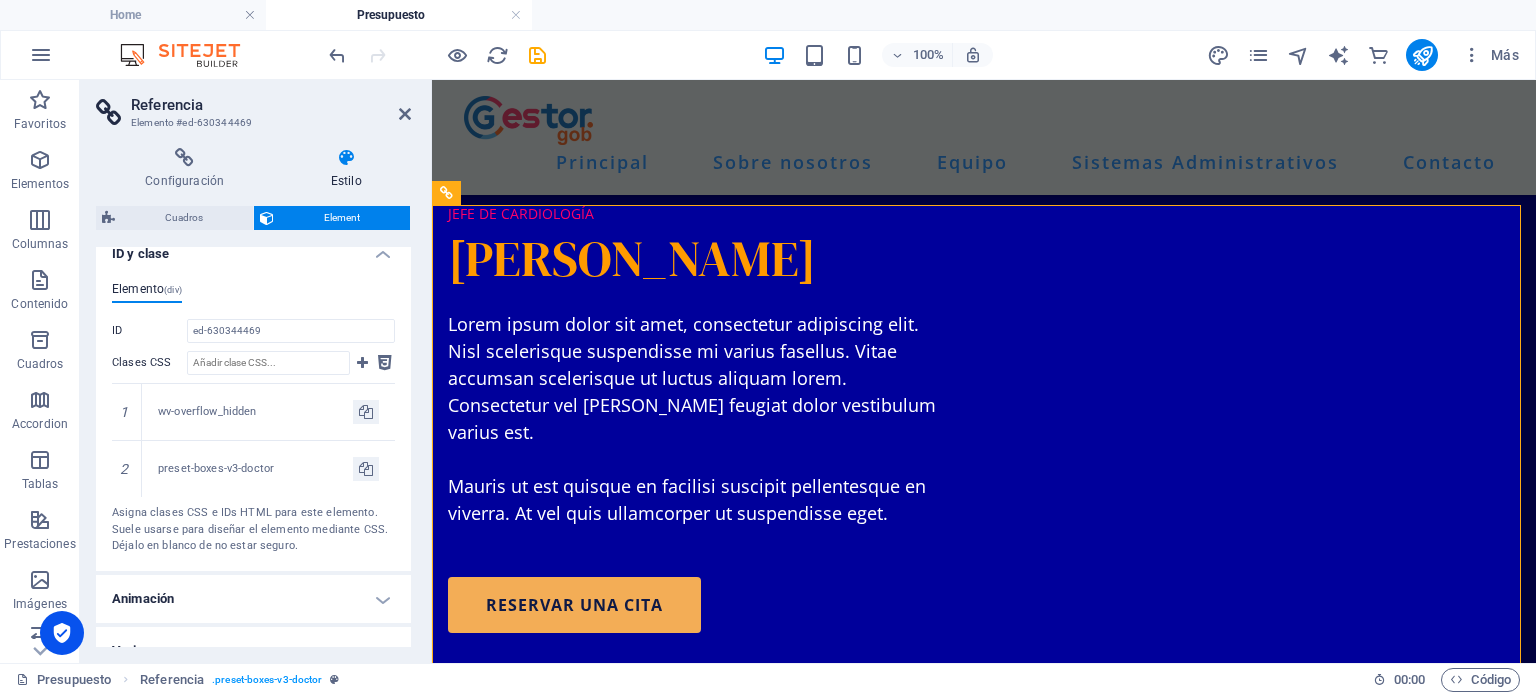 scroll, scrollTop: 526, scrollLeft: 0, axis: vertical 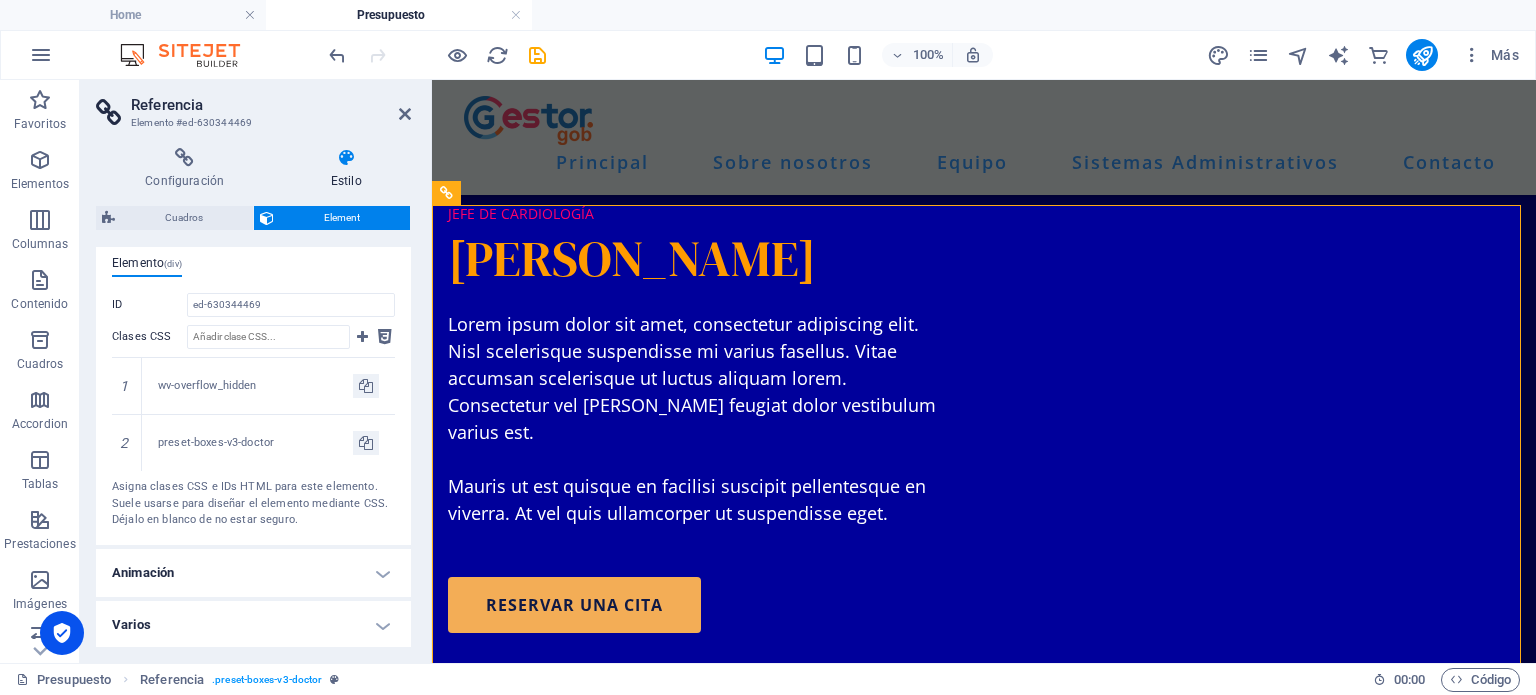 click on "Varios" at bounding box center [253, 625] 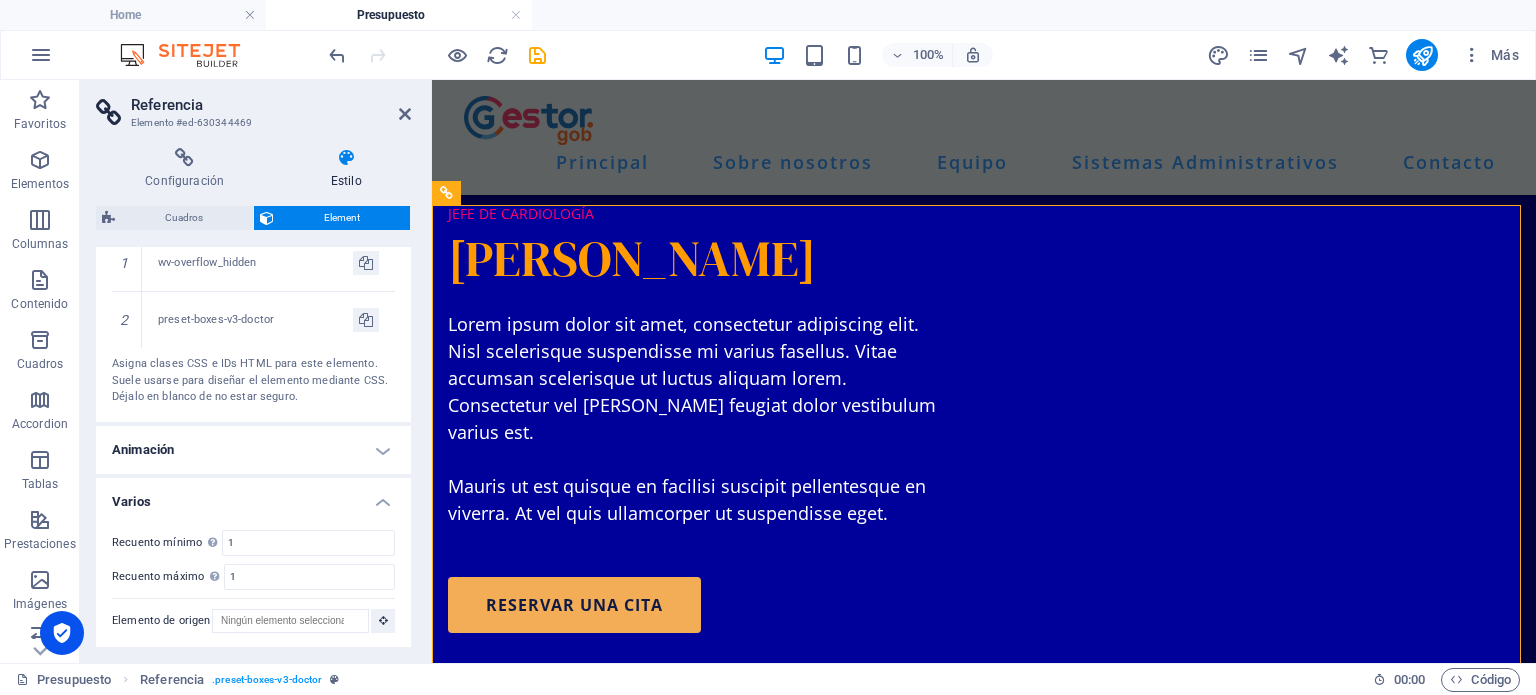 scroll, scrollTop: 0, scrollLeft: 0, axis: both 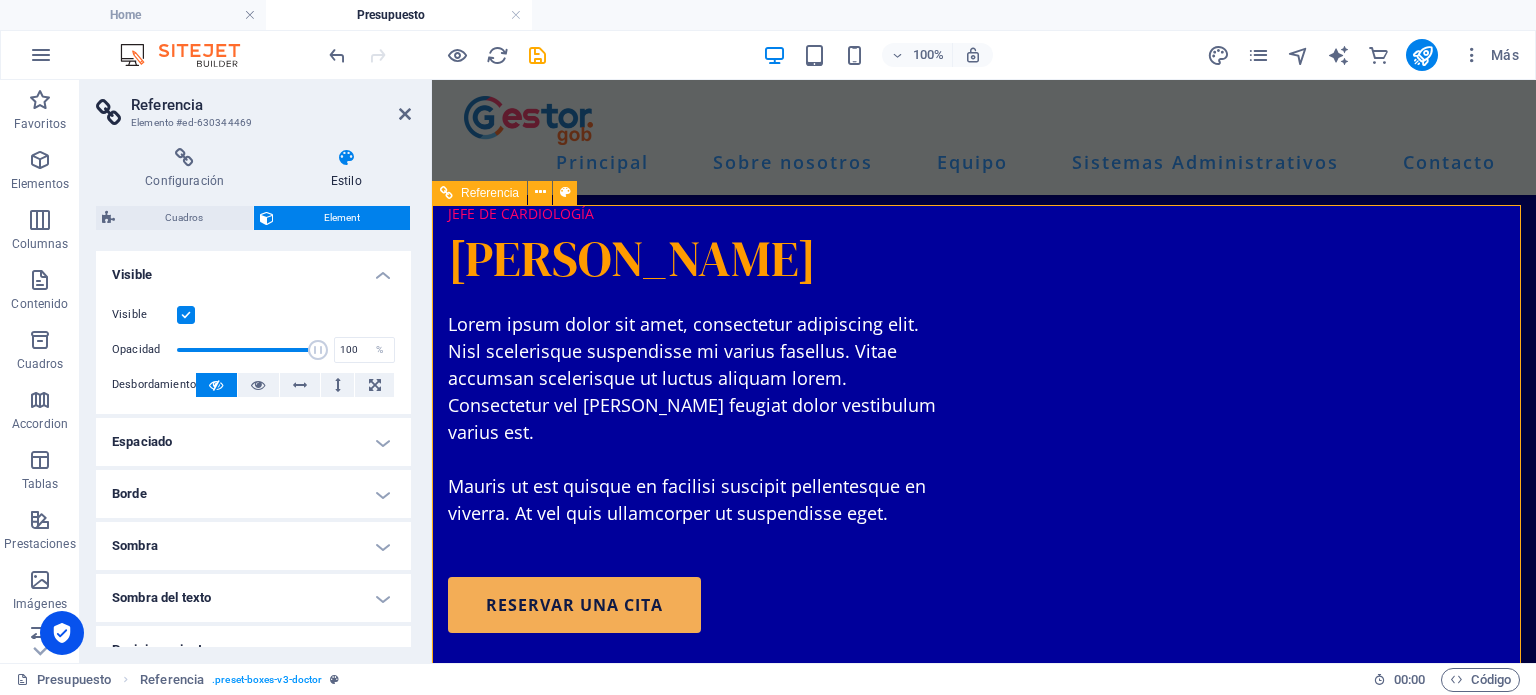 click on "Cardiology Lorem ipsum dolor sit amet, consectetur adipiscing elit.  find out more" at bounding box center [608, 2289] 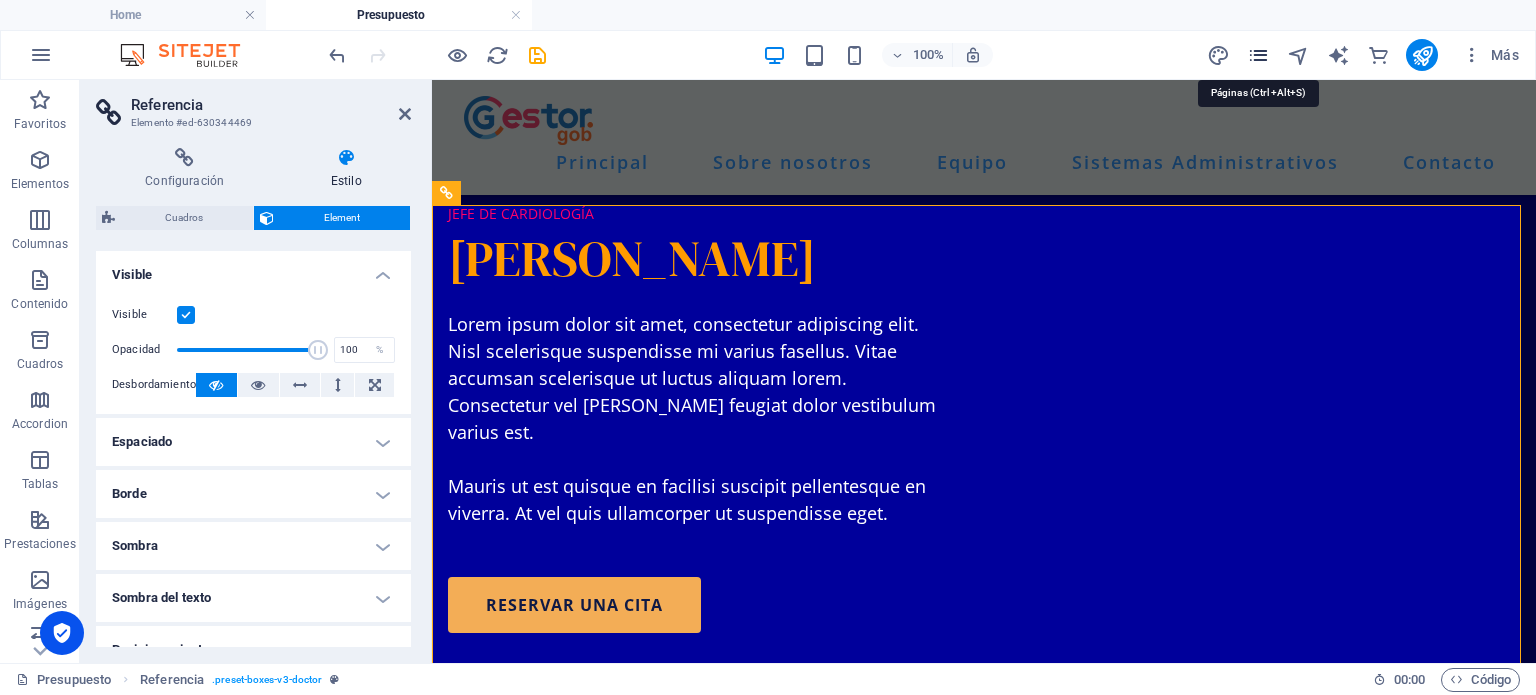 click at bounding box center [1258, 55] 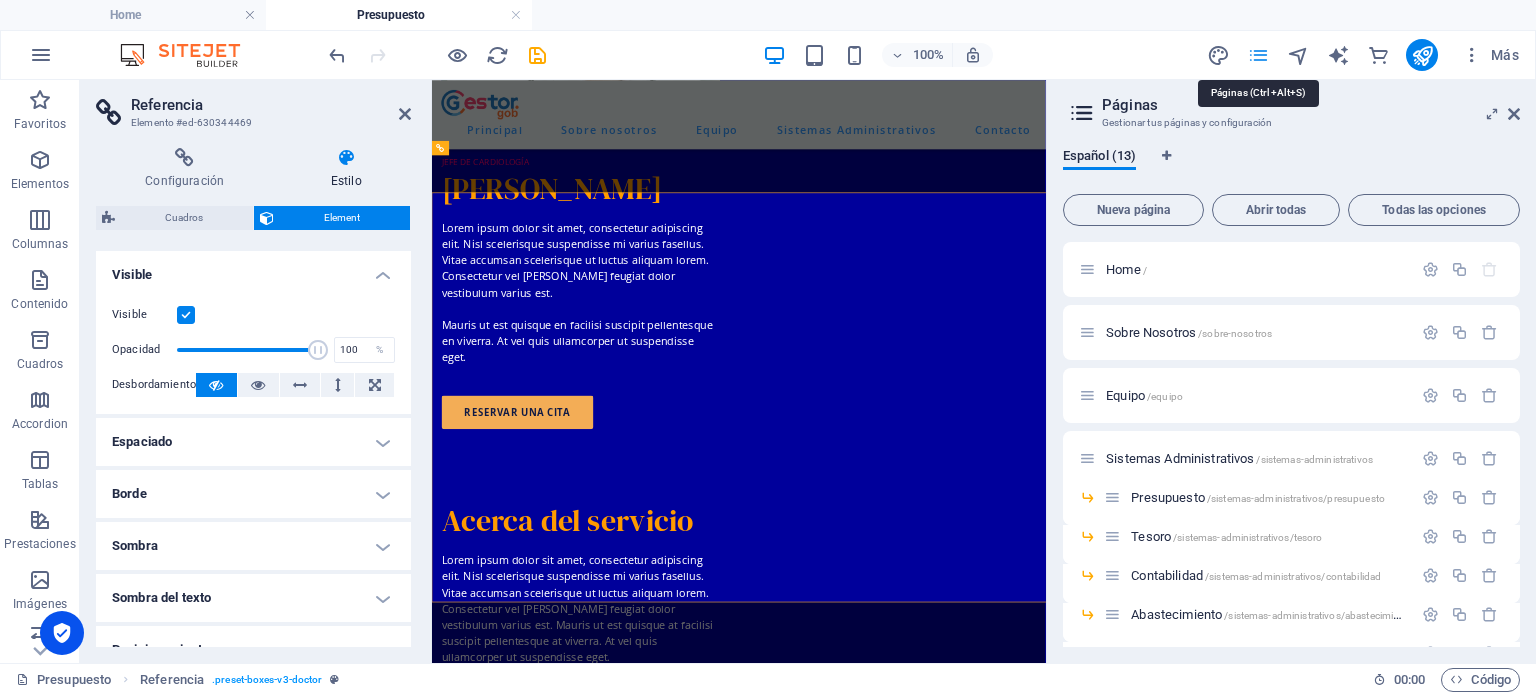 scroll, scrollTop: 2437, scrollLeft: 0, axis: vertical 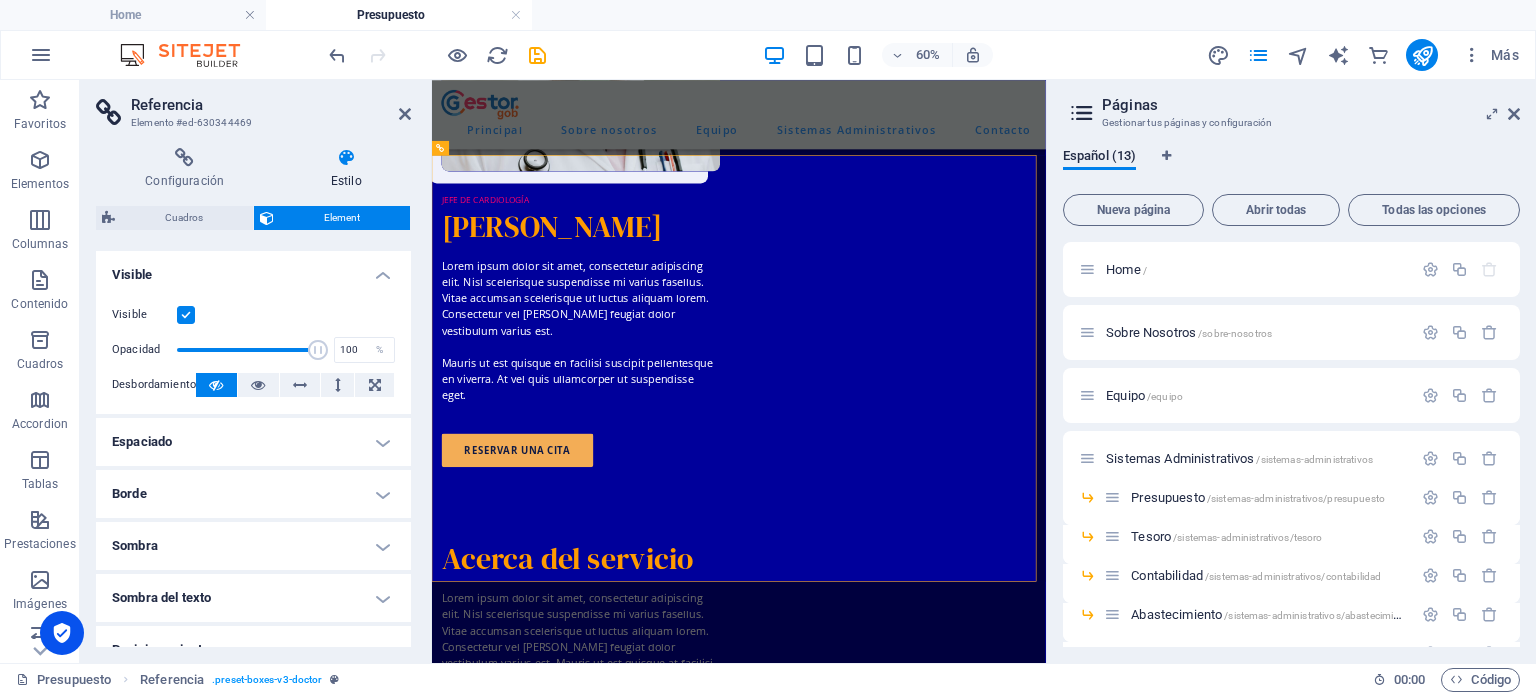 click on "Páginas Gestionar tus páginas y configuración Español (13) Nueva página Abrir todas Todas las opciones Home / Sobre Nosotros /sobre-nosotros Equipo /equipo Sistemas Administrativos /sistemas-administrativos Presupuesto /sistemas-administrativos/presupuesto Tesoro /sistemas-administrativos/tesoro Contabilidad /sistemas-administrativos/contabilidad Abastecimiento /sistemas-administrativos/abastecimiento Inversiones /sistemas-administrativos/inversiones Recursos Humanos /sistemas-administrativos/recursos-humanos Contact /contact Legal Notice /legal-notice Privacy /privacy" at bounding box center [1291, 371] 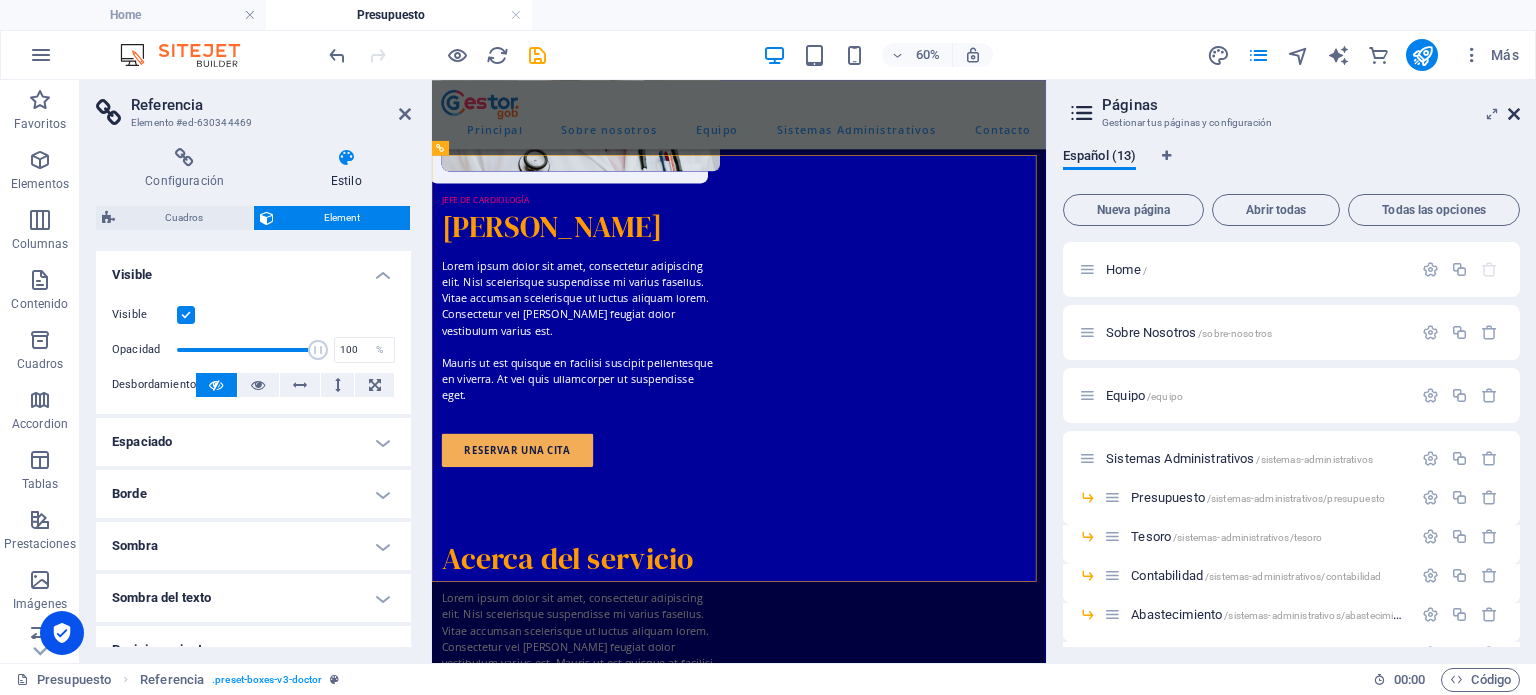 click at bounding box center (1514, 114) 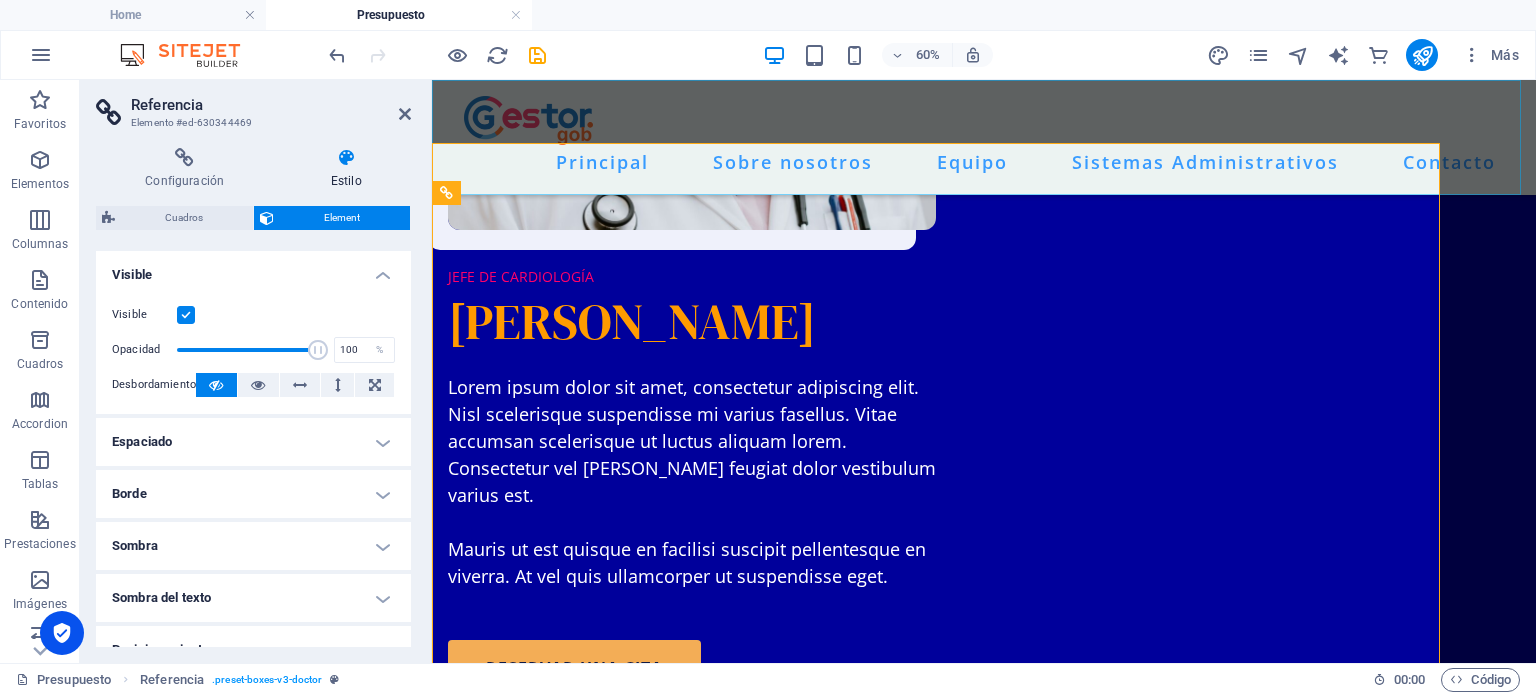 scroll, scrollTop: 2500, scrollLeft: 0, axis: vertical 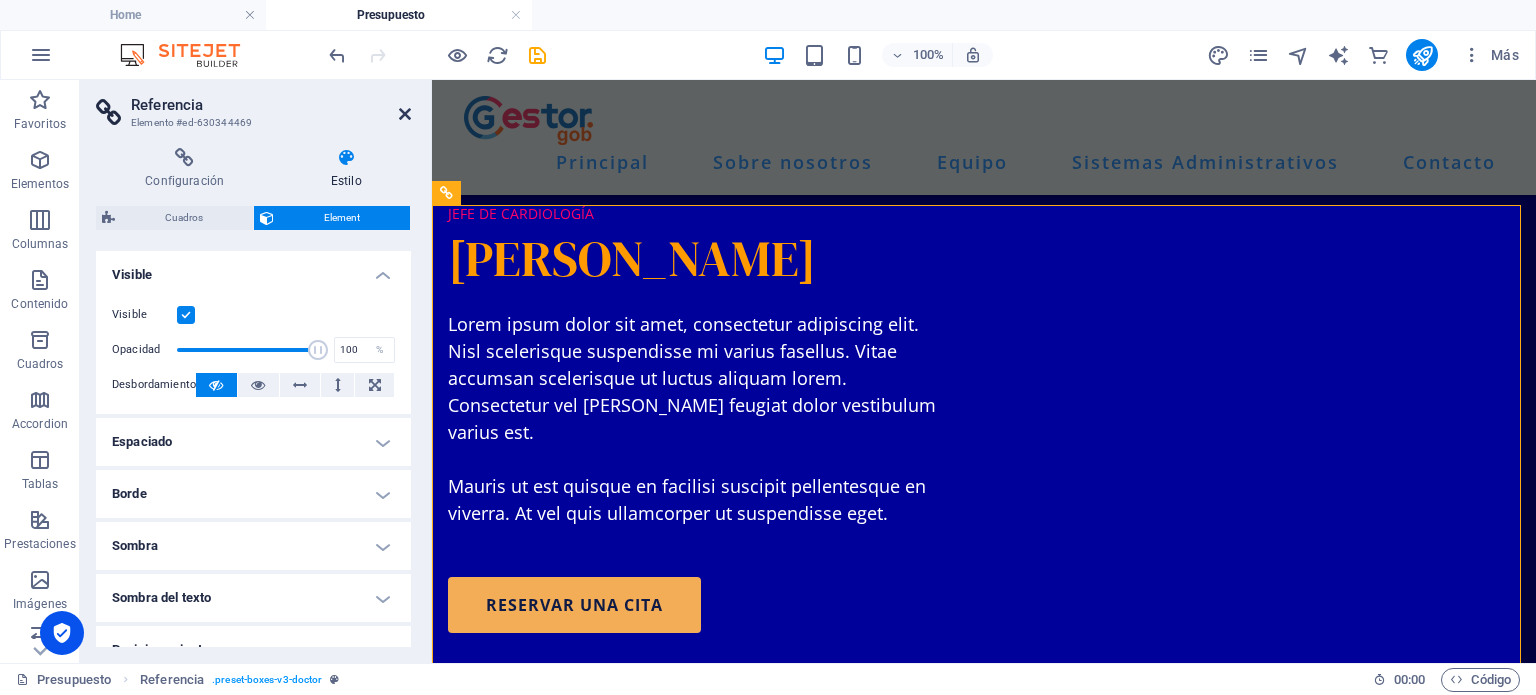 click at bounding box center [405, 114] 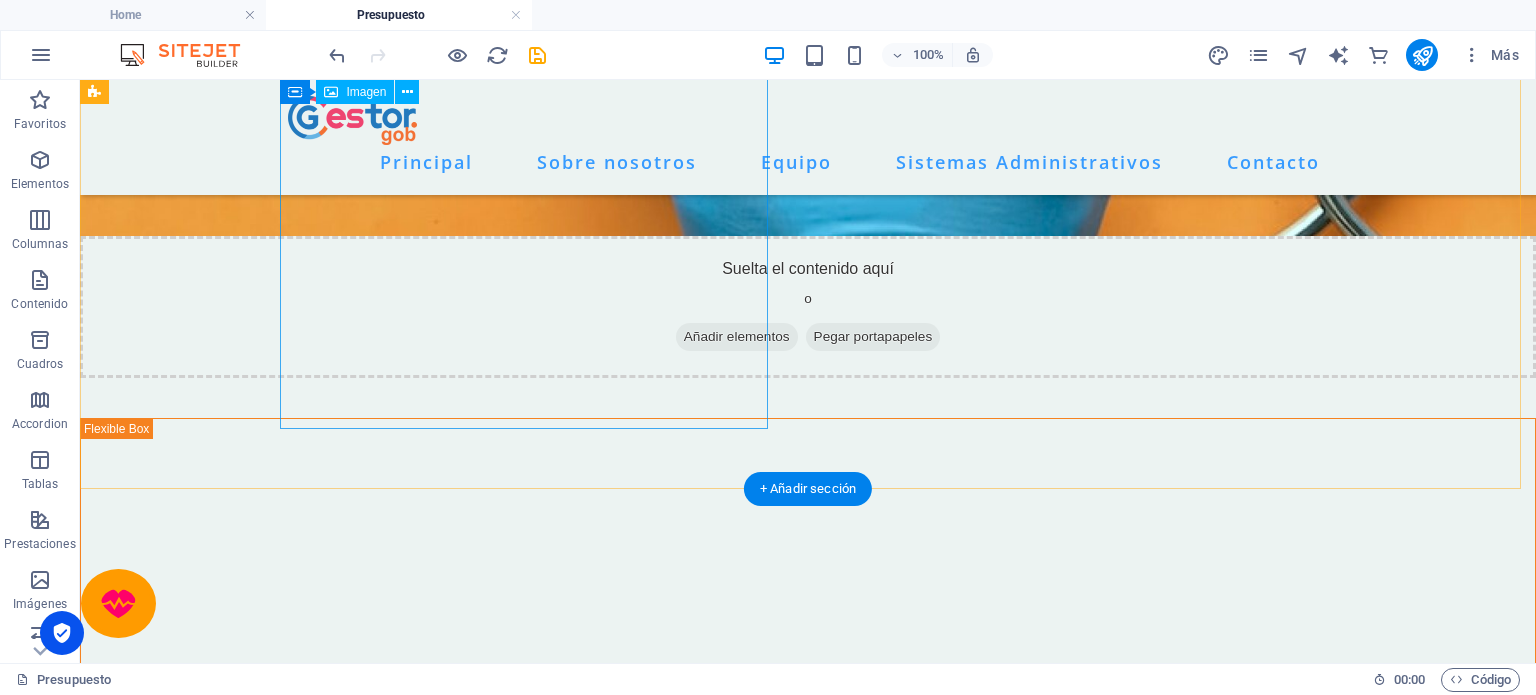 scroll, scrollTop: 700, scrollLeft: 0, axis: vertical 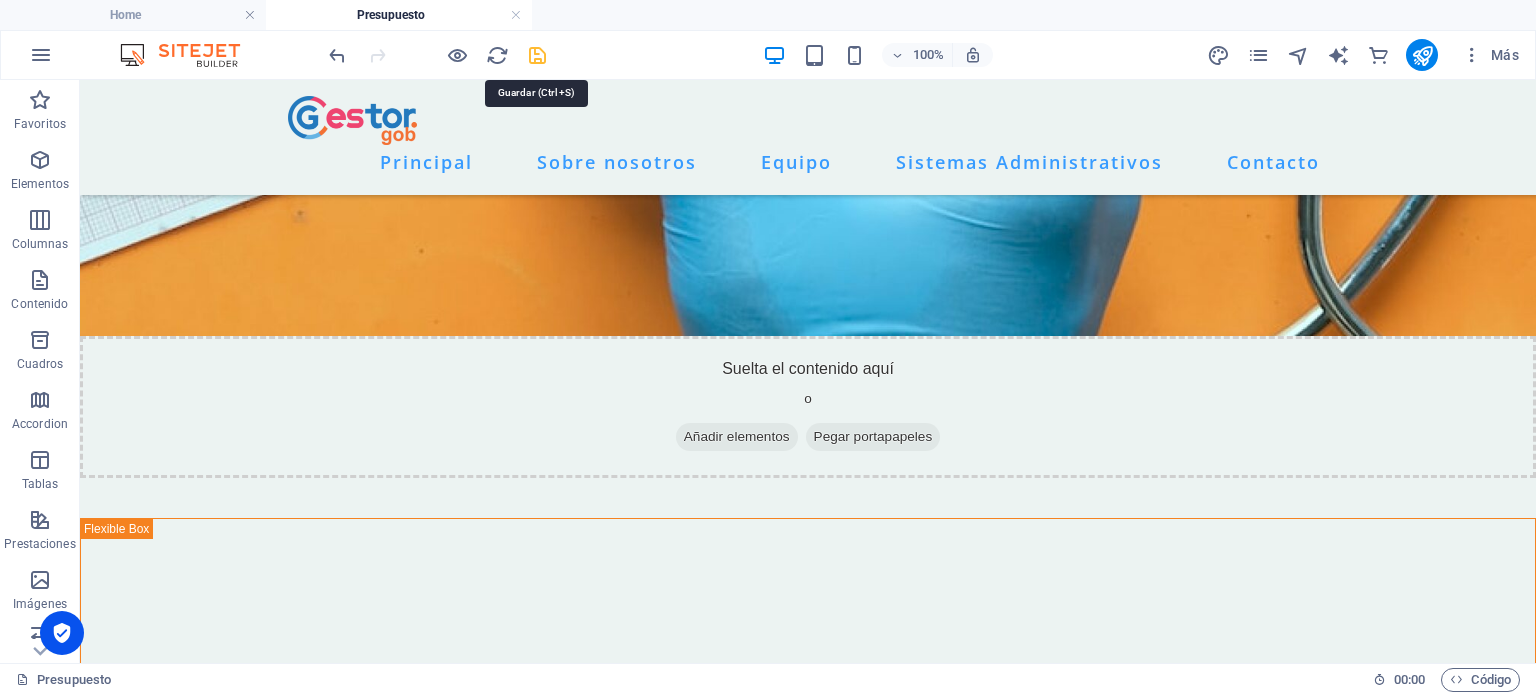 click at bounding box center (537, 55) 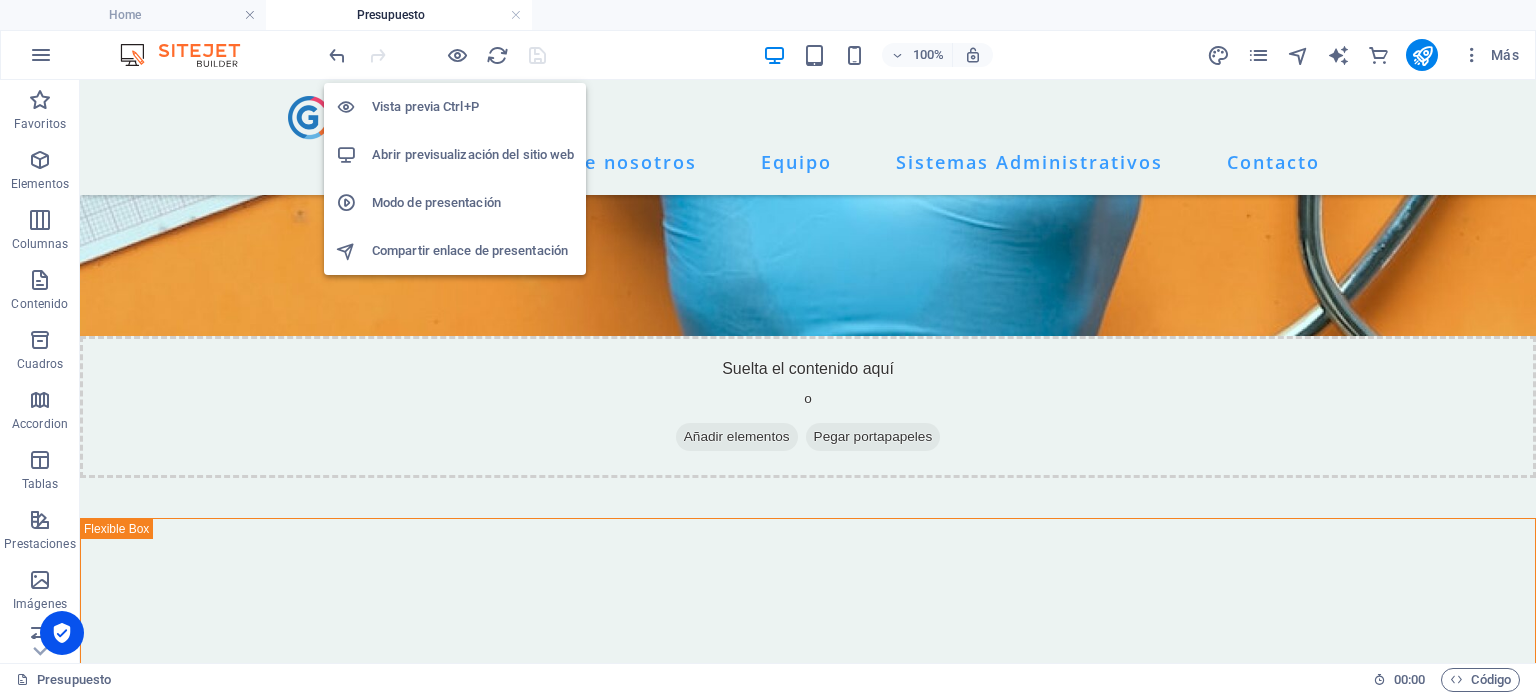 click on "Abrir previsualización del sitio web" at bounding box center [473, 155] 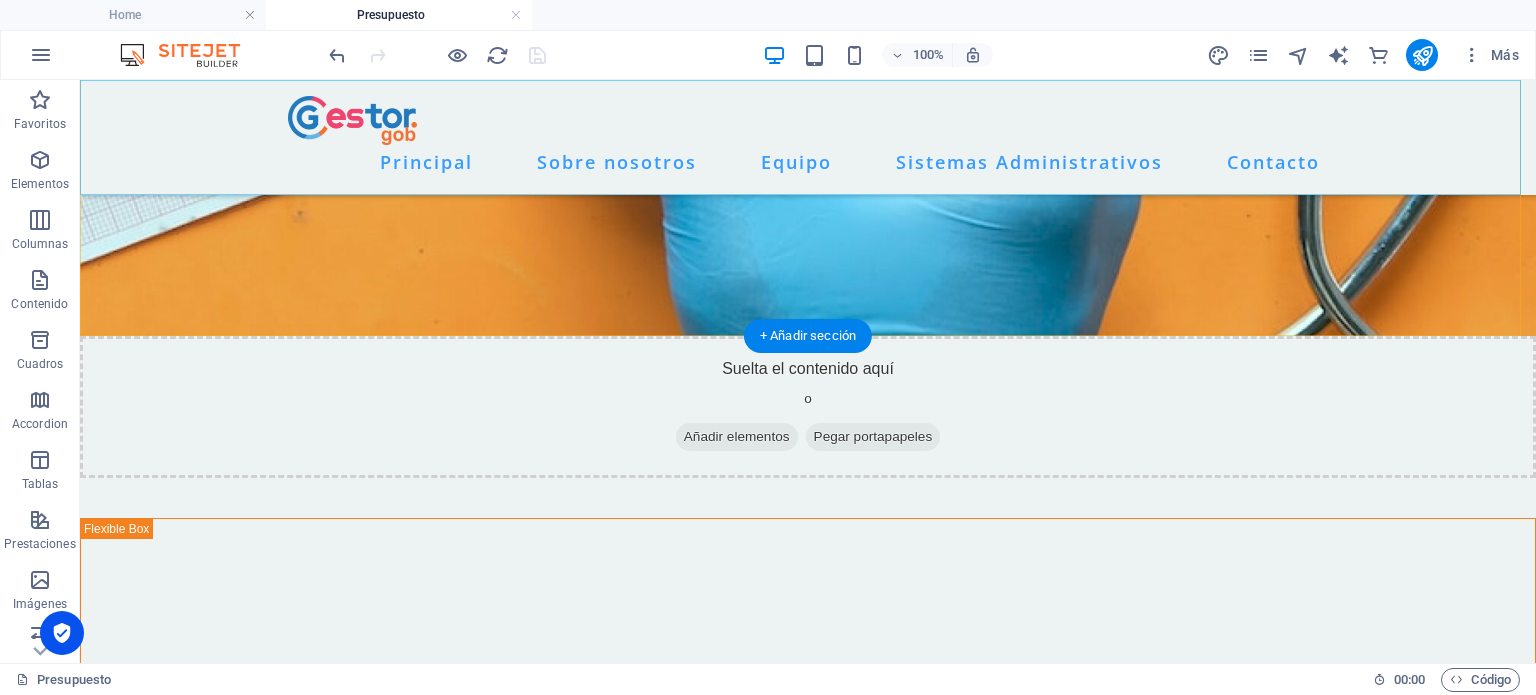 scroll, scrollTop: 200, scrollLeft: 0, axis: vertical 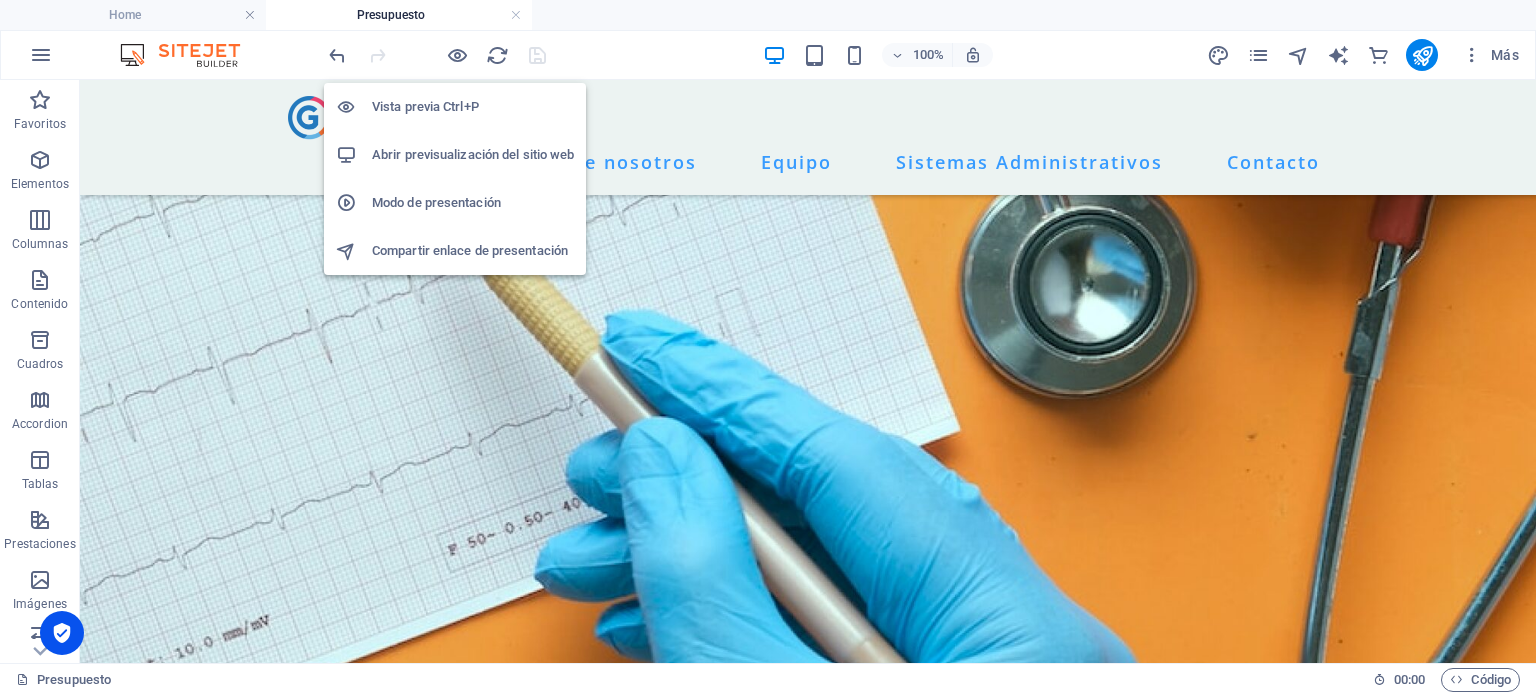 click on "Vista previa Ctrl+P" at bounding box center [473, 107] 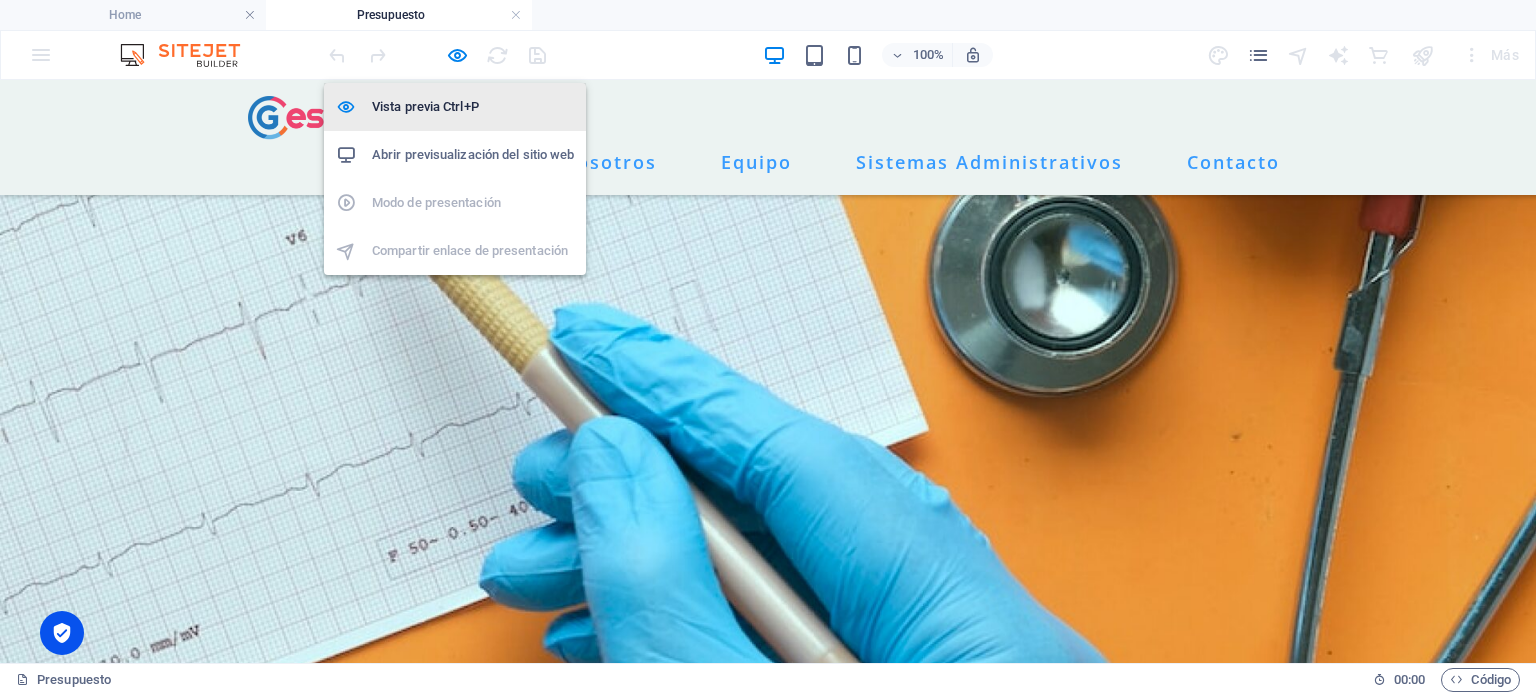 click on "Vista previa Ctrl+P" at bounding box center [473, 107] 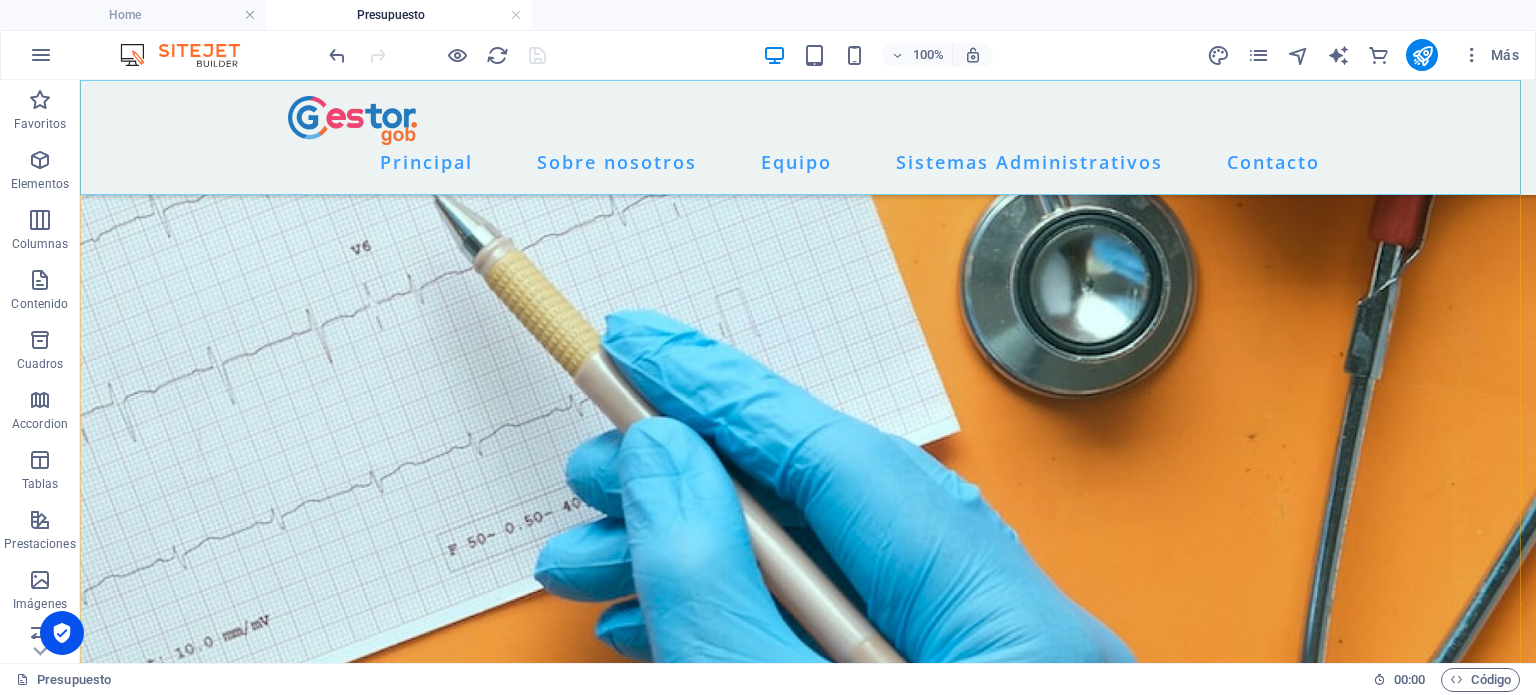 click on "Principal Sobre nosotros Equipo Sistemas Administrativos Contacto" at bounding box center (808, 137) 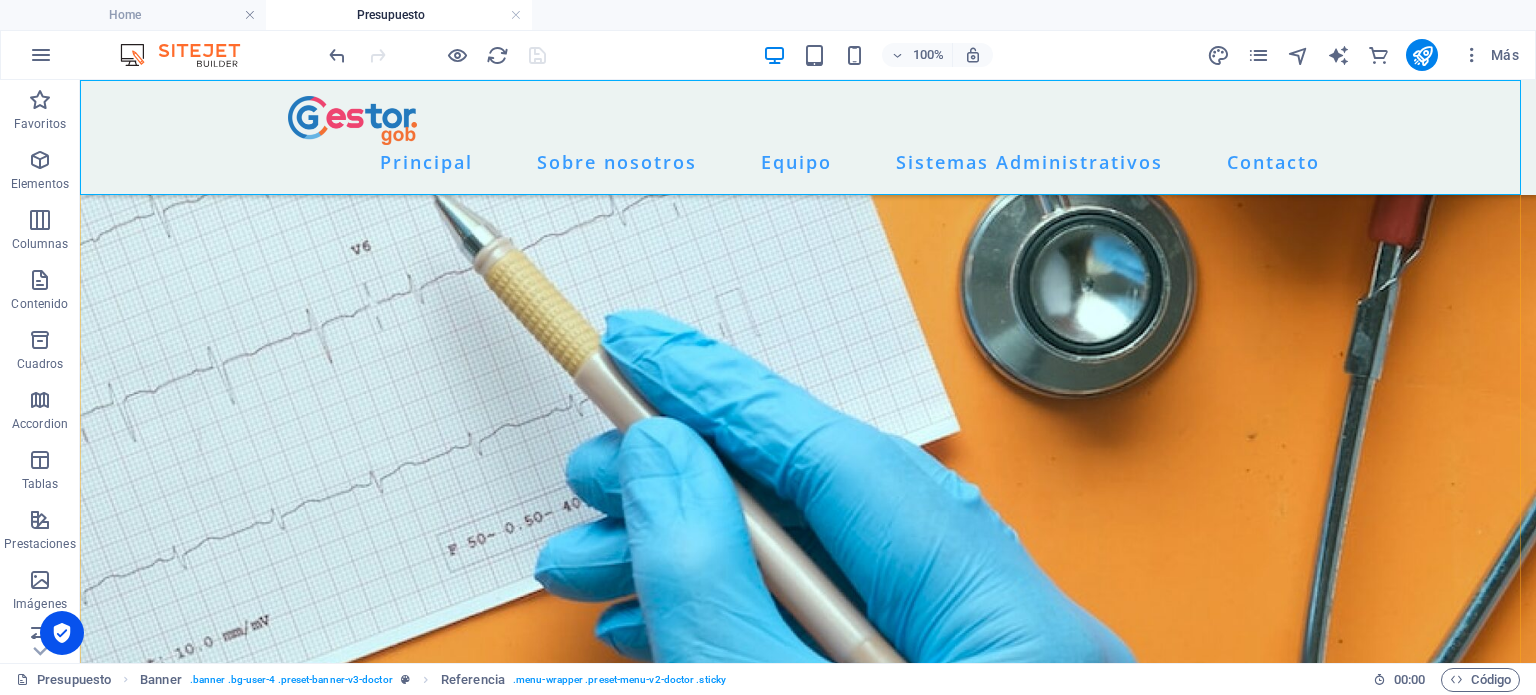 click on "Principal Sobre nosotros Equipo Sistemas Administrativos Contacto" at bounding box center (808, 162) 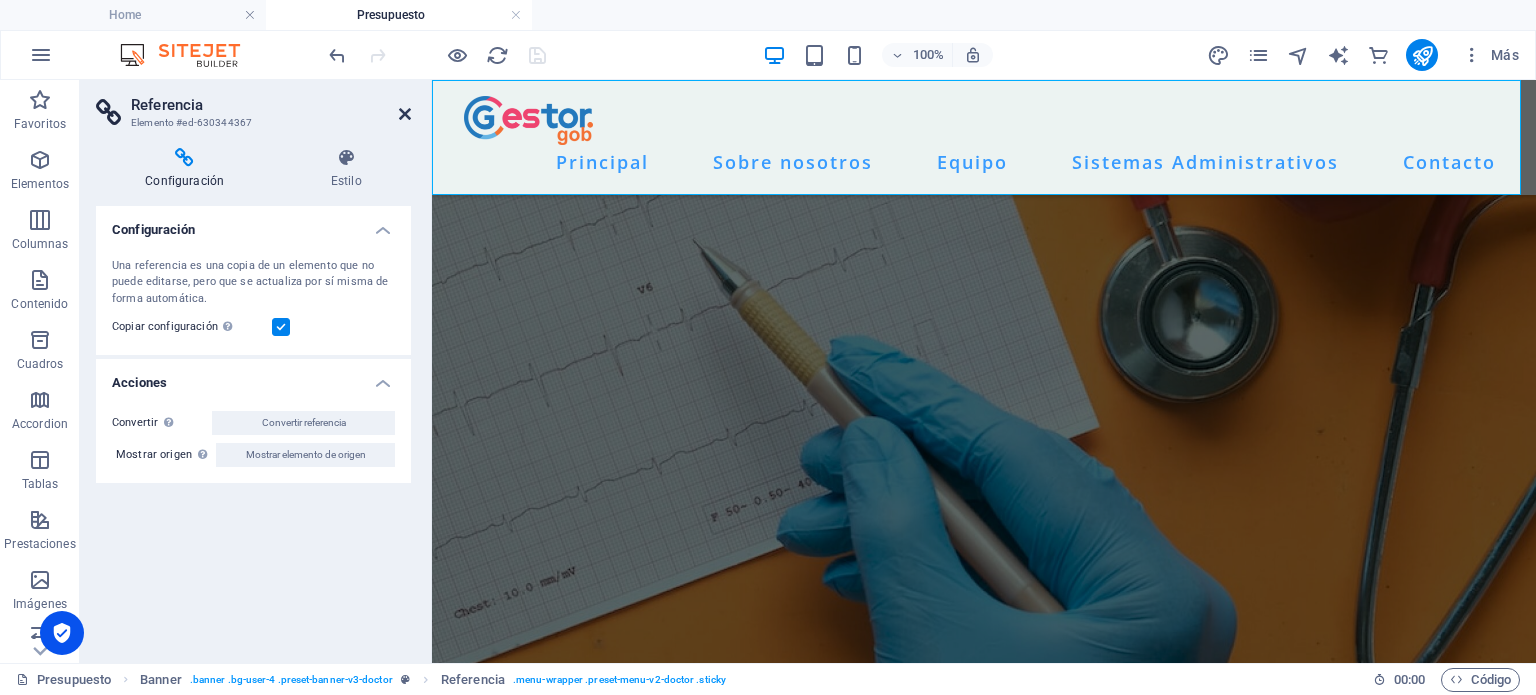 drag, startPoint x: 408, startPoint y: 117, endPoint x: 328, endPoint y: 36, distance: 113.84639 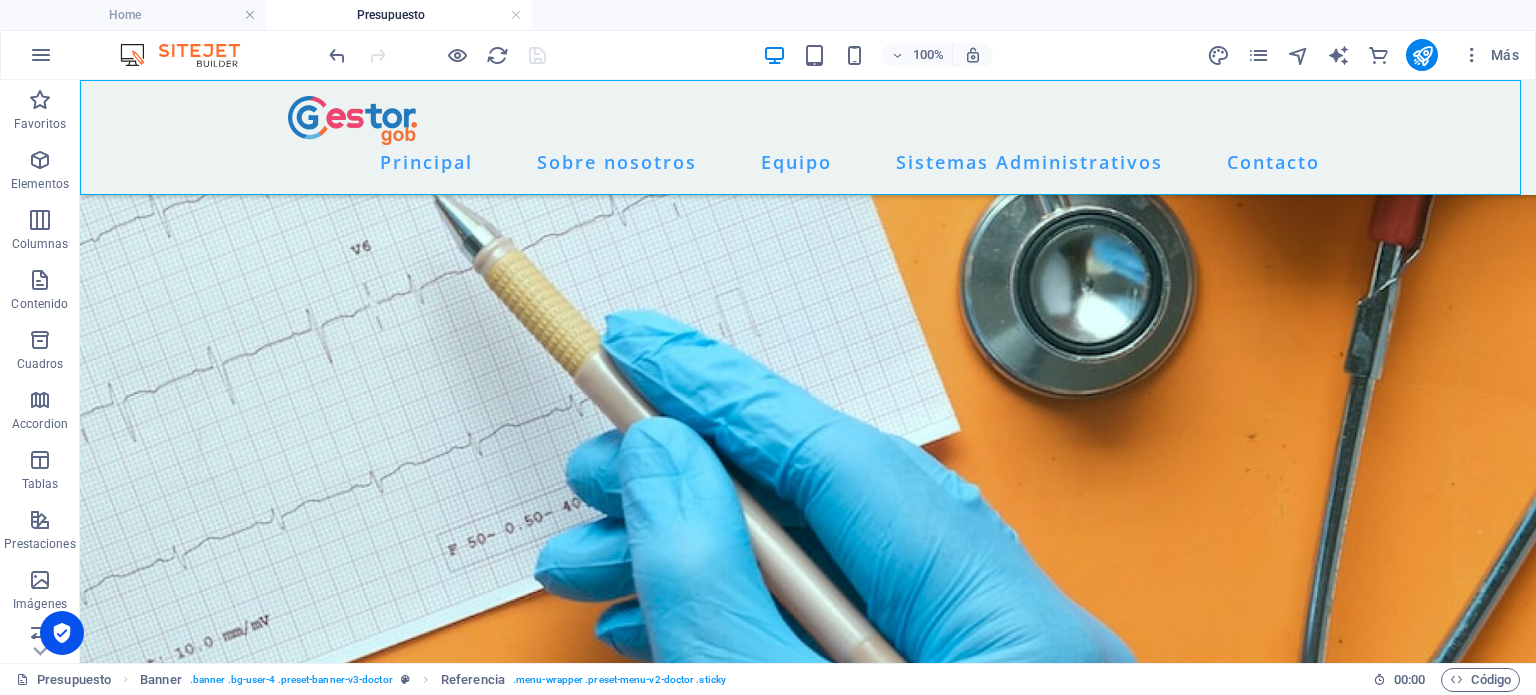click at bounding box center [190, 55] 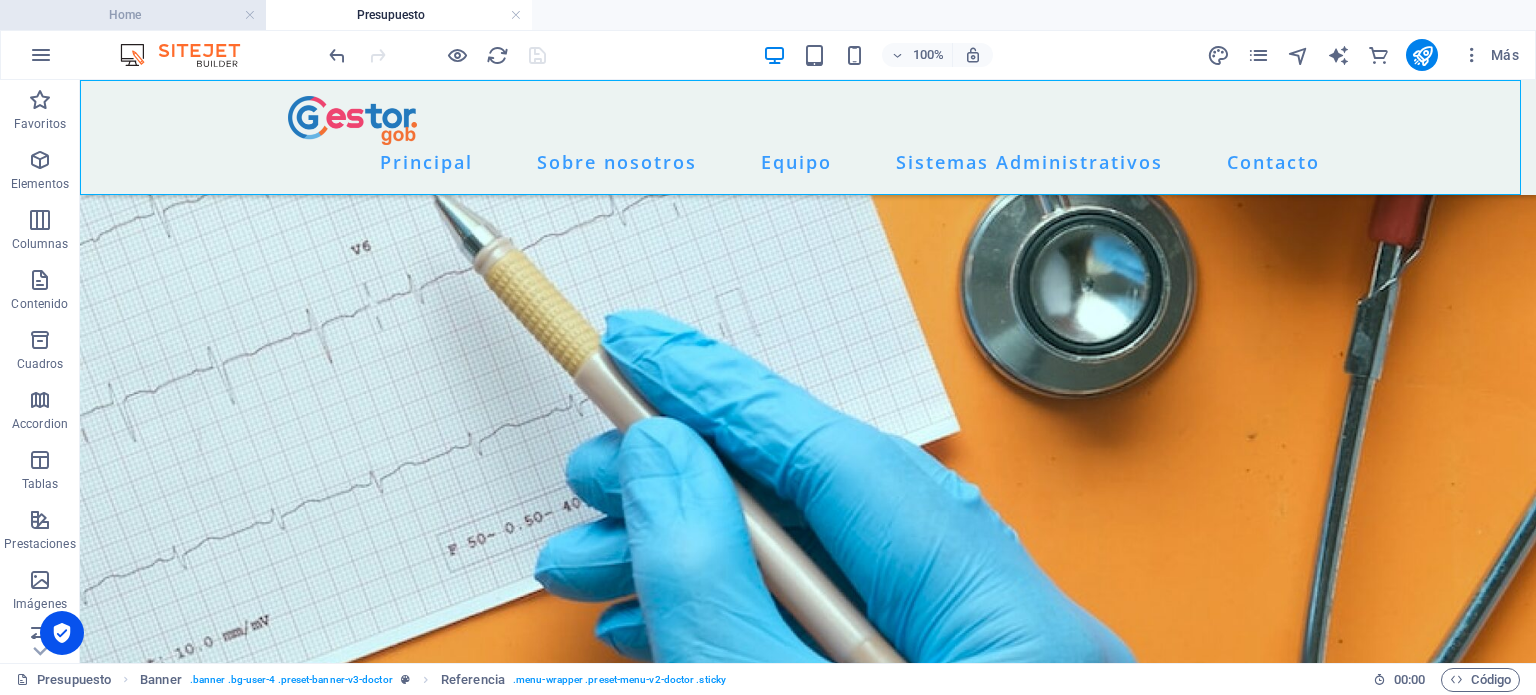 click on "Home" at bounding box center [133, 15] 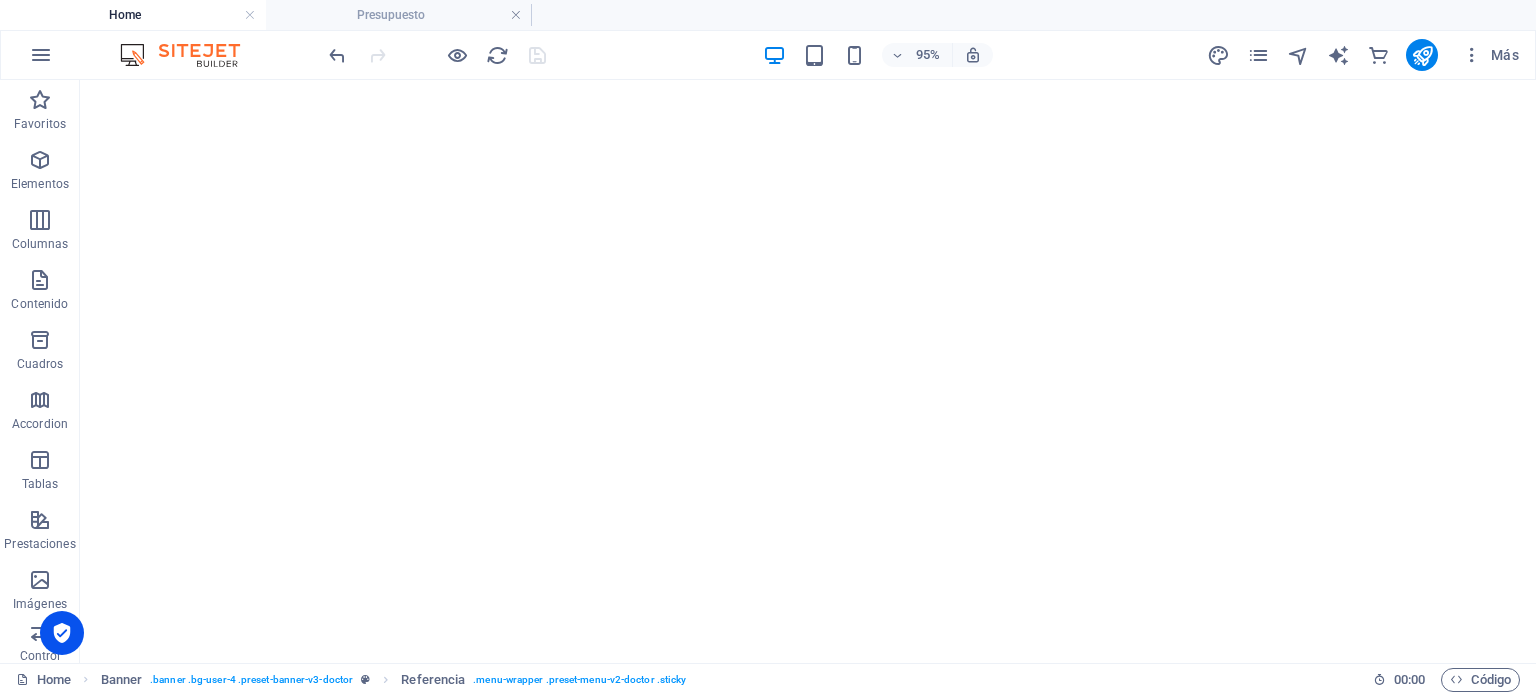 scroll, scrollTop: 0, scrollLeft: 0, axis: both 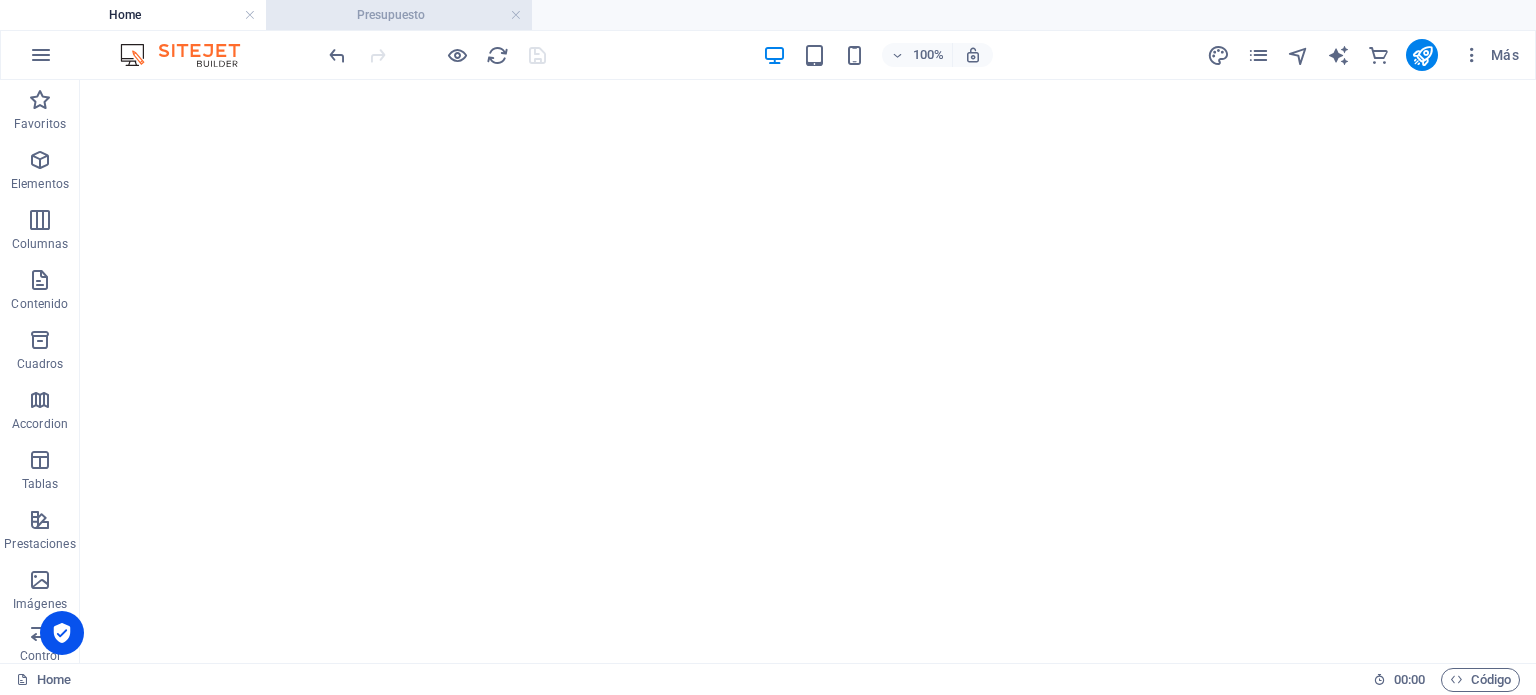 click on "Presupuesto" at bounding box center [399, 15] 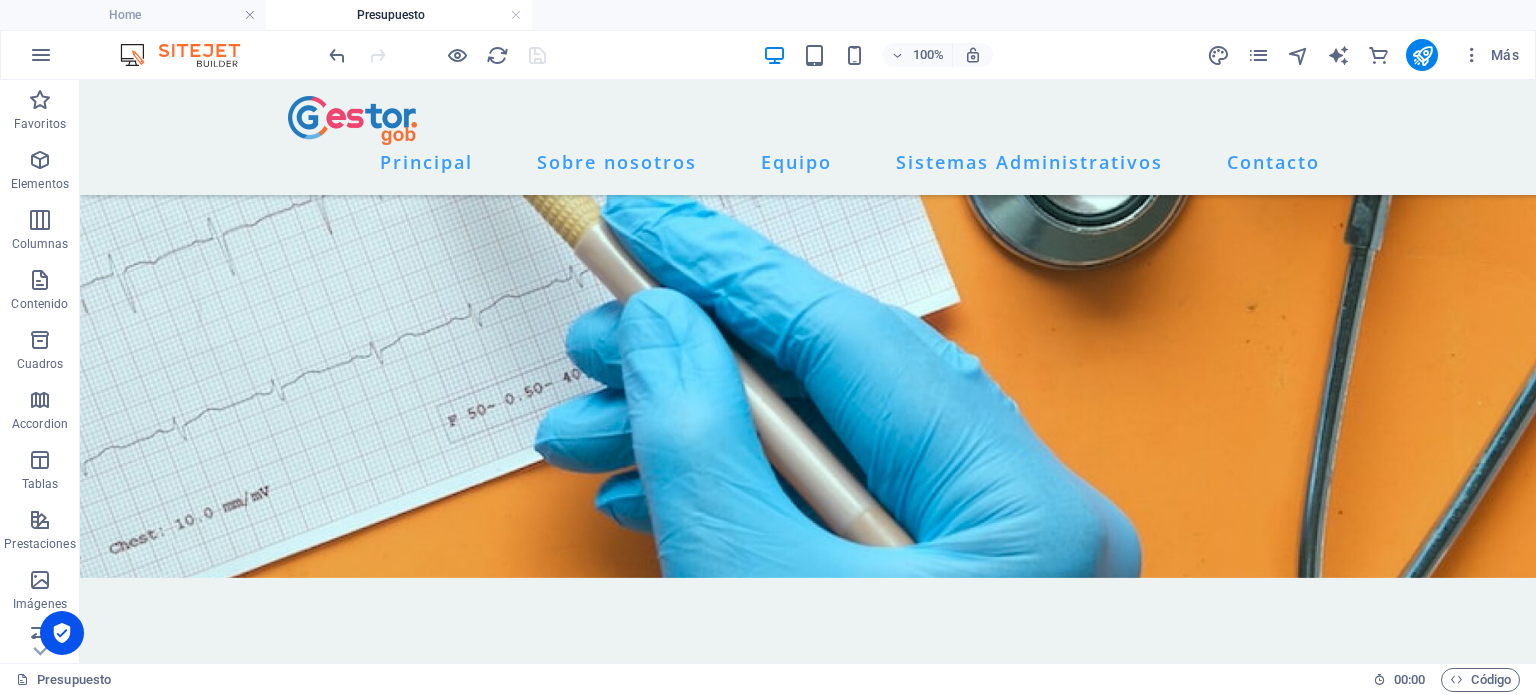 scroll, scrollTop: 0, scrollLeft: 0, axis: both 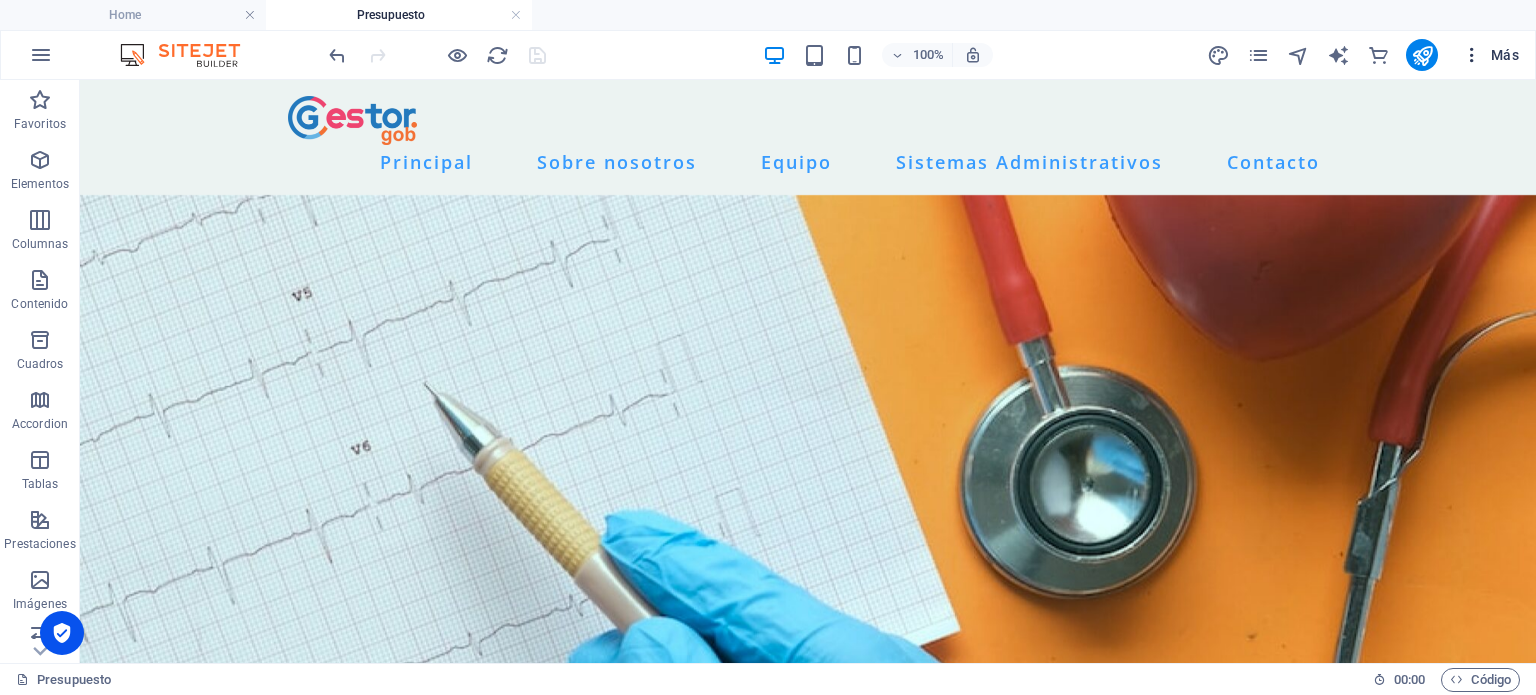 click at bounding box center (1472, 55) 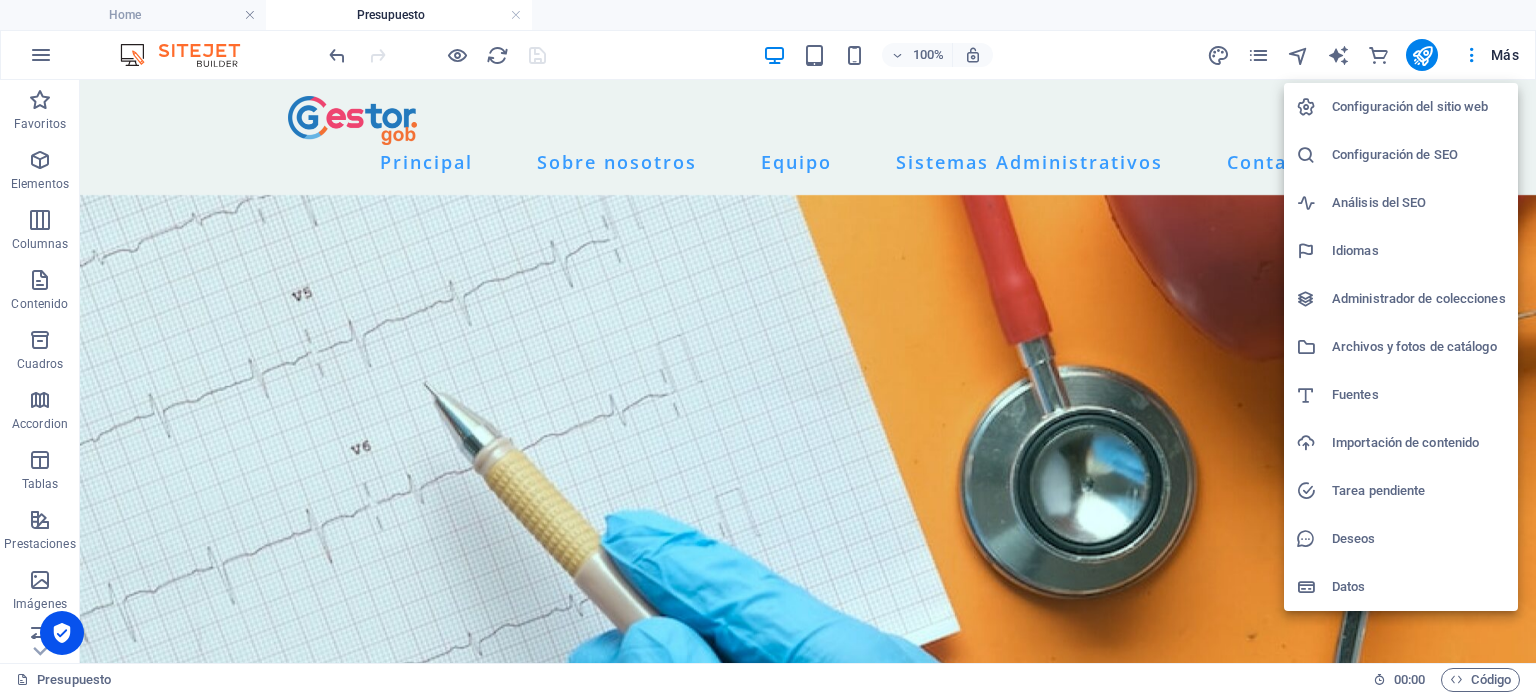 click on "Configuración del sitio web" at bounding box center (1419, 107) 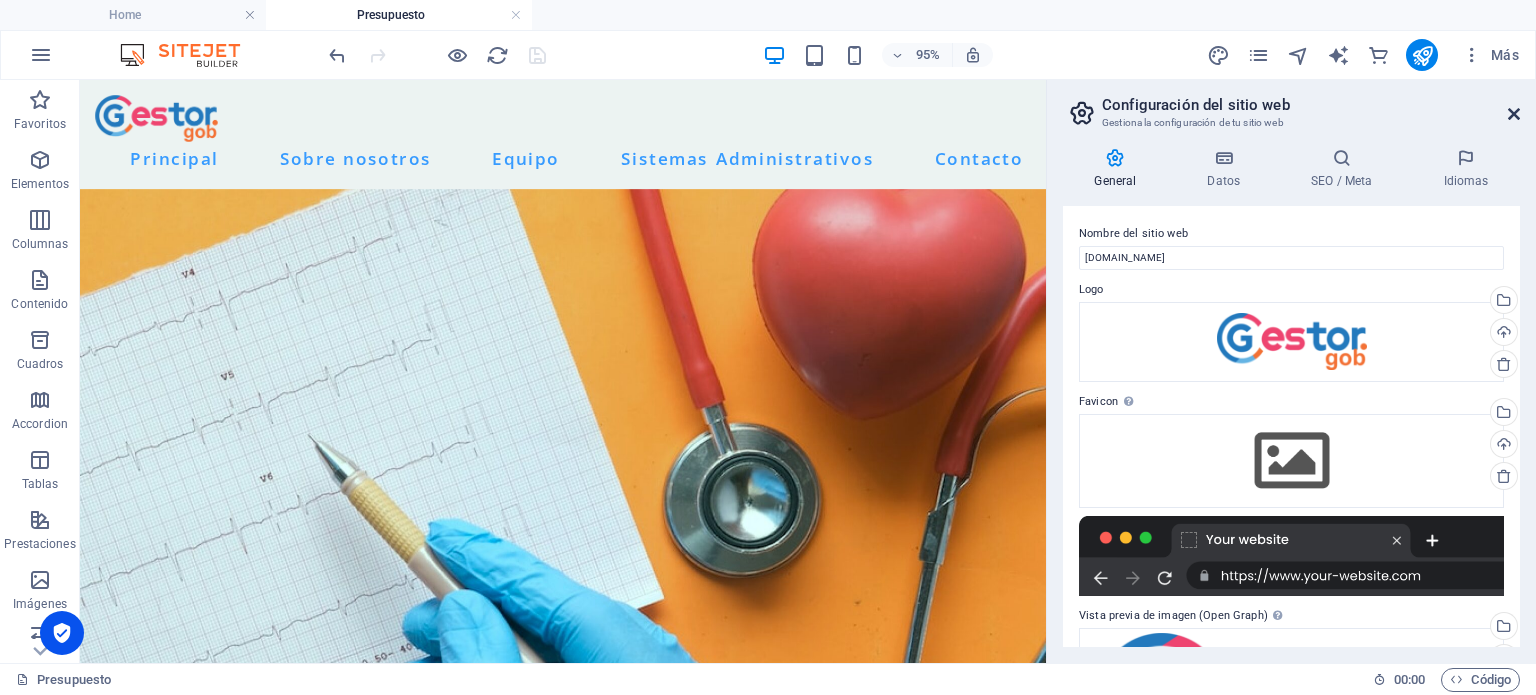drag, startPoint x: 1512, startPoint y: 109, endPoint x: 1432, endPoint y: 29, distance: 113.137085 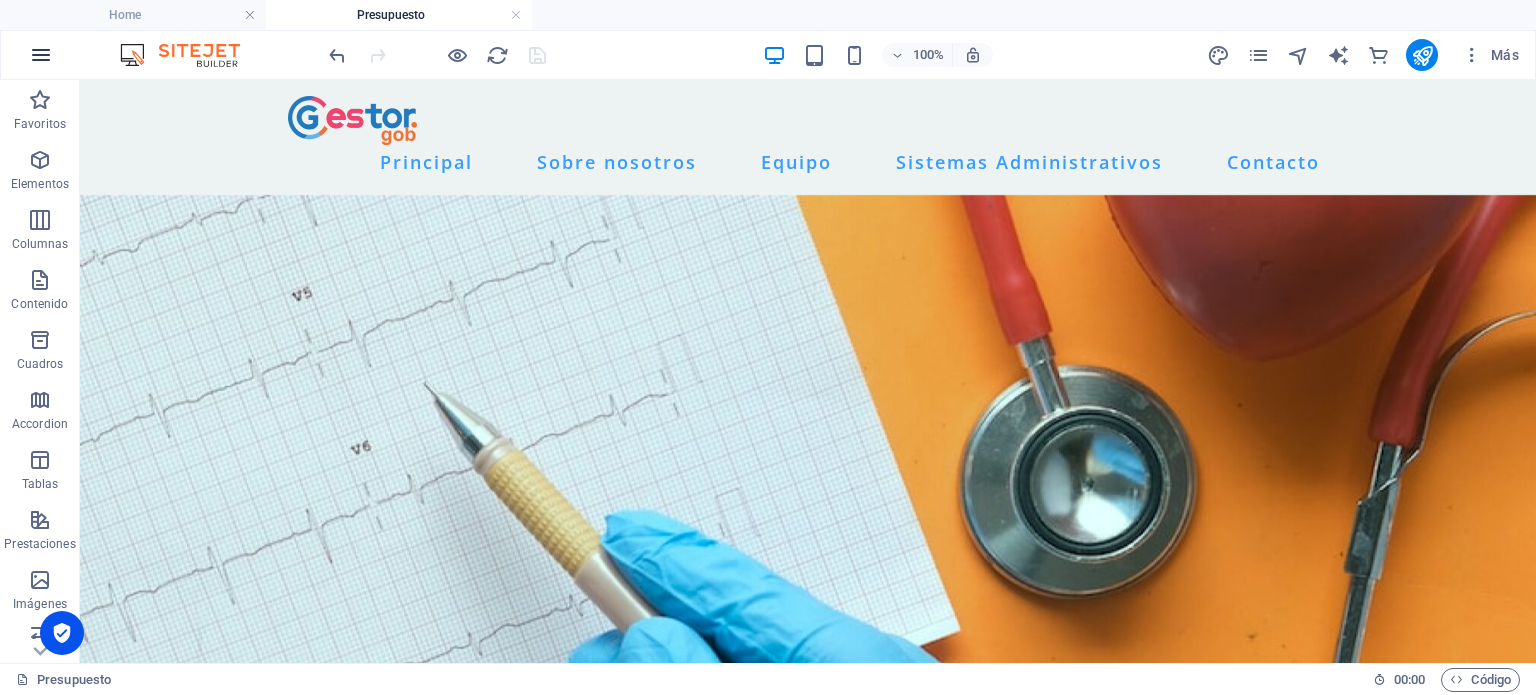 click at bounding box center (41, 55) 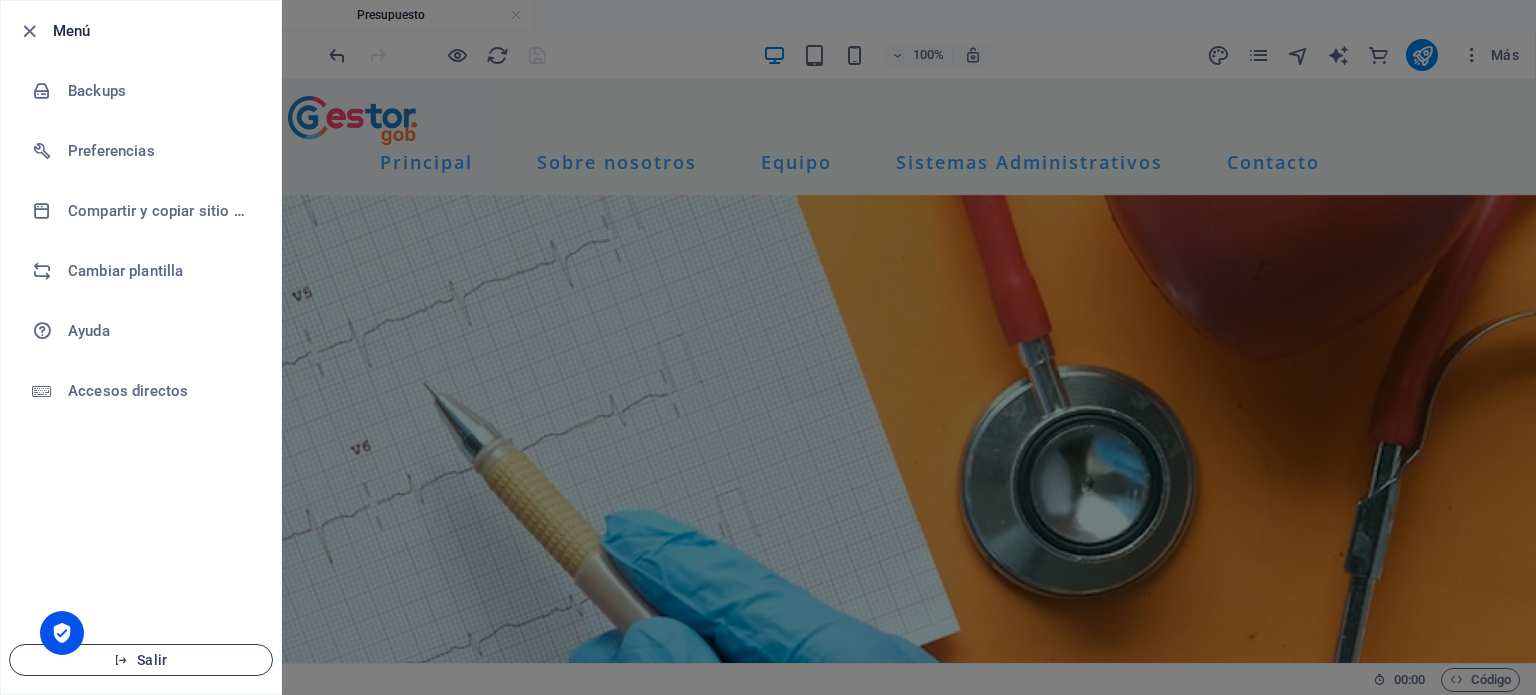 click on "Salir" at bounding box center (141, 660) 